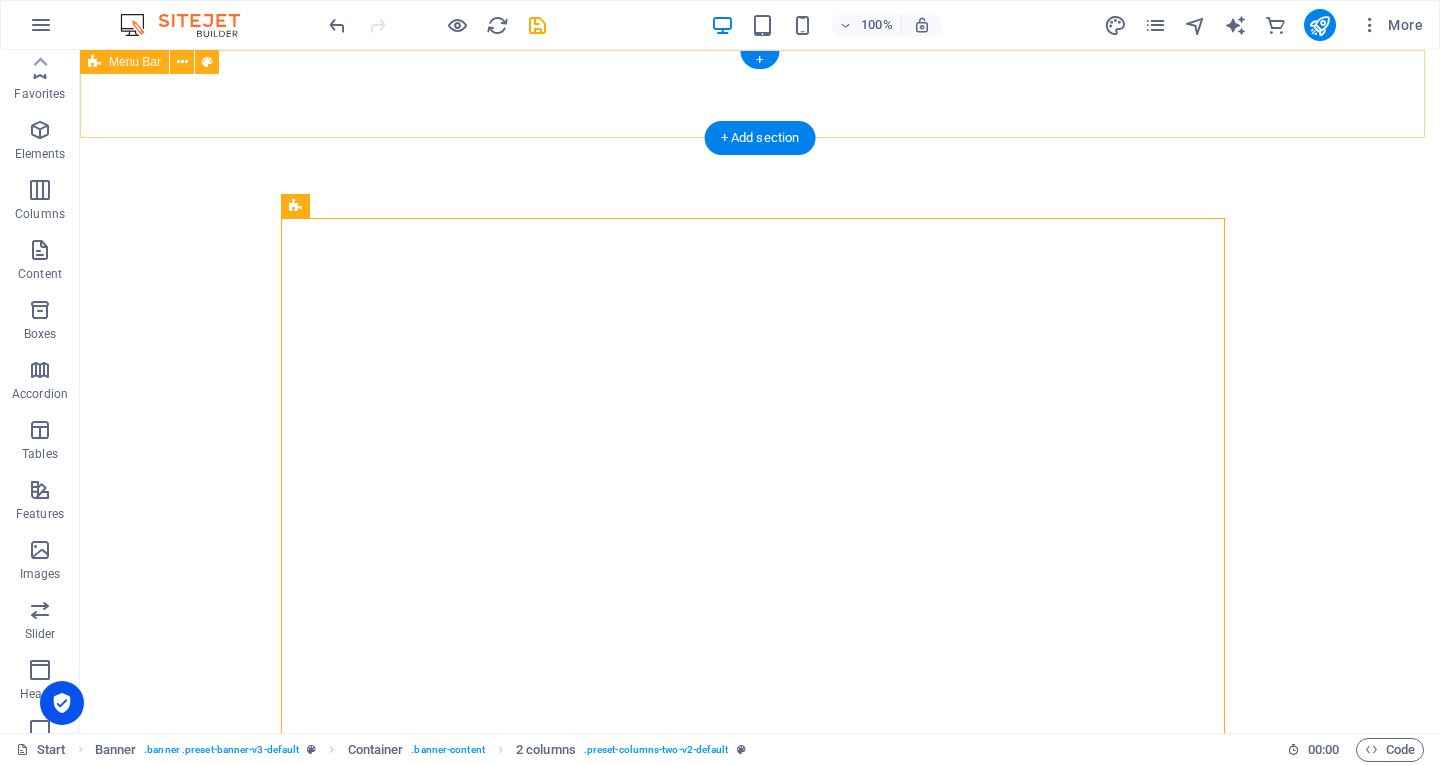 scroll, scrollTop: 0, scrollLeft: 0, axis: both 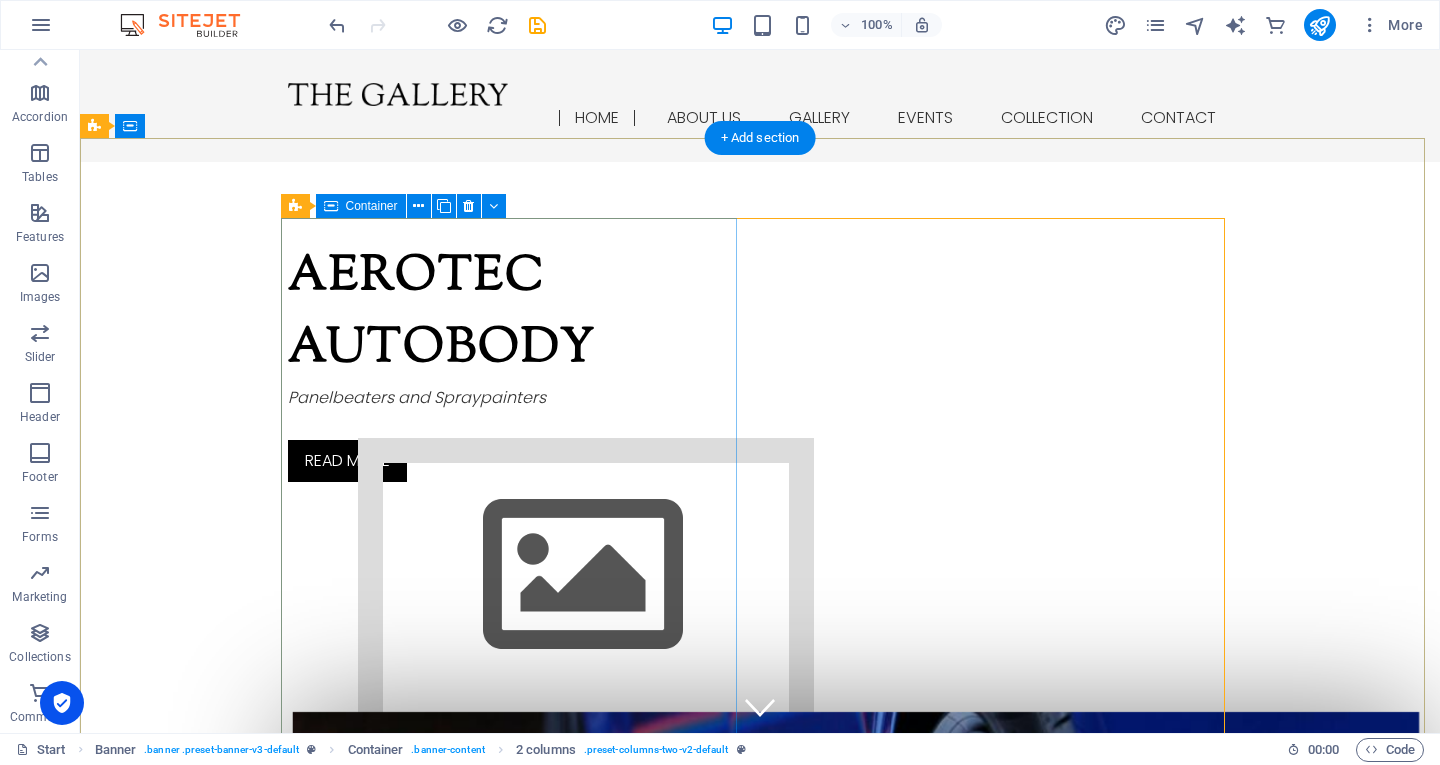 click on "Aerotec autobody Panelbeaters and Spraypainters Read more" at bounding box center (516, 362) 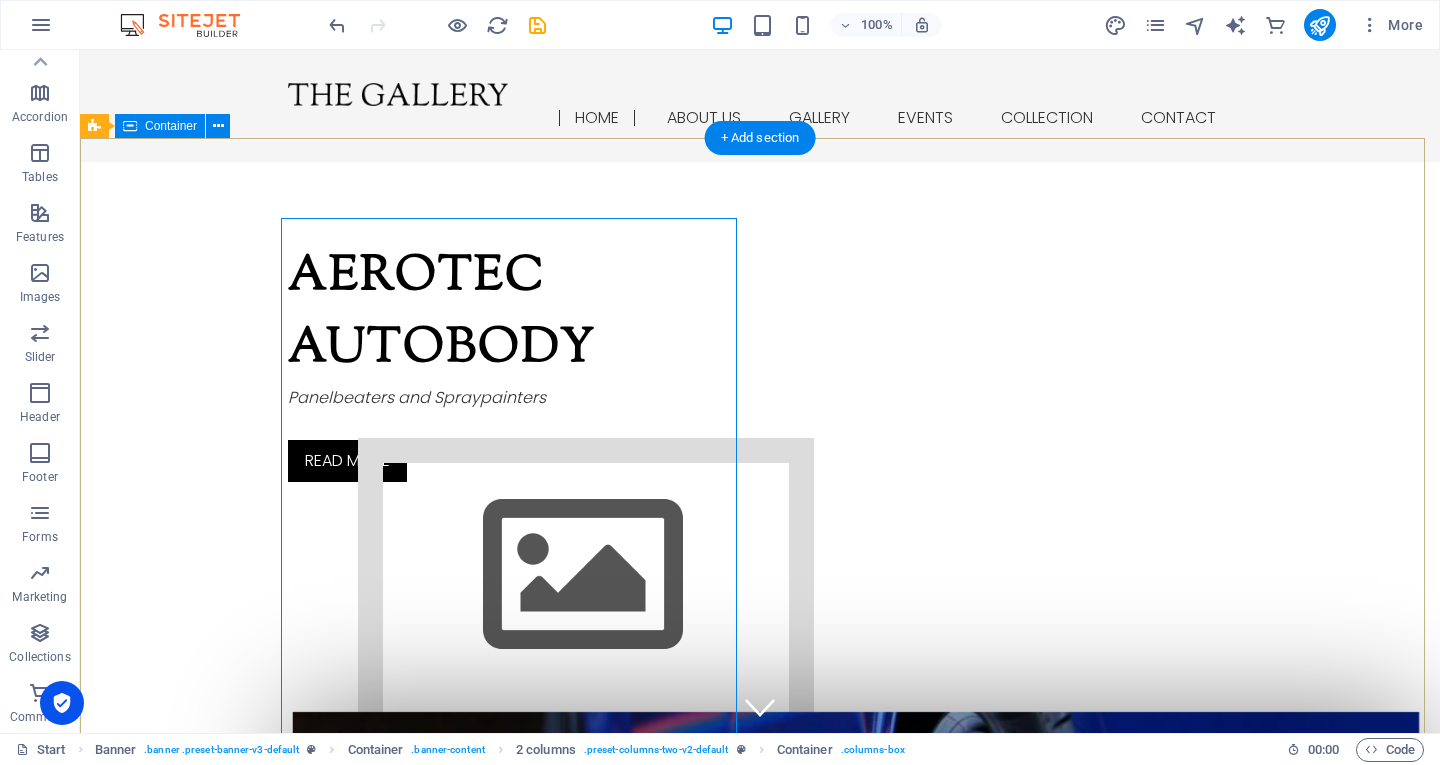 click on "Aerotec autobody Panelbeaters and Spraypainters Read more" at bounding box center [760, 848] 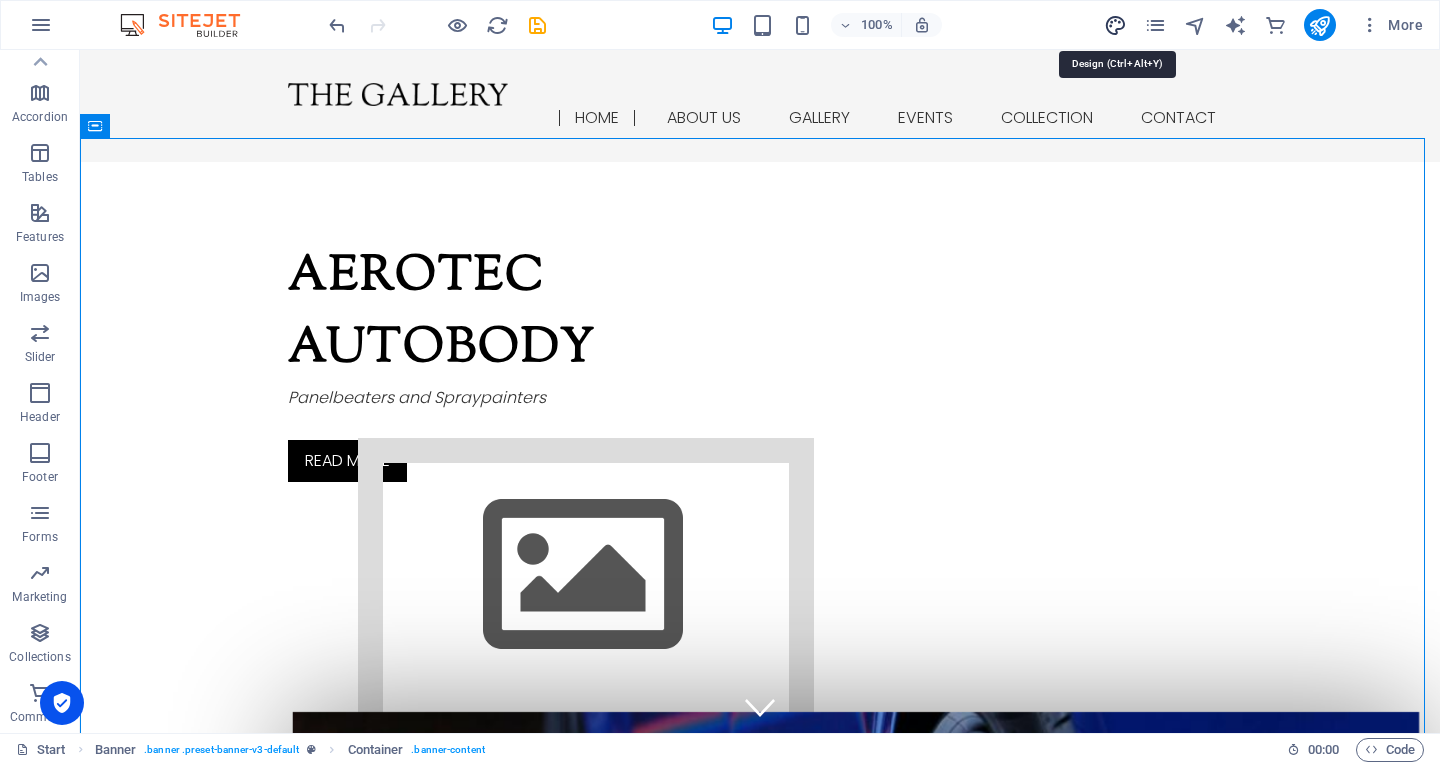 click at bounding box center (1115, 25) 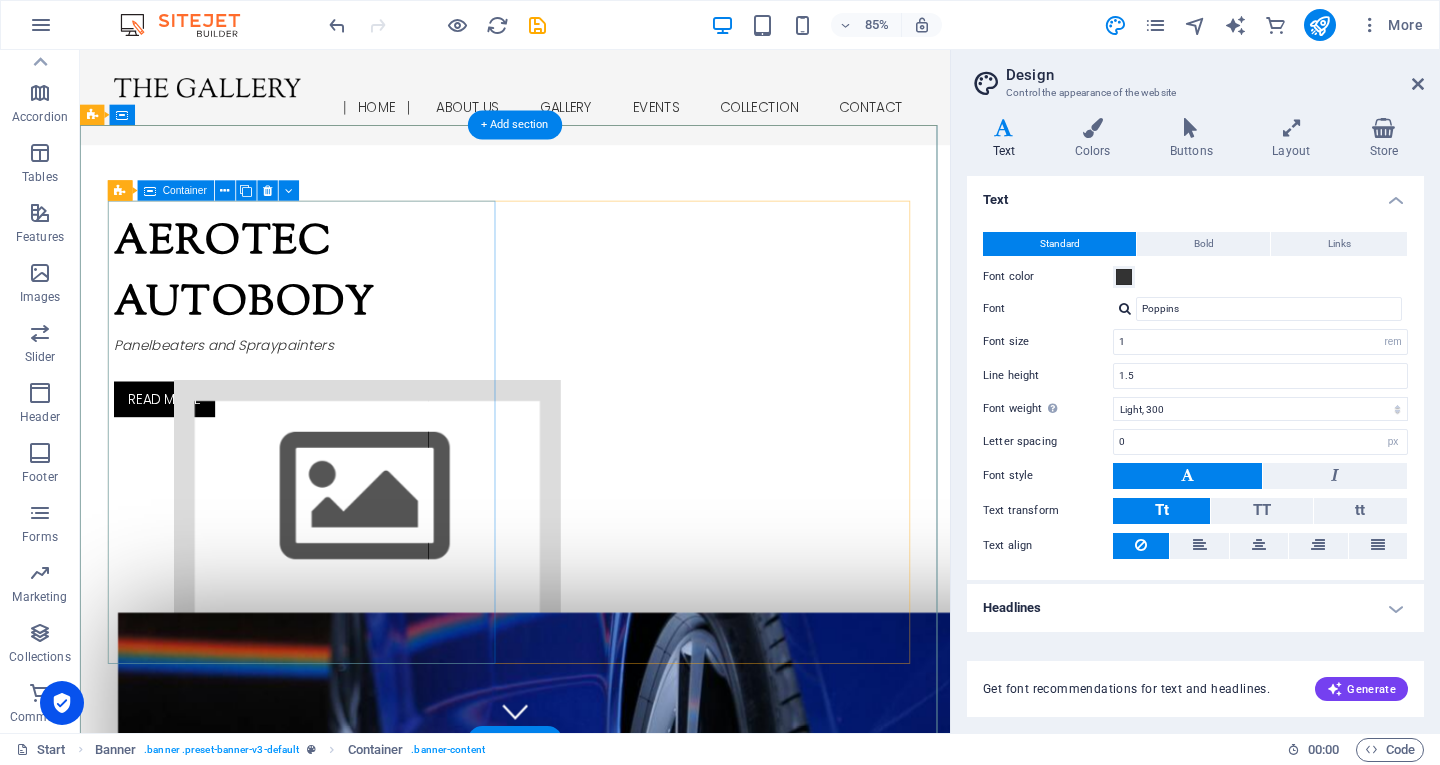 click on "Aerotec autobody Panelbeaters and Spraypainters Read more" at bounding box center [348, 362] 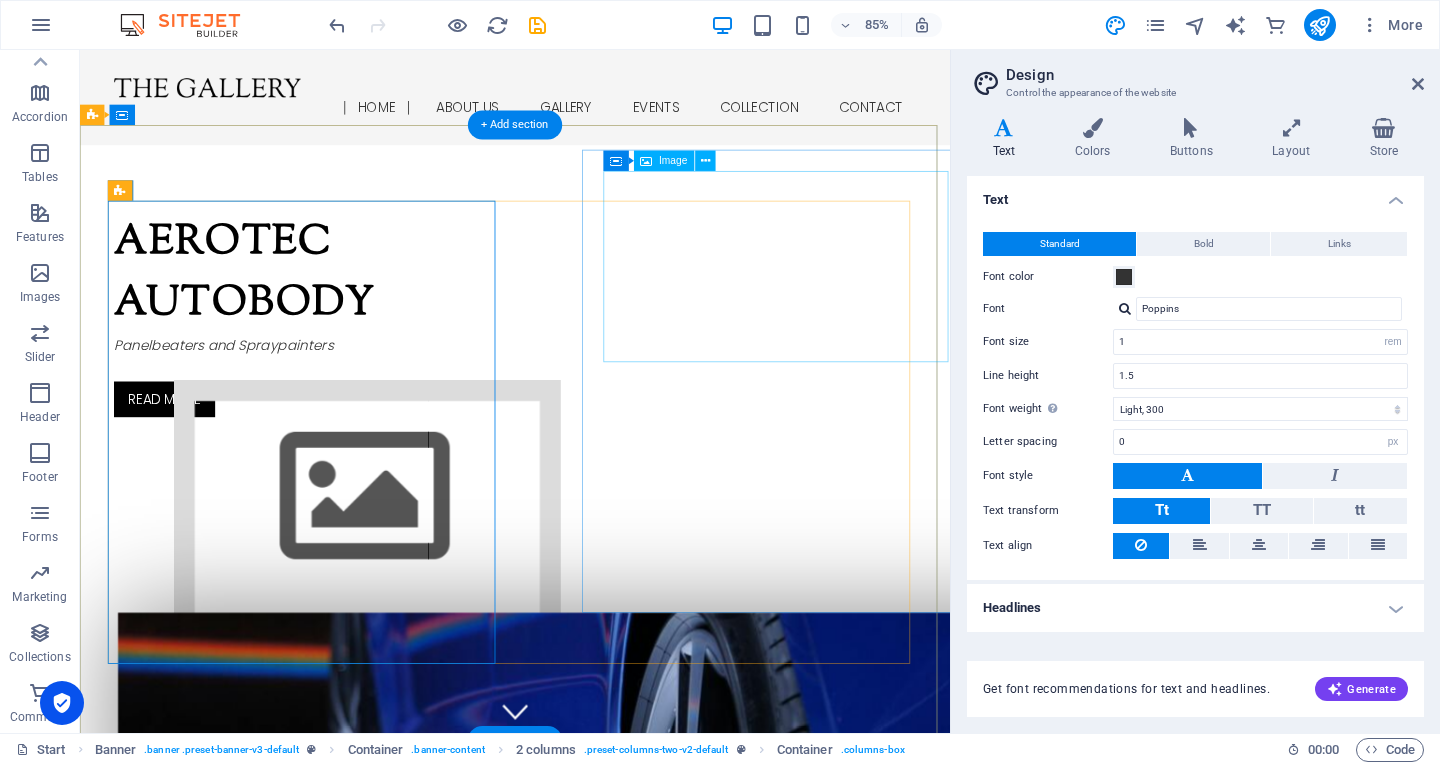 click at bounding box center [418, 575] 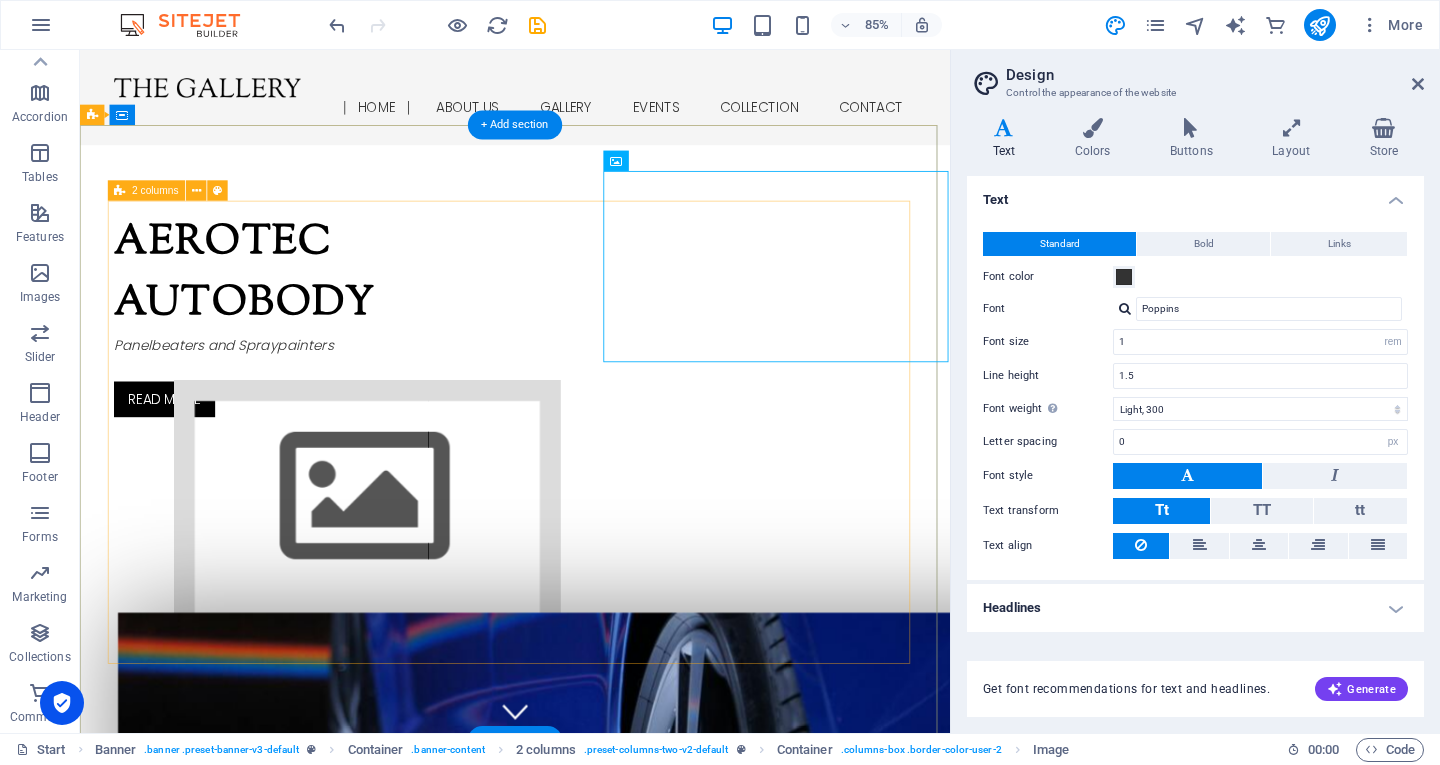 click on "Aerotec autobody Panelbeaters and Spraypainters Read more" at bounding box center (592, 848) 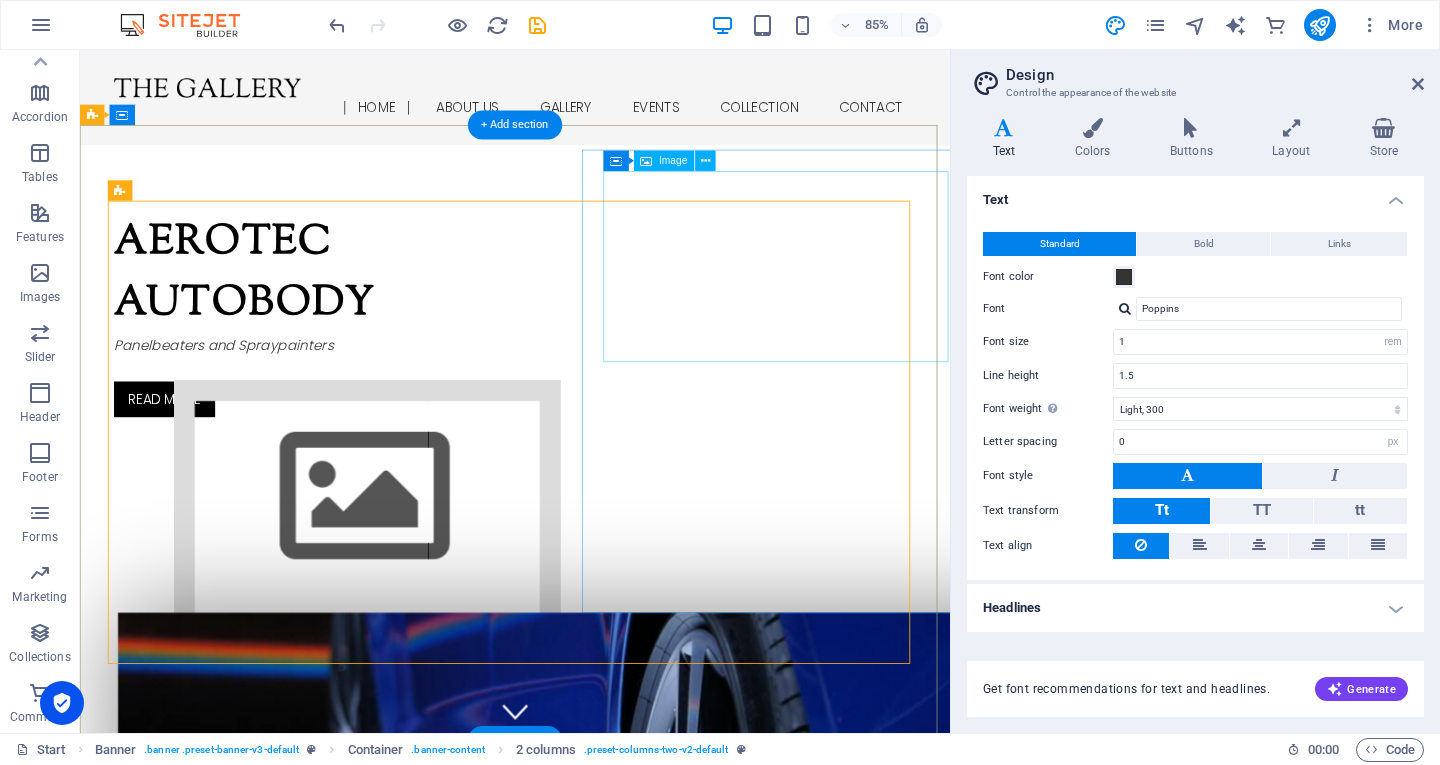 click at bounding box center (418, 575) 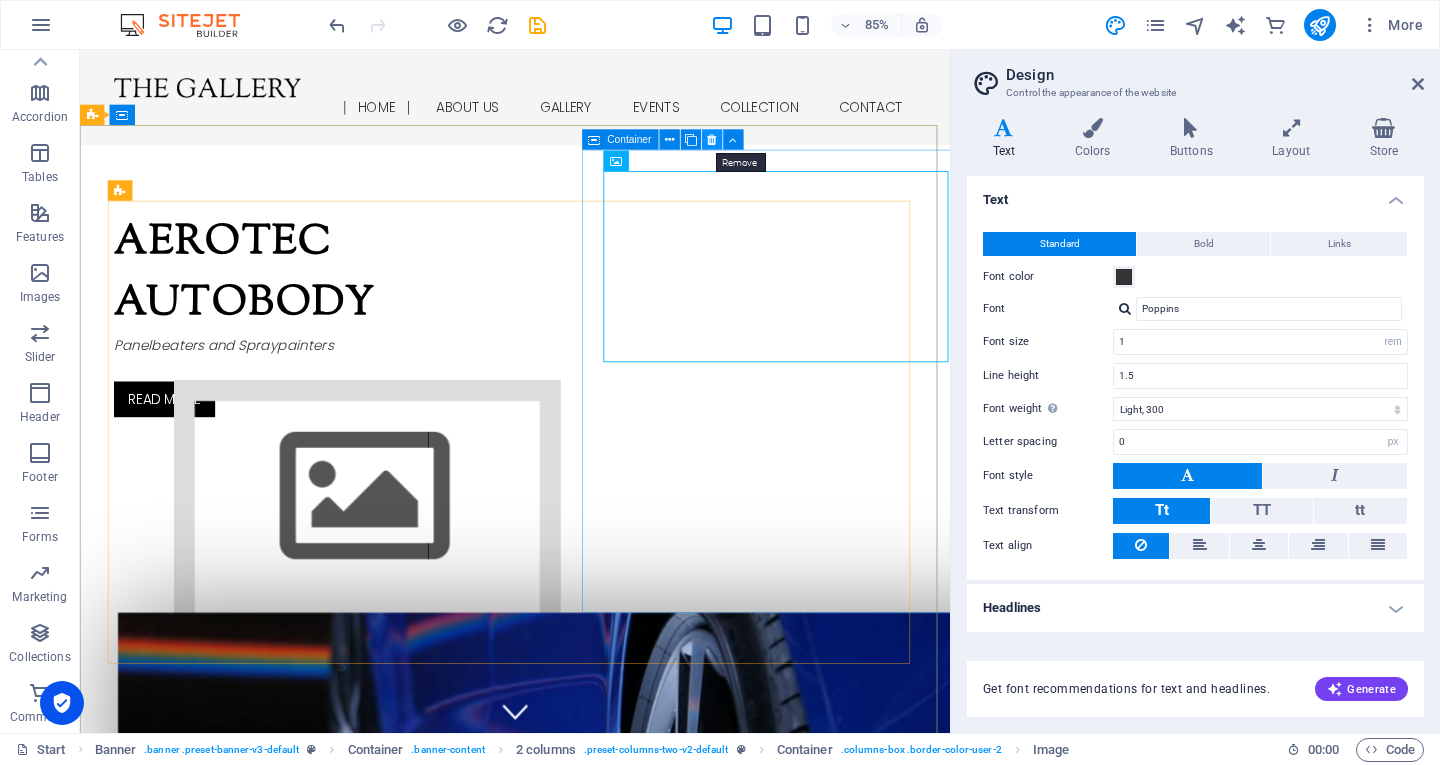 click at bounding box center (711, 140) 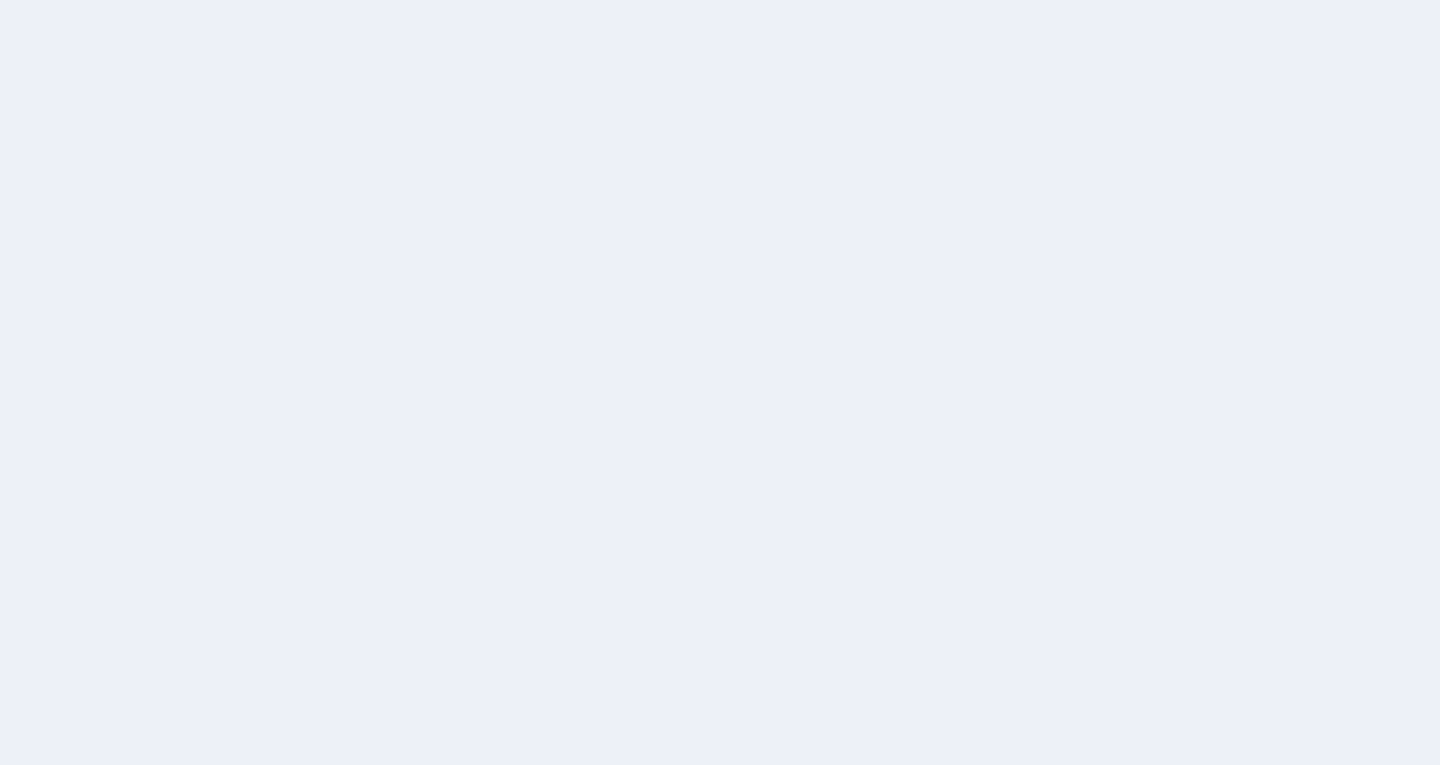 scroll, scrollTop: 0, scrollLeft: 0, axis: both 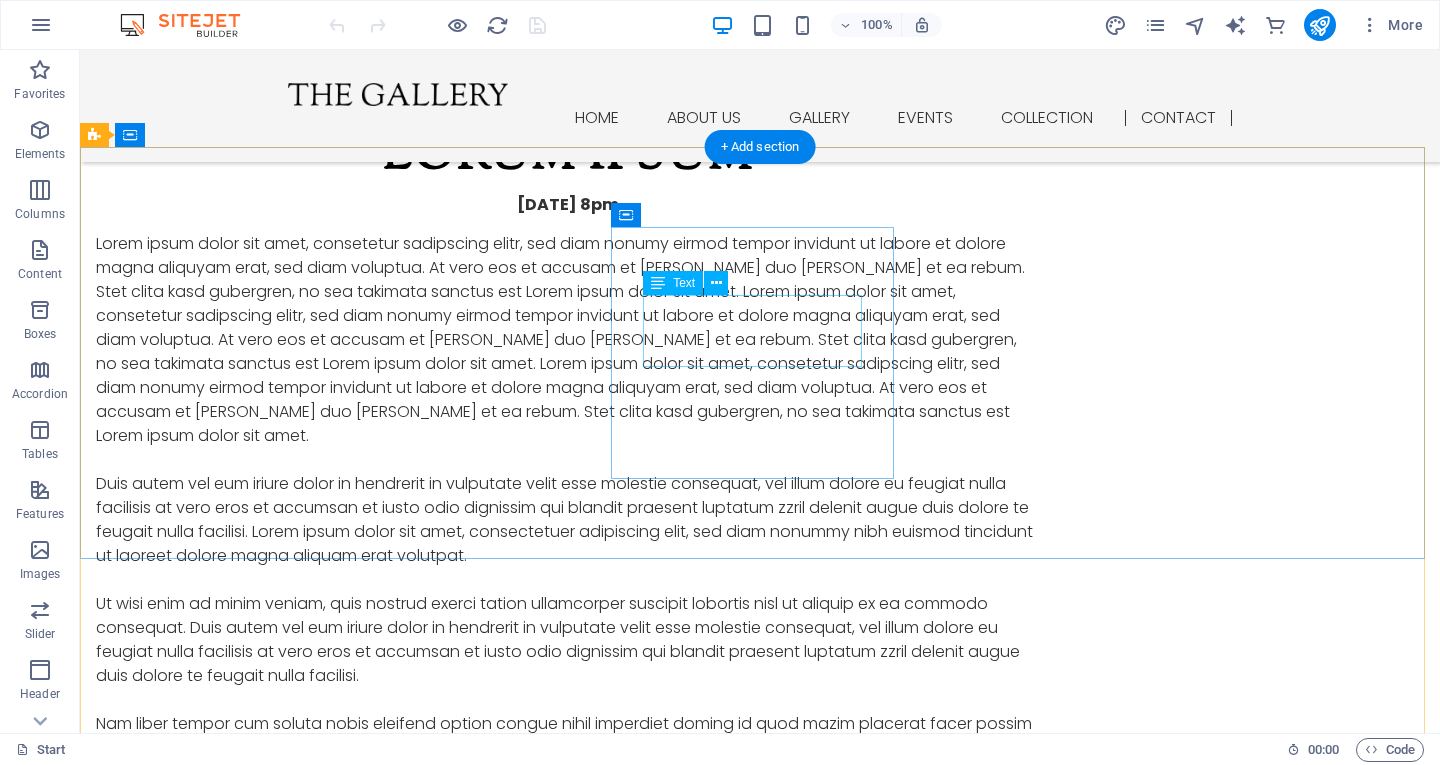 click on "[EMAIL_ADDRESS]" at bounding box center [192, 5977] 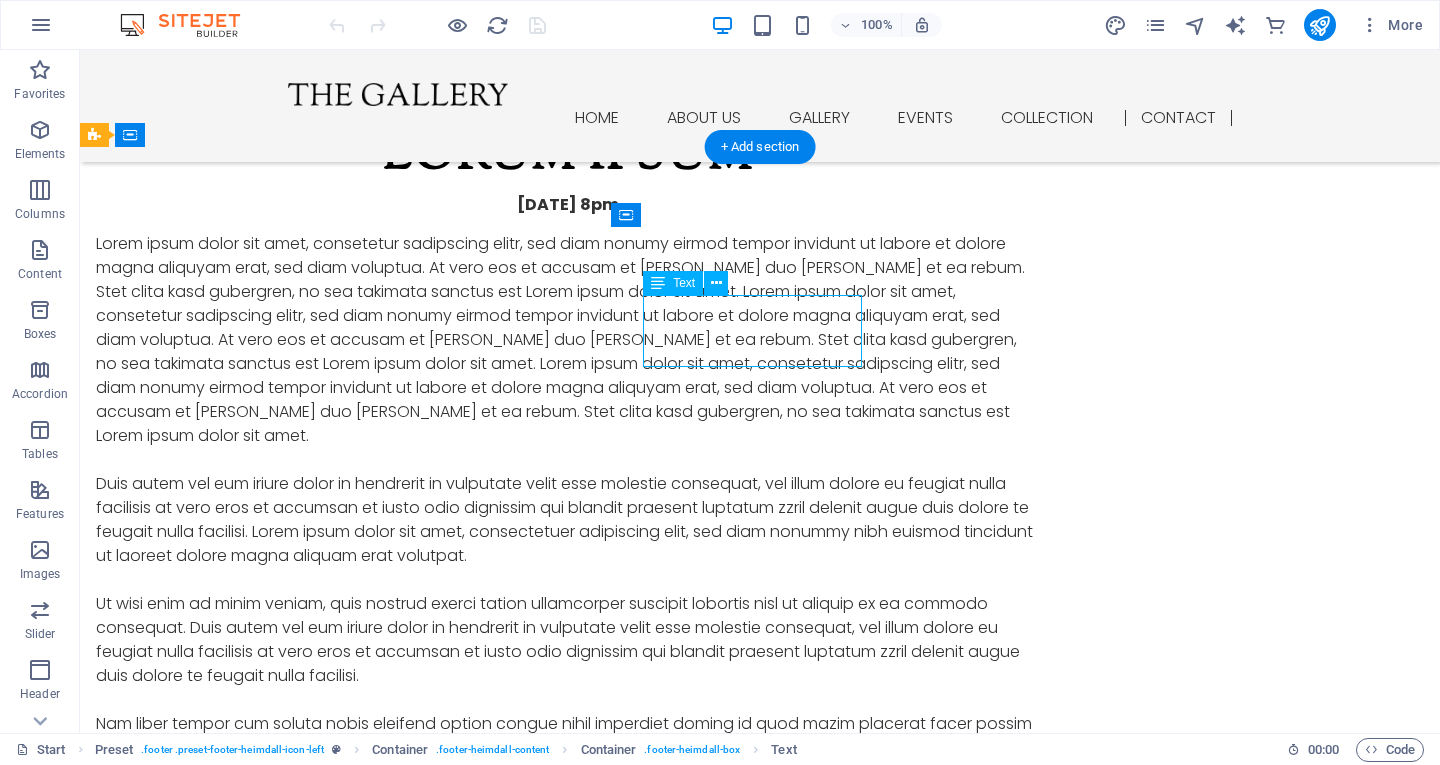 click on "[EMAIL_ADDRESS]" at bounding box center [192, 5977] 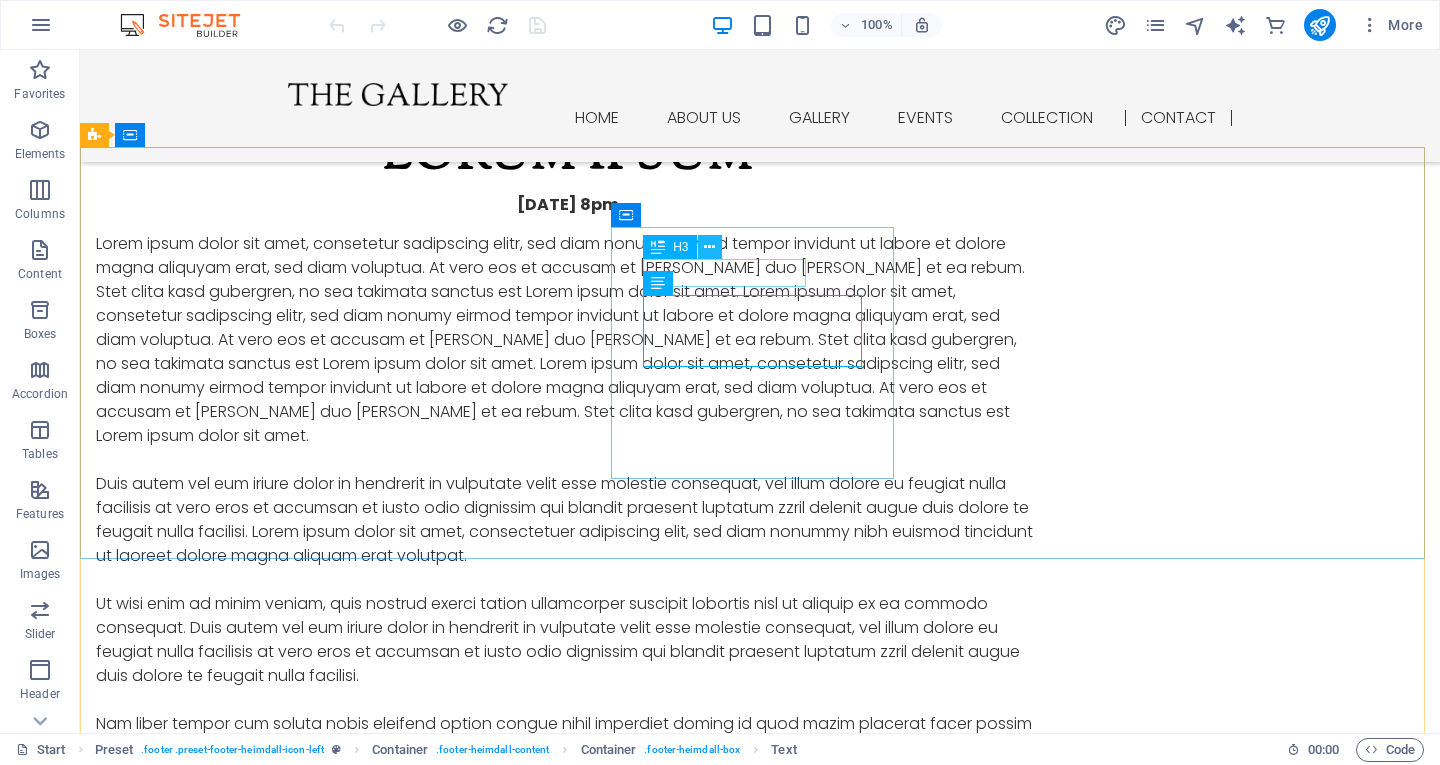 click at bounding box center (709, 247) 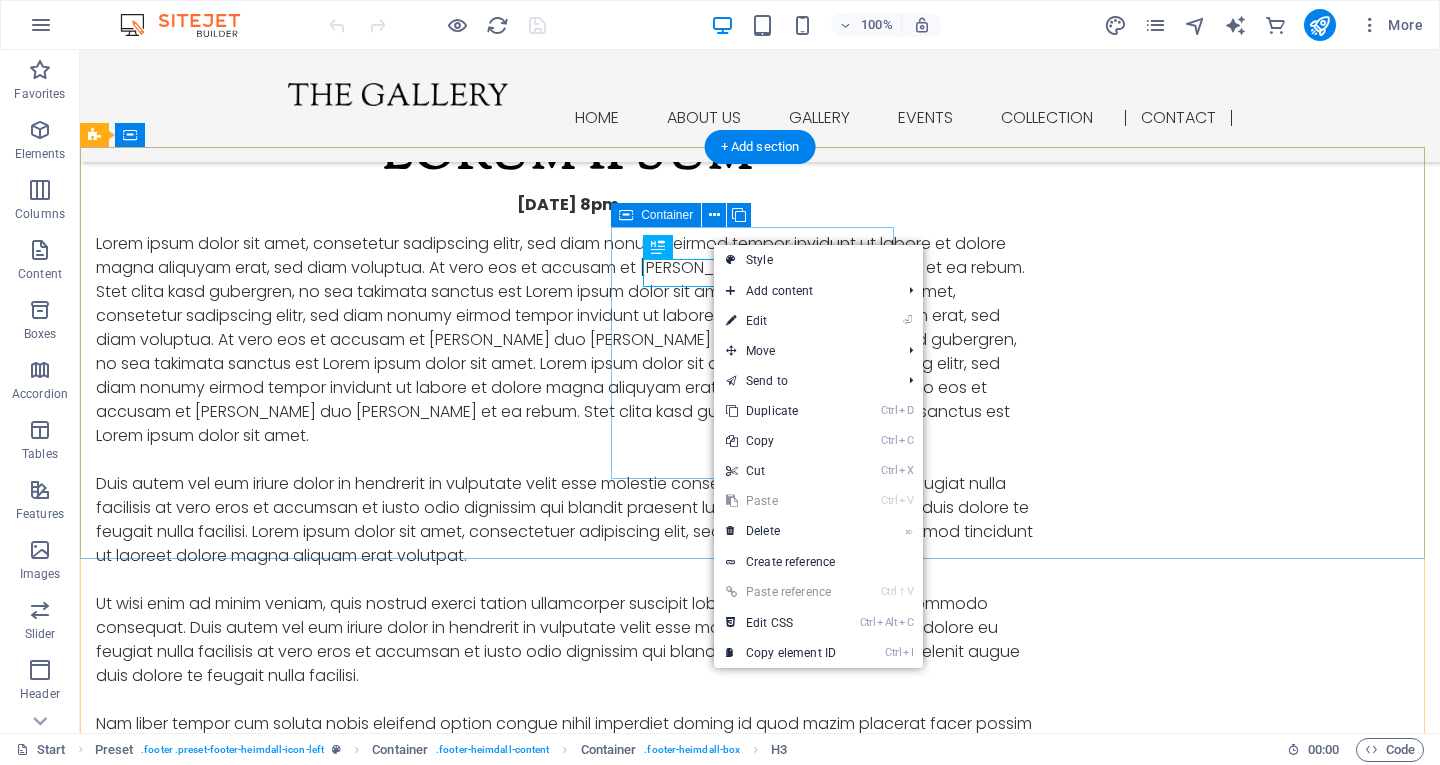 click on "Contact [DOMAIN_NAME]   [EMAIL_ADDRESS]" at bounding box center (568, 5936) 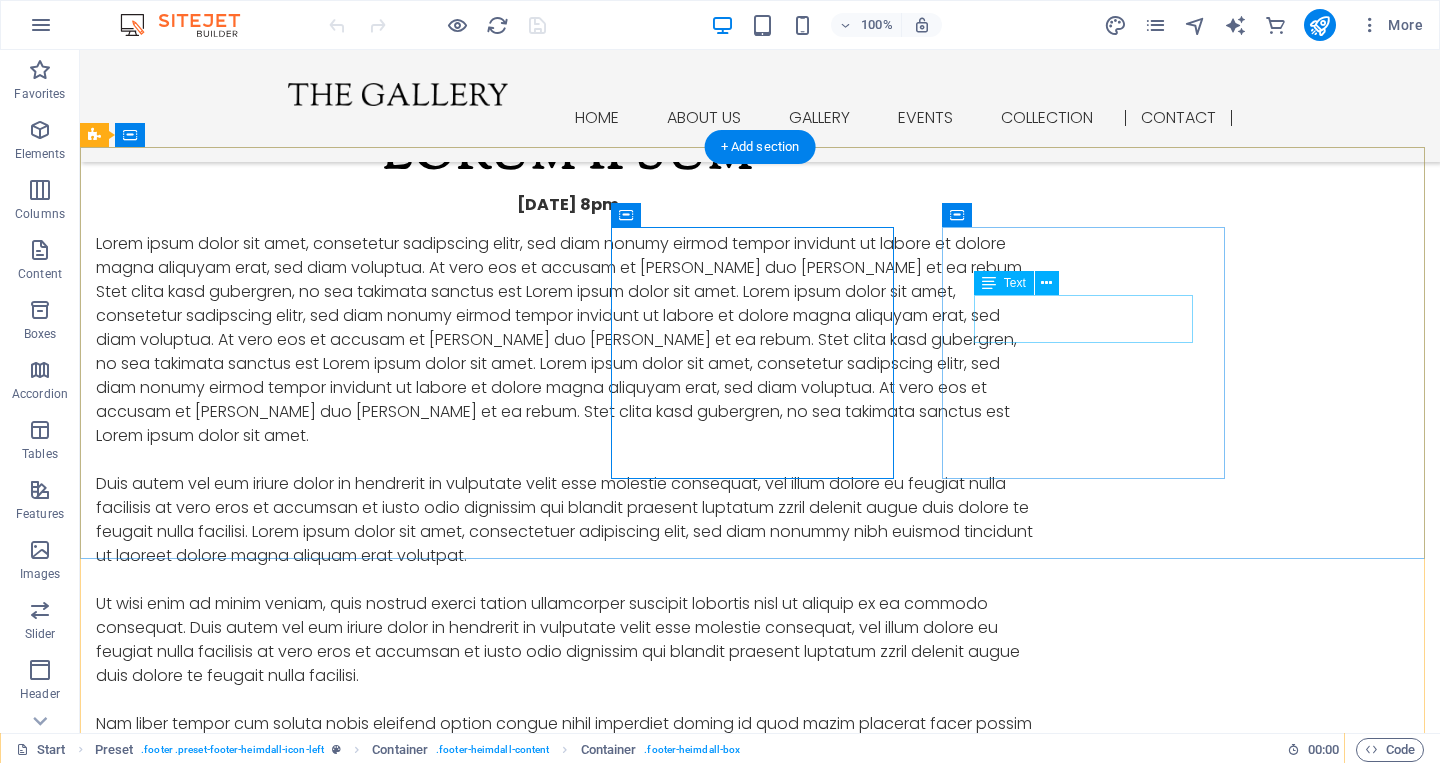 click on "Daily: 9am - 4pm [DATE] & Holiday: closed" at bounding box center (568, 6138) 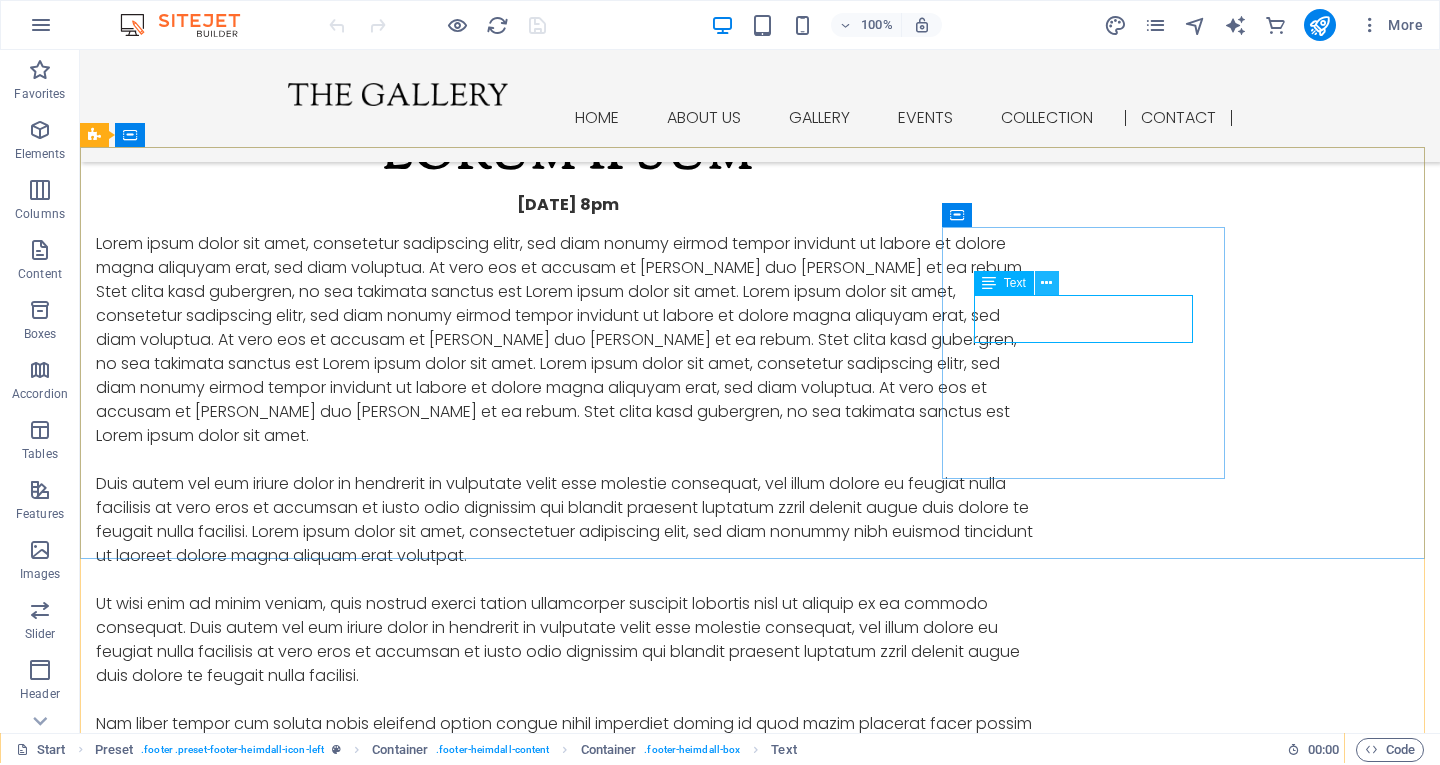 click at bounding box center [1046, 283] 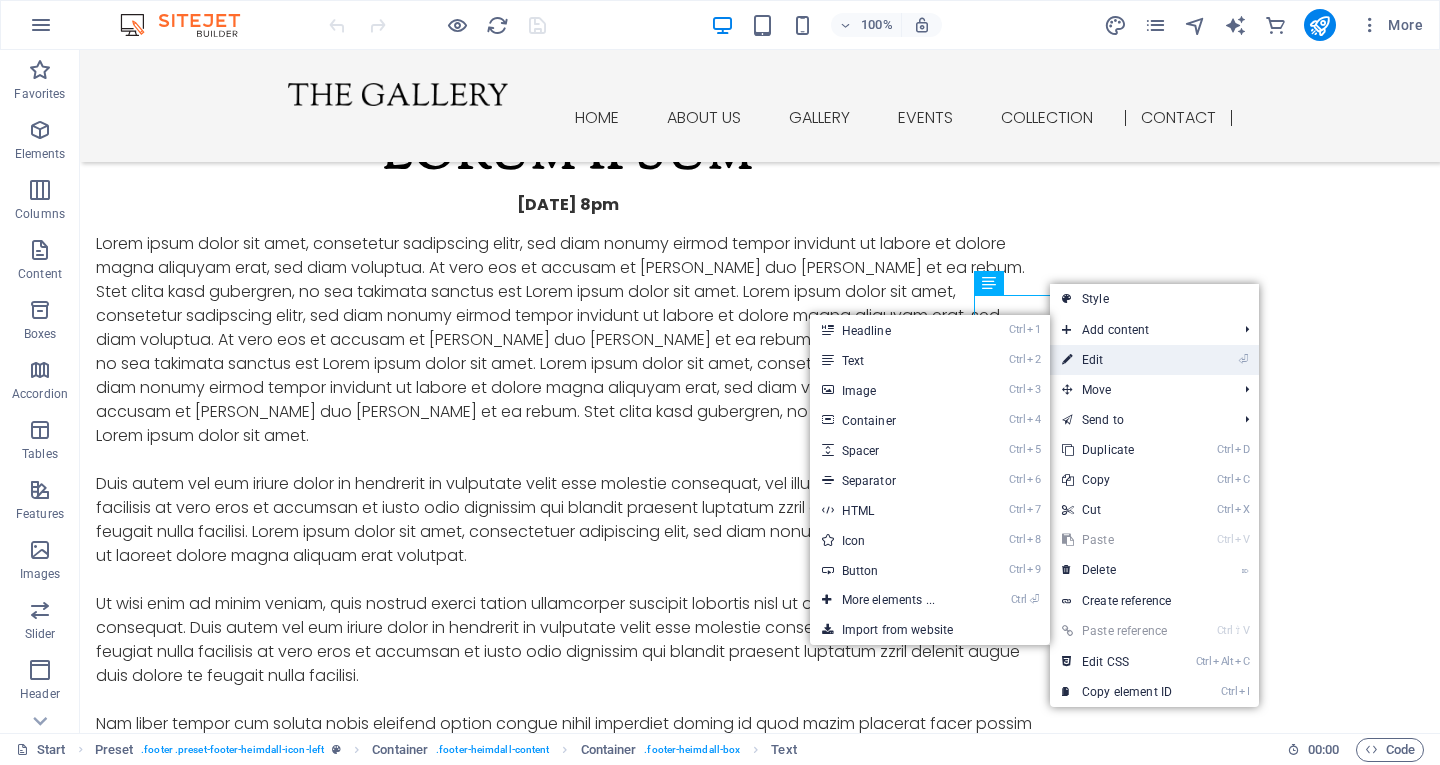 click on "⏎  Edit" at bounding box center [1117, 360] 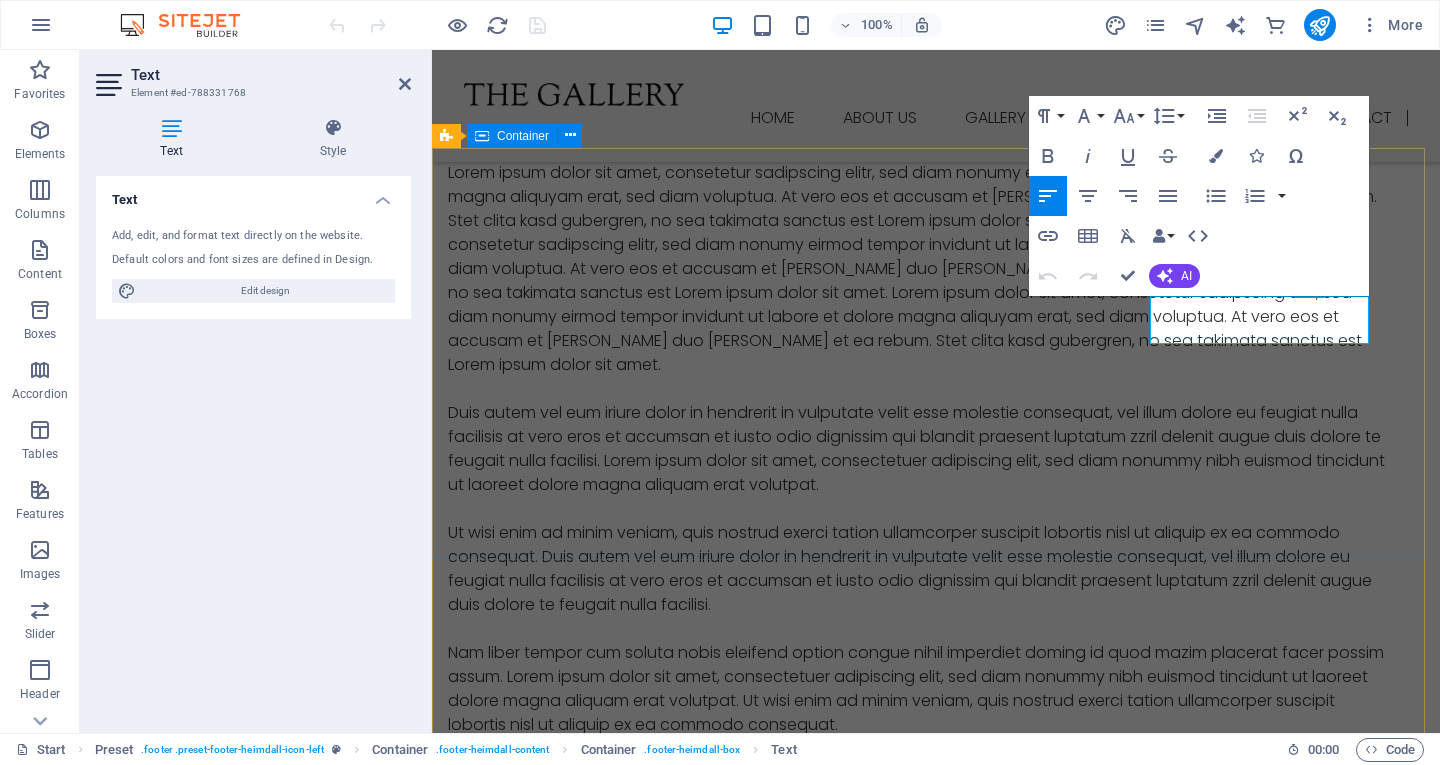 scroll, scrollTop: 9029, scrollLeft: 0, axis: vertical 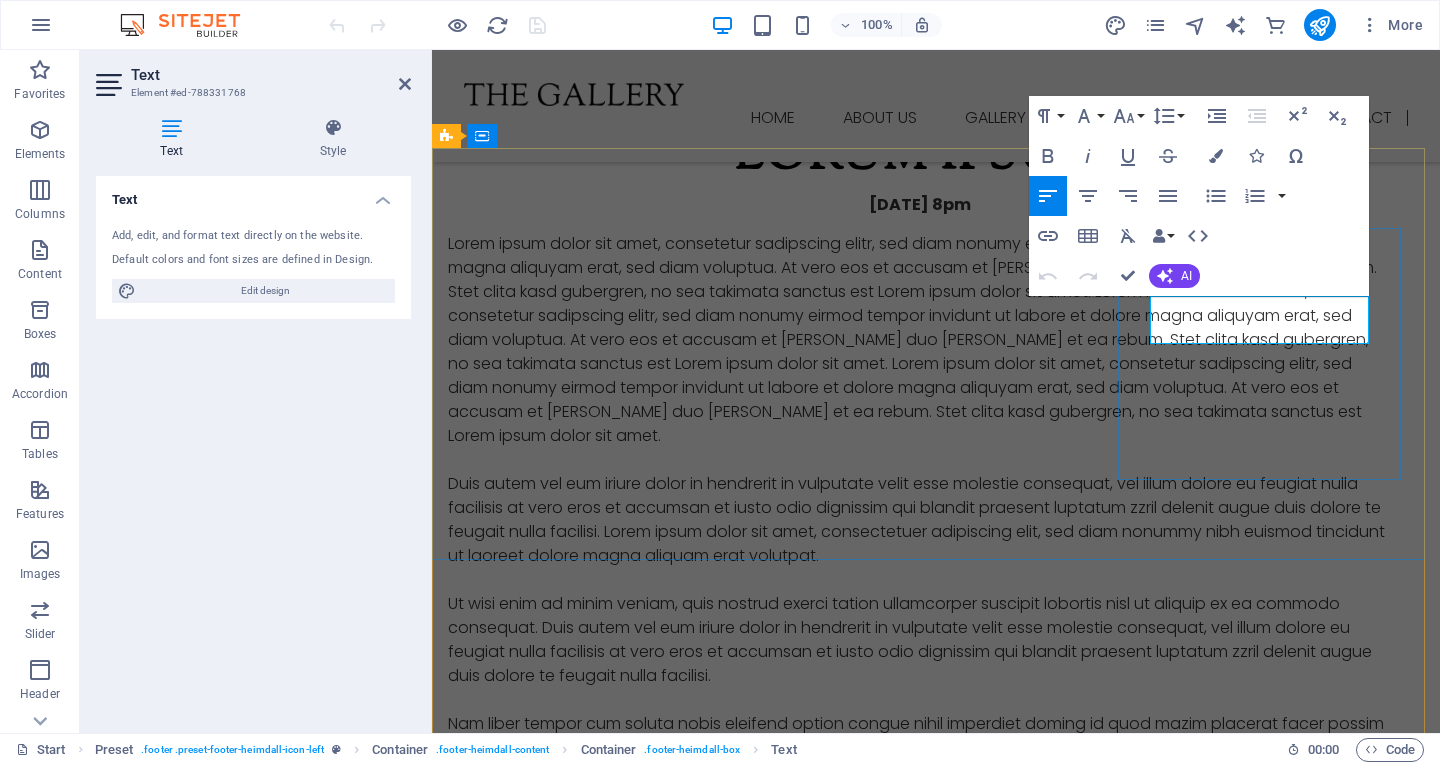 click on "Daily: 9am - 4pm [DATE] & Holiday: closed" at bounding box center (920, 6139) 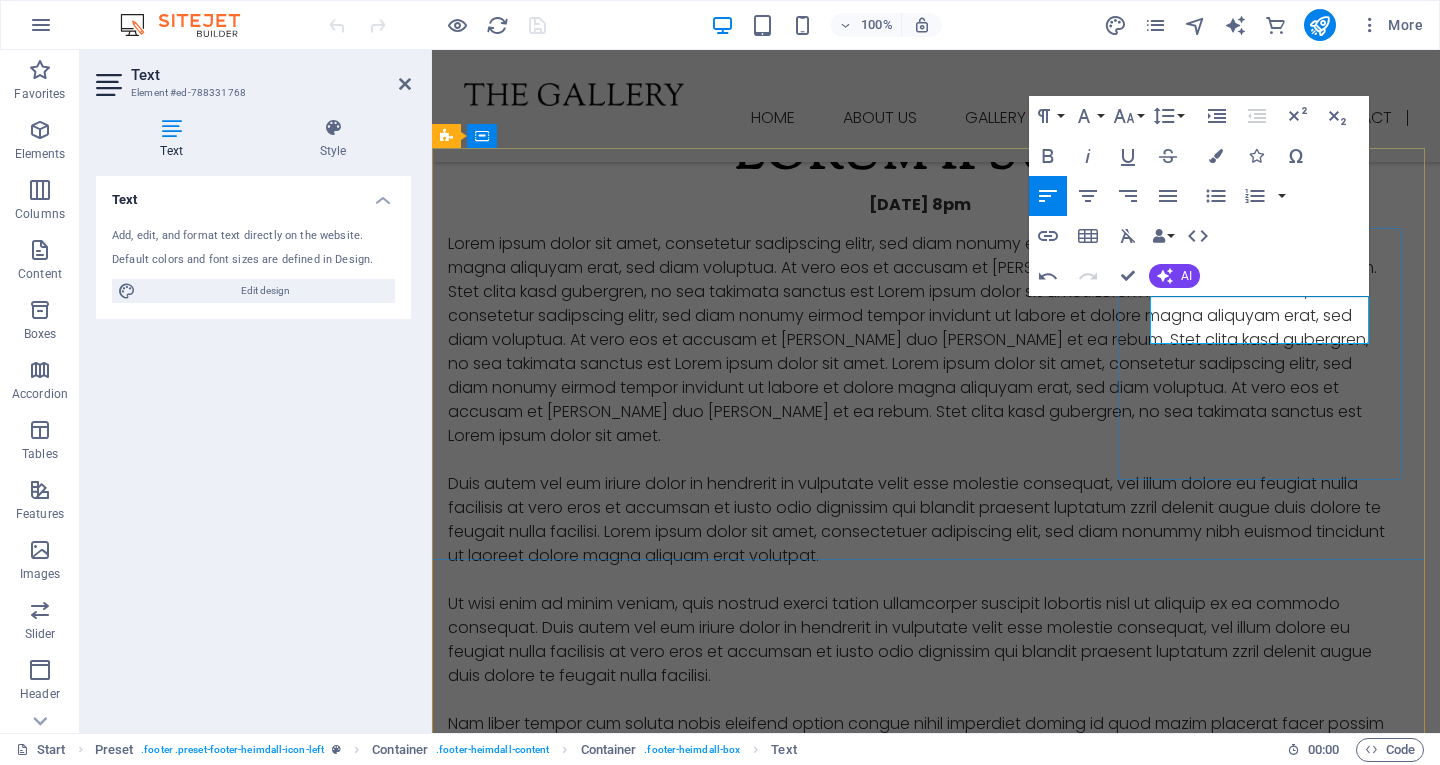 click on "Daily: 7am - 4pm [DATE] & Holiday: closed" at bounding box center [920, 6139] 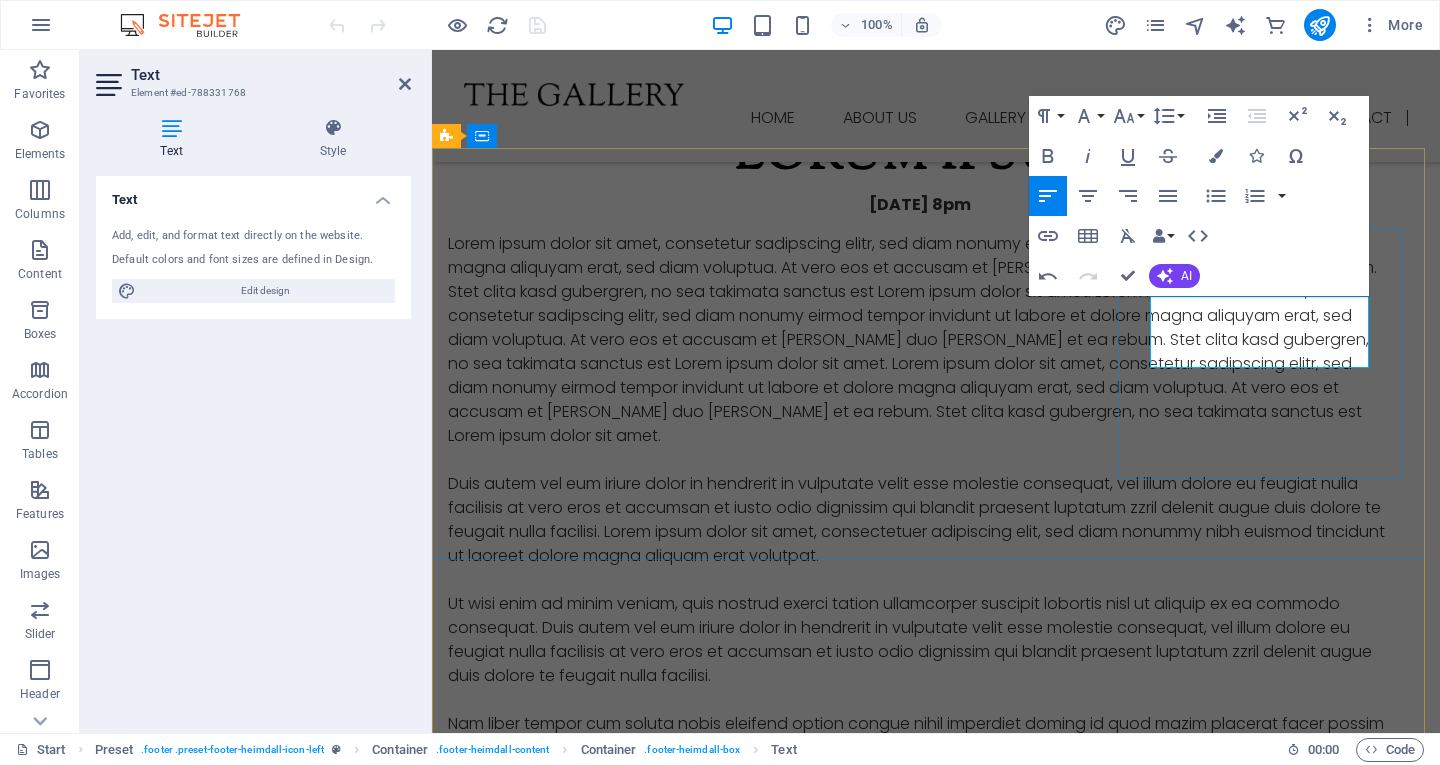click on "Daily: 7am - 4:30pm Weekends  & Holiday: closed" at bounding box center [920, 6139] 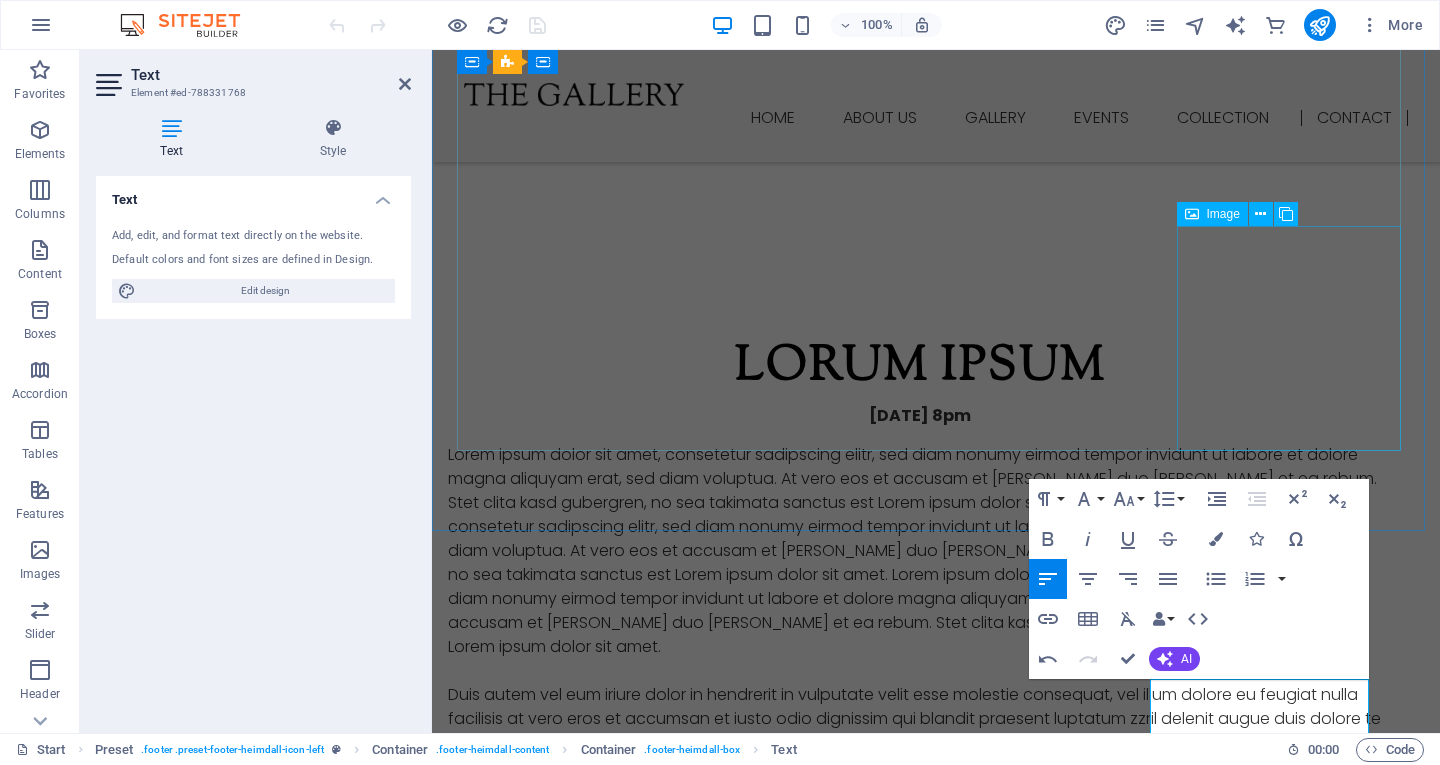 scroll, scrollTop: 8929, scrollLeft: 0, axis: vertical 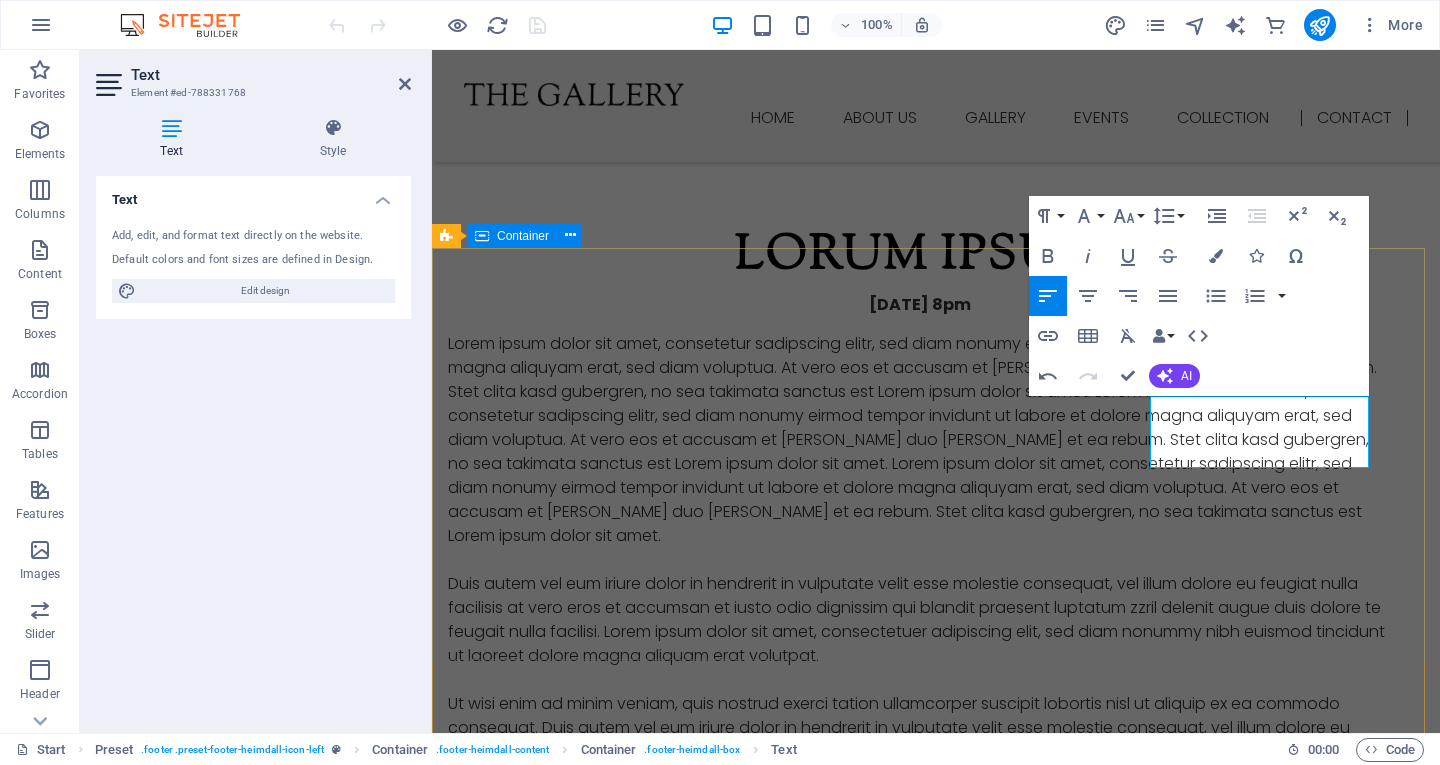 click on "Social Facebook Twitter Instagram Pinterest YouTube Contact [DOMAIN_NAME]   [EMAIL_ADDRESS] open hours Daily: 7am - 4:30pm Closed on Weekends & Holiday" at bounding box center [936, 5985] 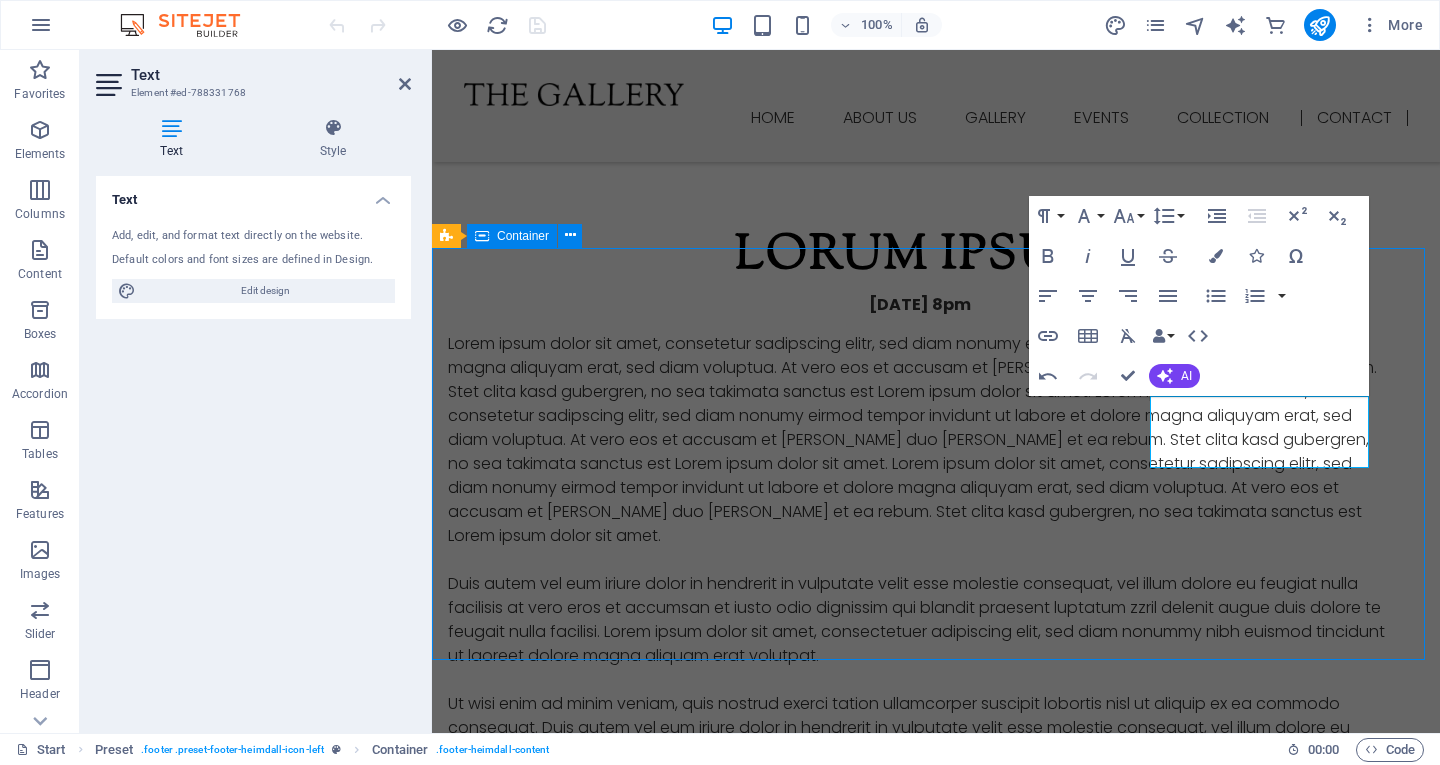 scroll, scrollTop: 9000, scrollLeft: 0, axis: vertical 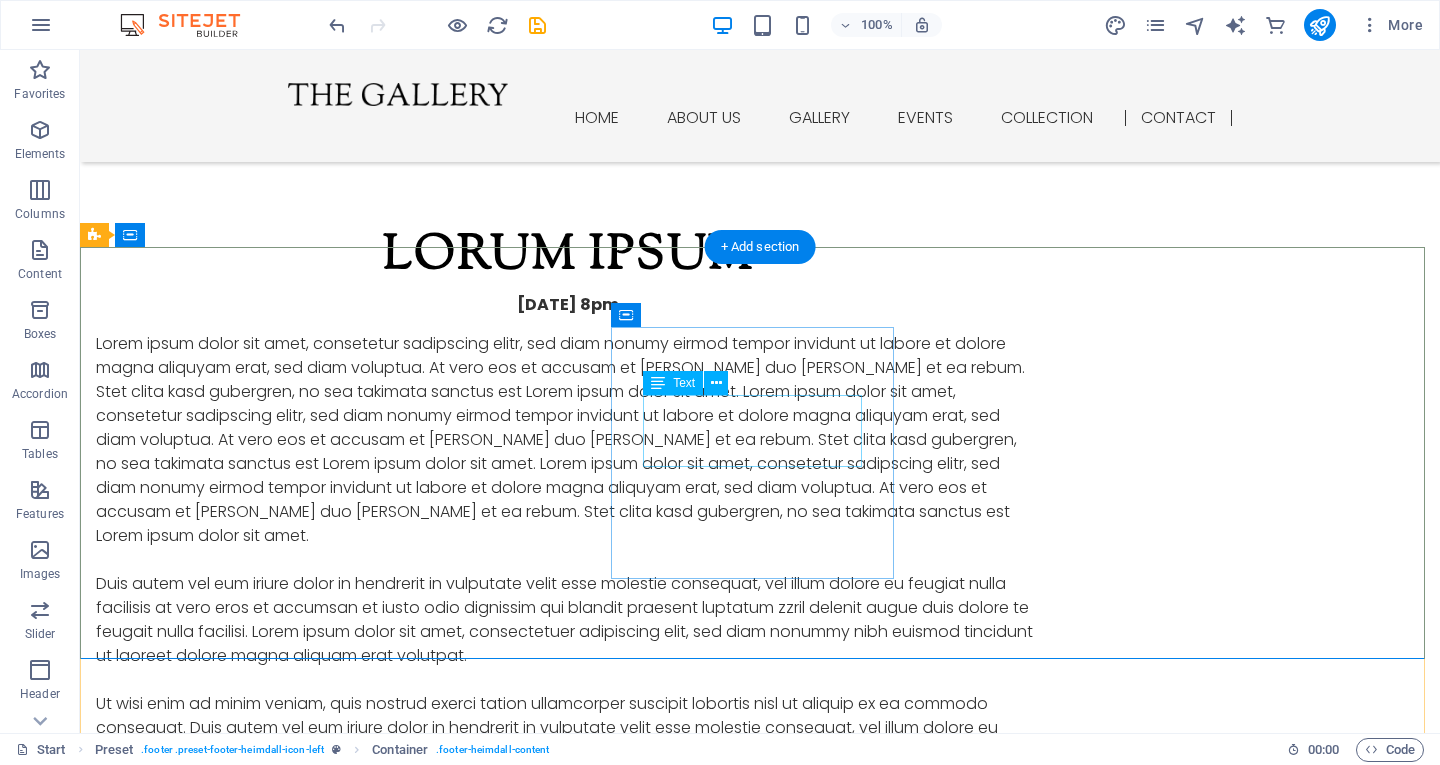 click on "[DOMAIN_NAME]   [EMAIL_ADDRESS]" at bounding box center (568, 6054) 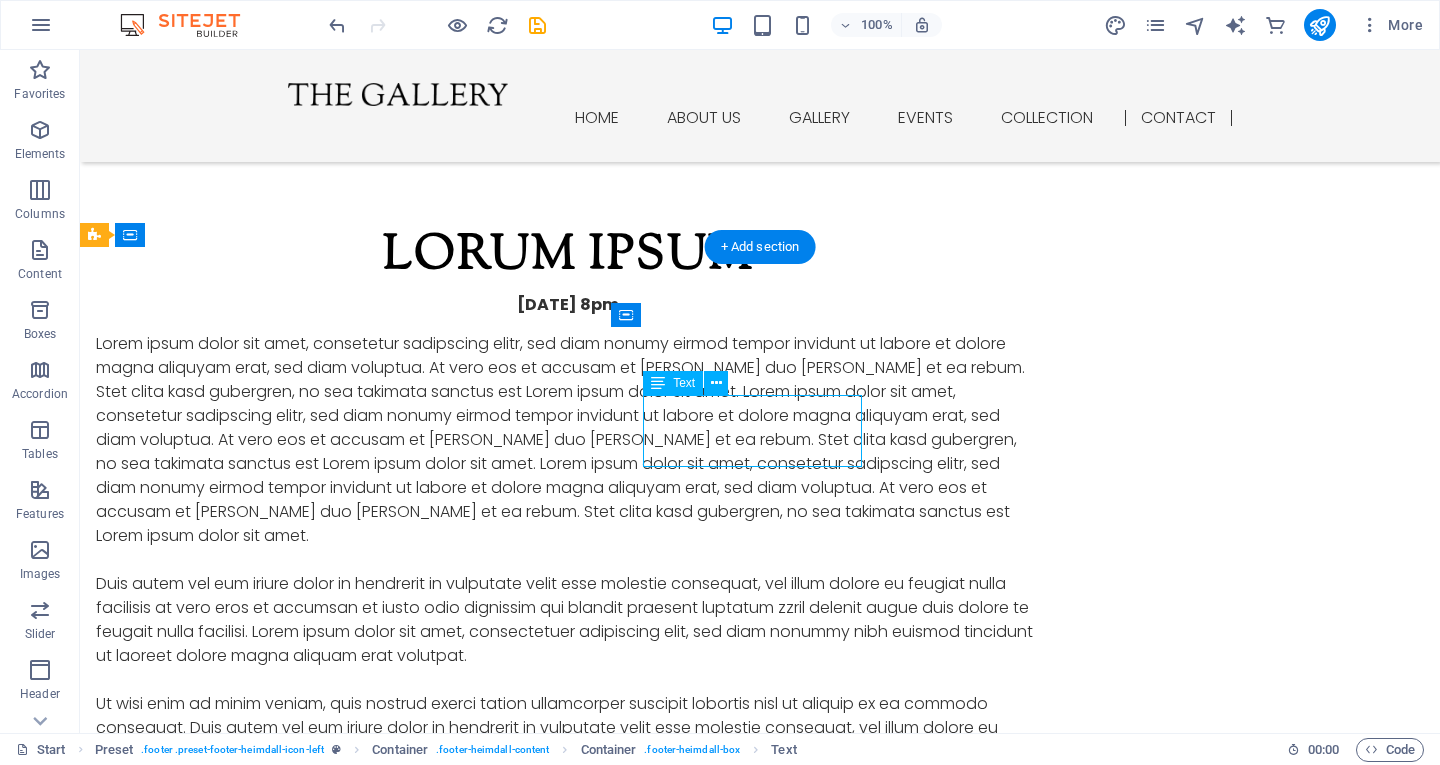 click on "[DOMAIN_NAME]   [EMAIL_ADDRESS]" at bounding box center (568, 6054) 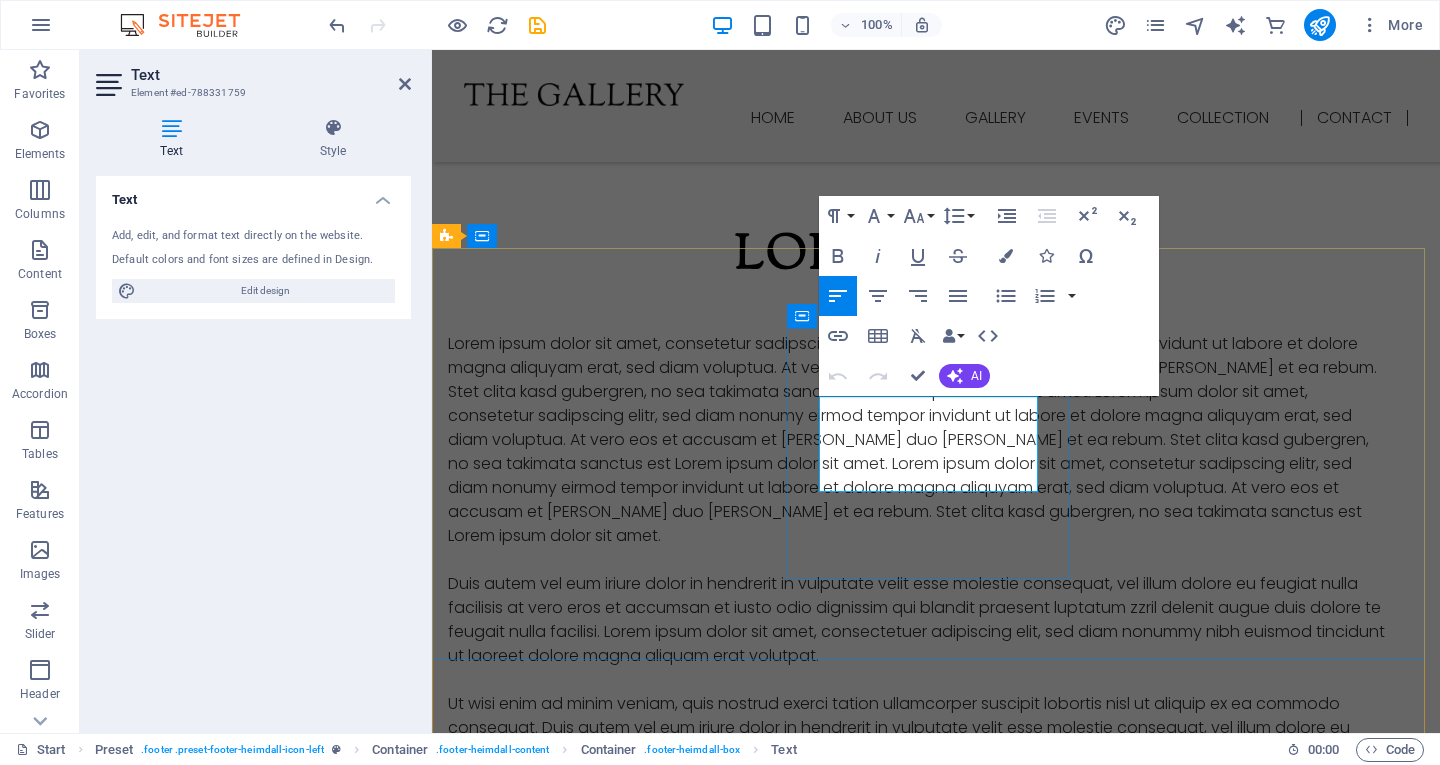click on "[EMAIL_ADDRESS]" at bounding box center [544, 6078] 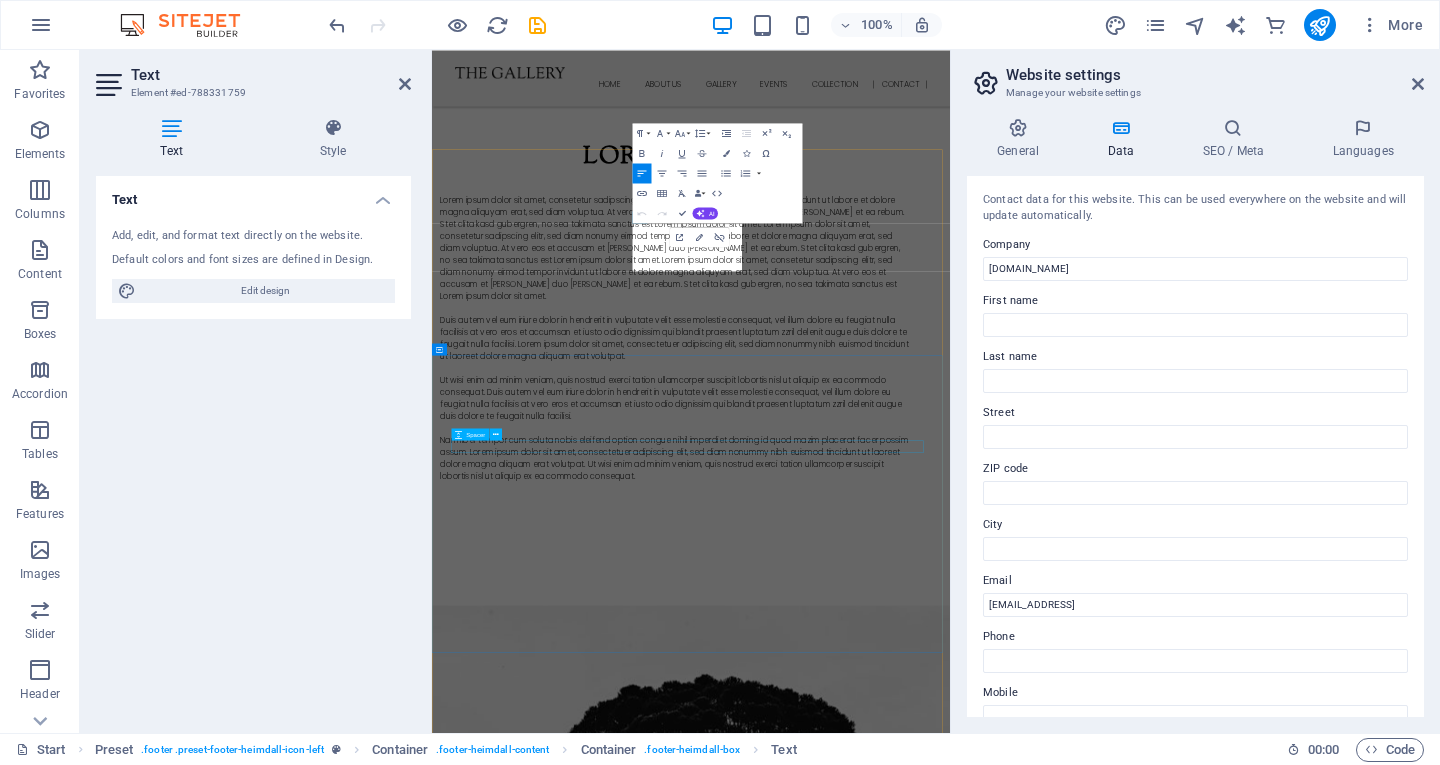scroll, scrollTop: 9535, scrollLeft: 0, axis: vertical 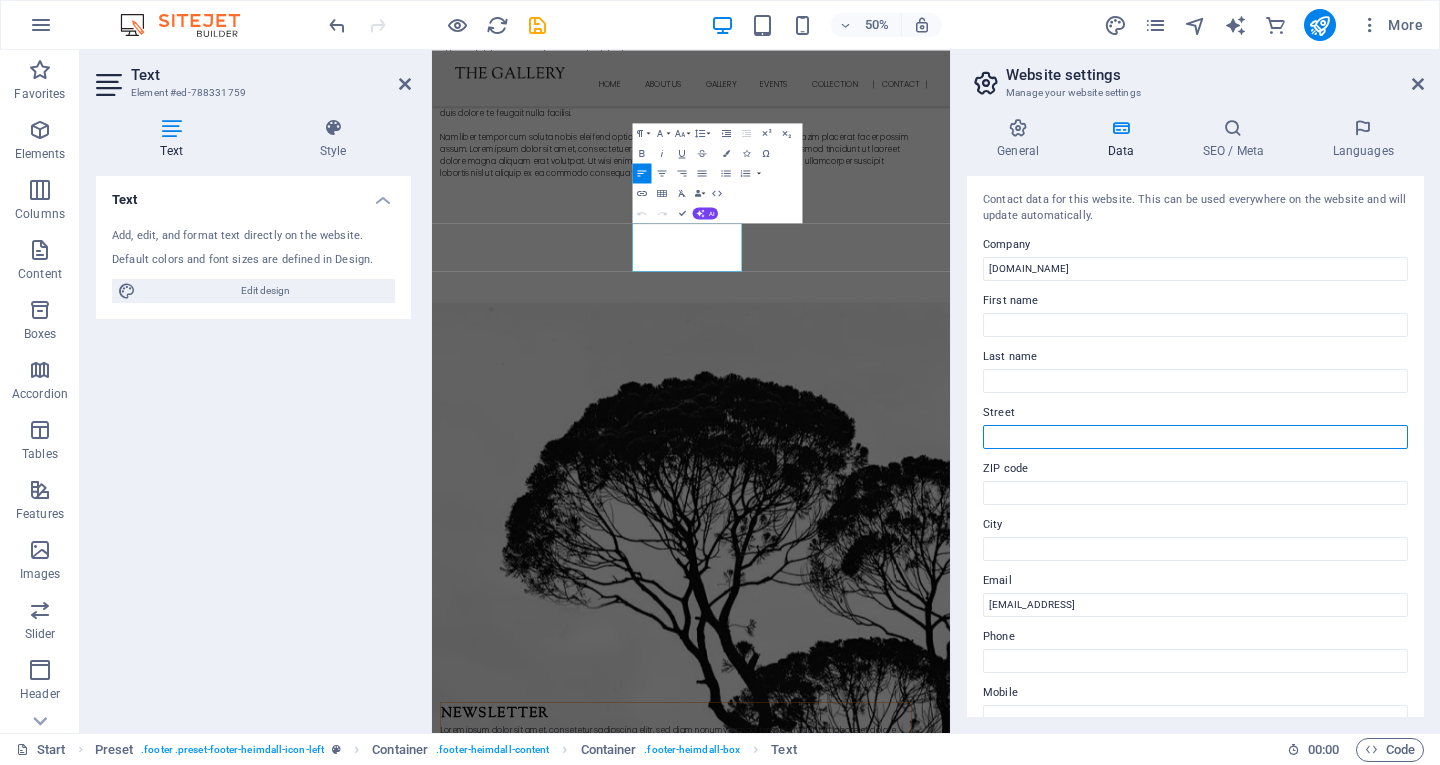 drag, startPoint x: 1272, startPoint y: 441, endPoint x: 1259, endPoint y: 442, distance: 13.038404 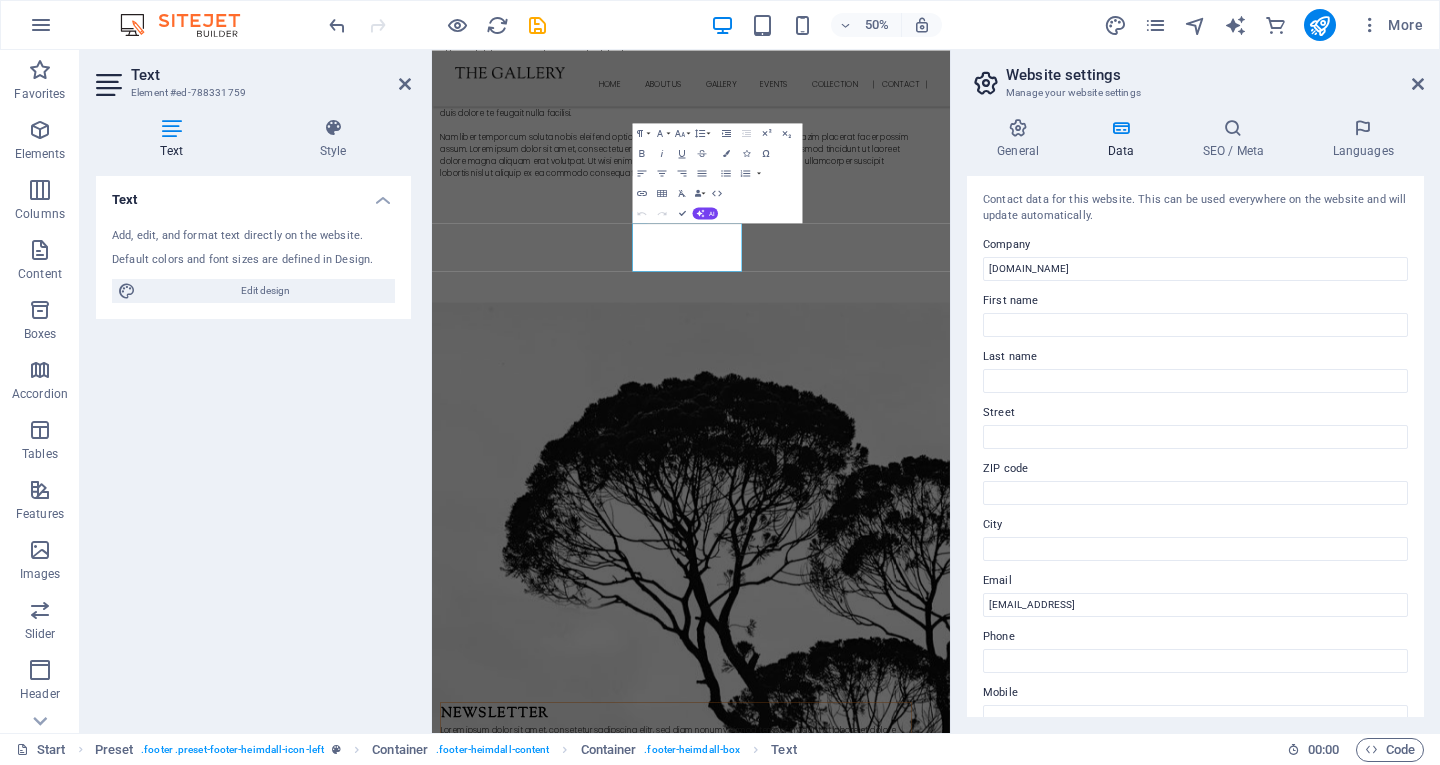 click on "Text Add, edit, and format text directly on the website. Default colors and font sizes are defined in Design. Edit design Alignment Left aligned Centered Right aligned" at bounding box center (253, 446) 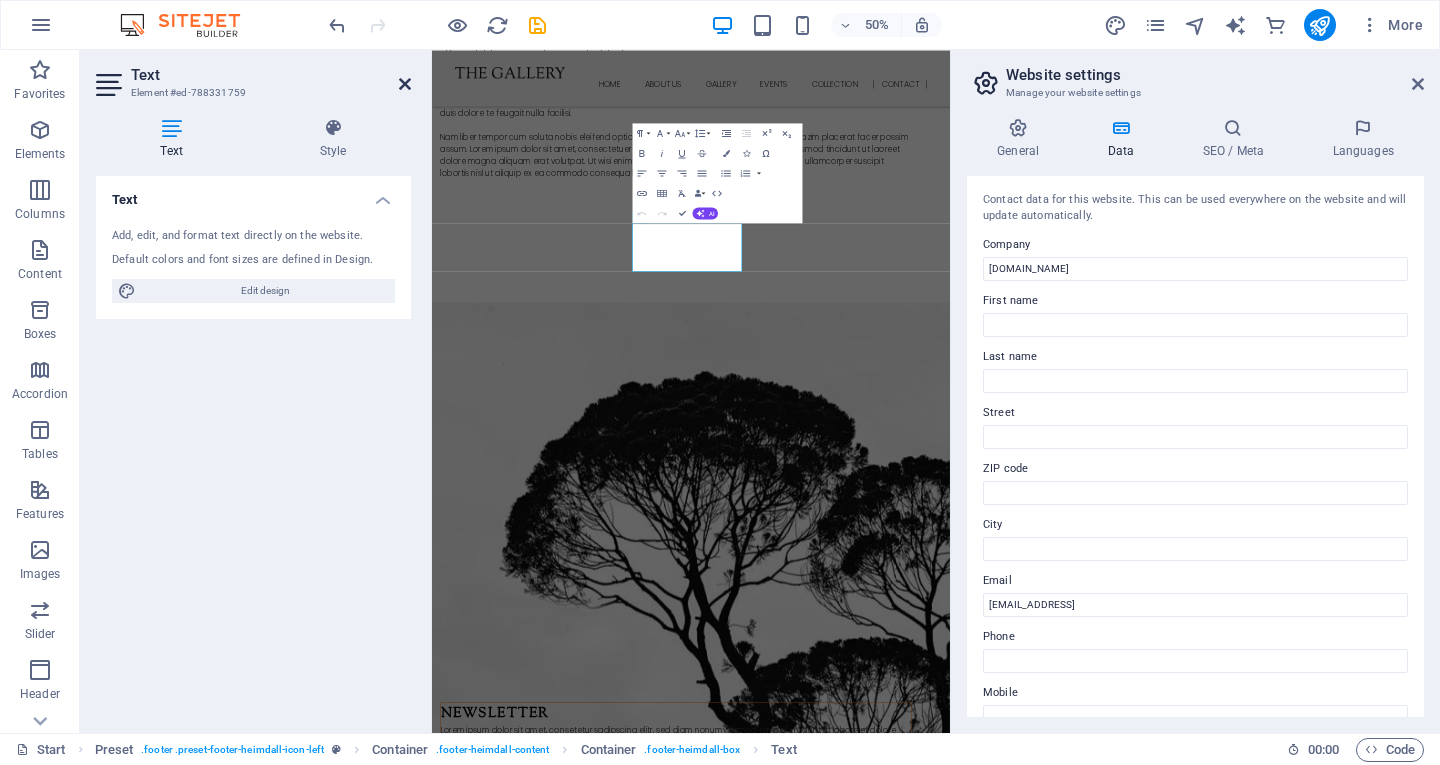 click at bounding box center [405, 84] 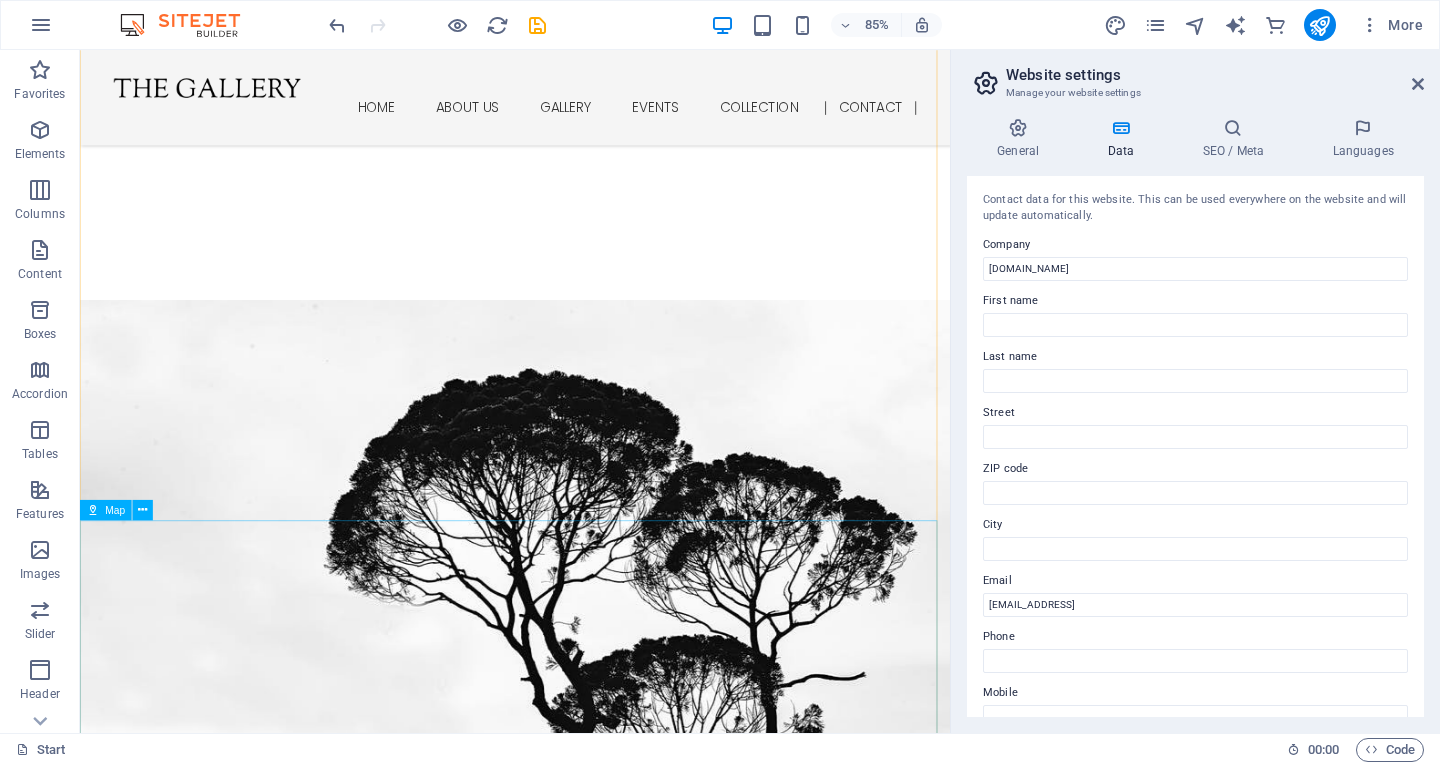 scroll, scrollTop: 9878, scrollLeft: 0, axis: vertical 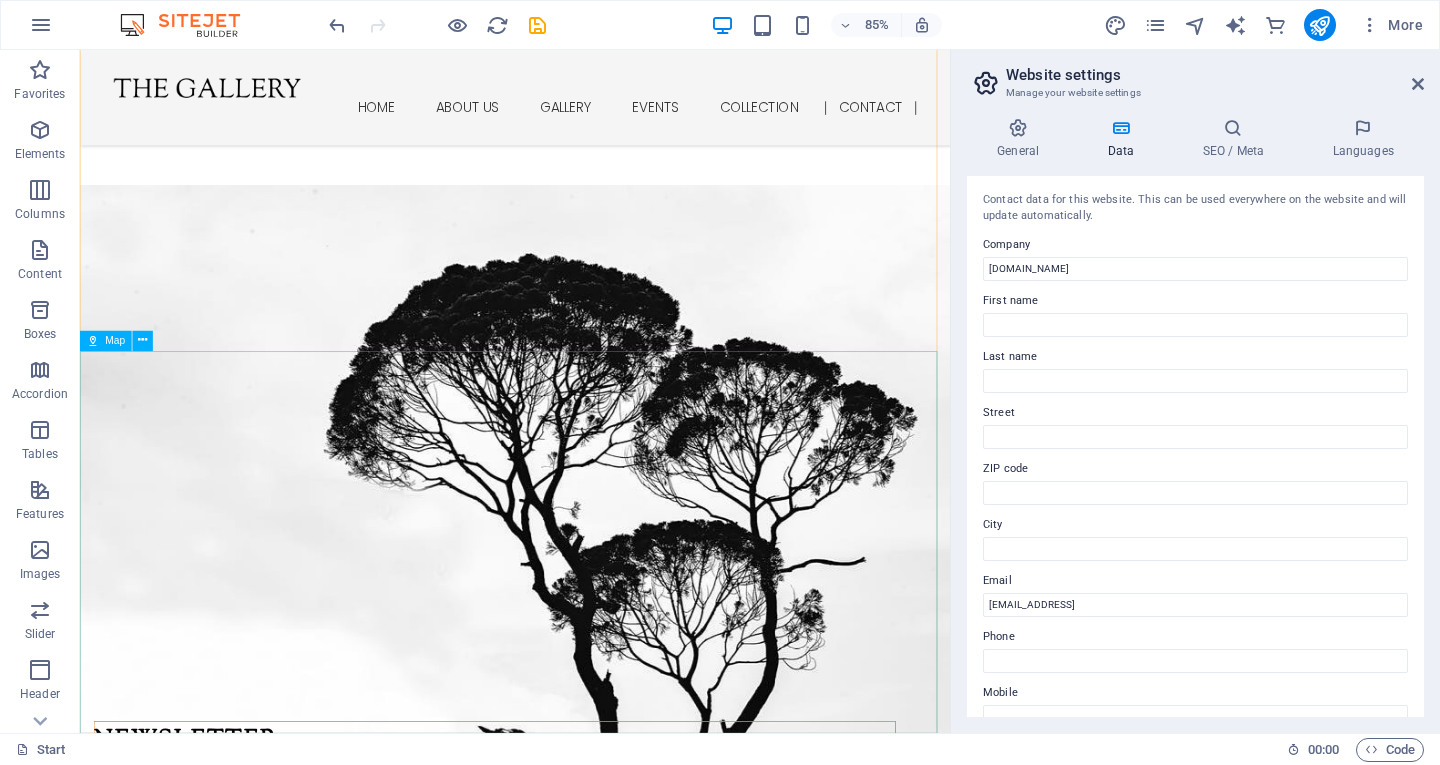 click on "Map" at bounding box center [106, 340] 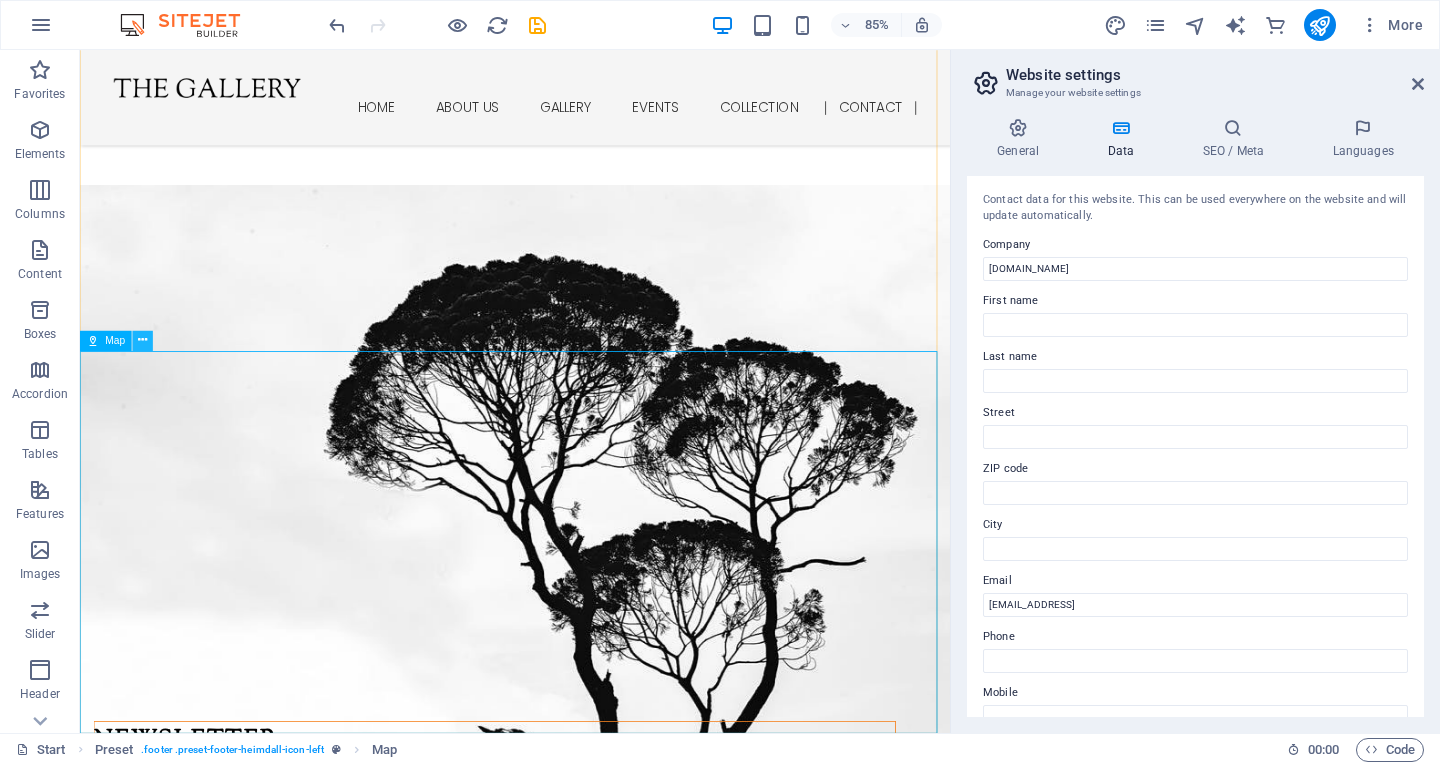 click at bounding box center (143, 341) 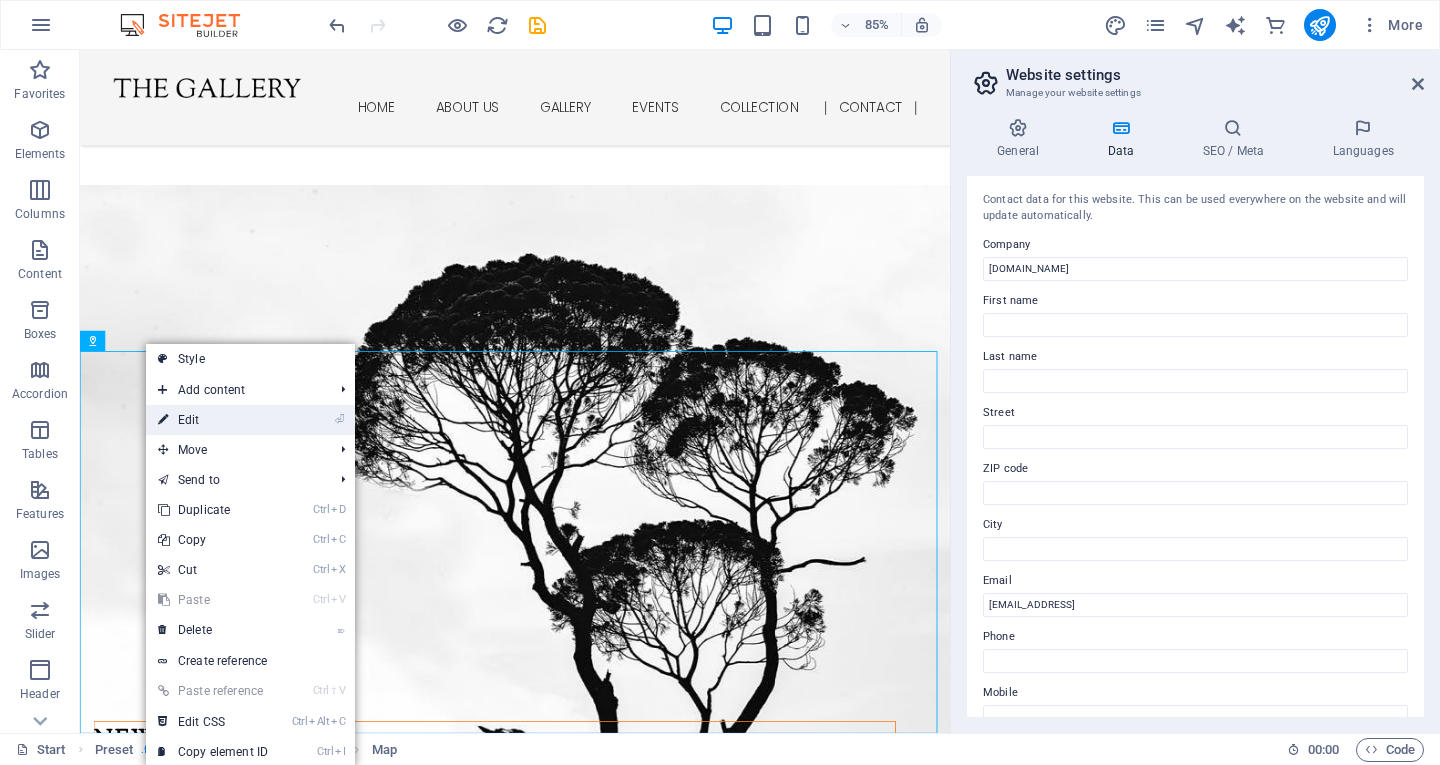 click on "⏎  Edit" at bounding box center (213, 420) 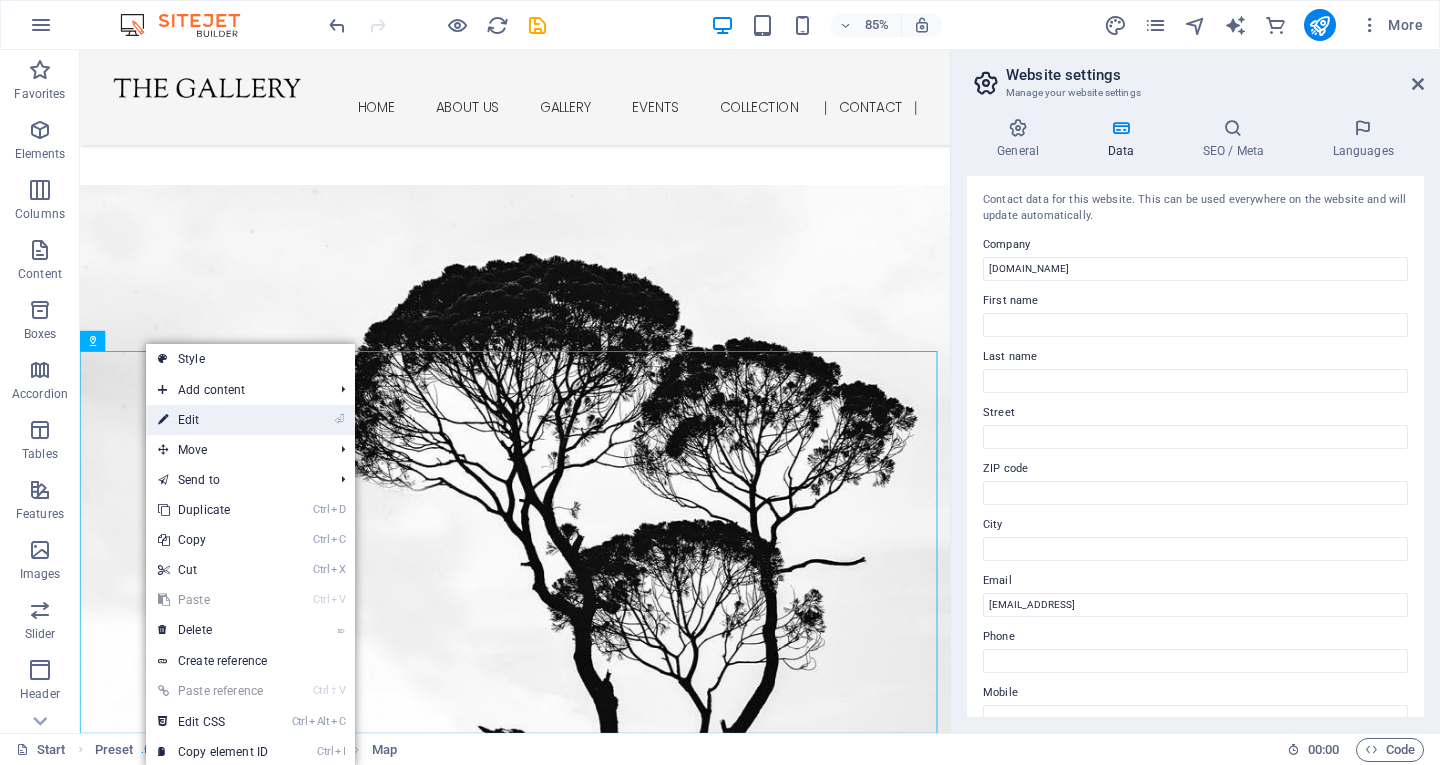 select on "1" 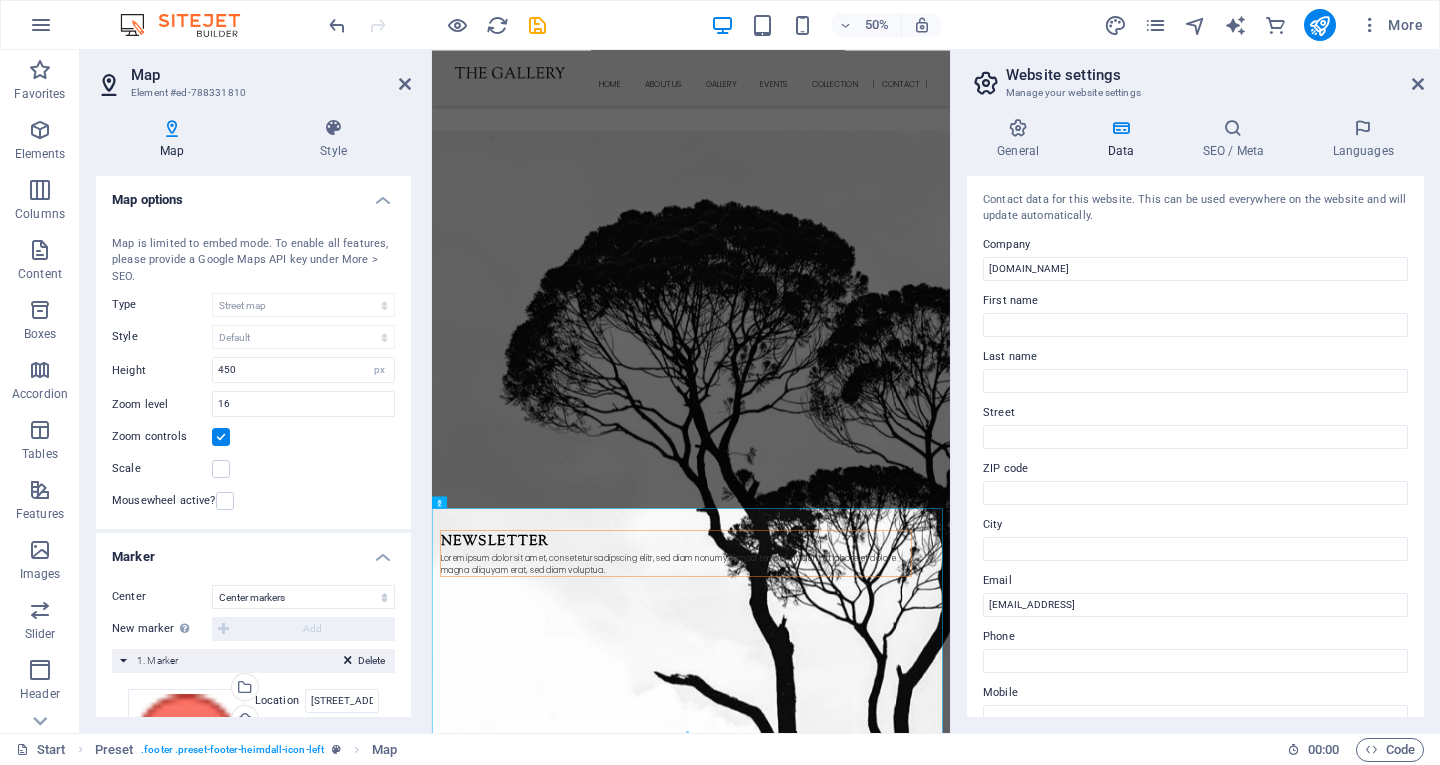 scroll, scrollTop: 9824, scrollLeft: 0, axis: vertical 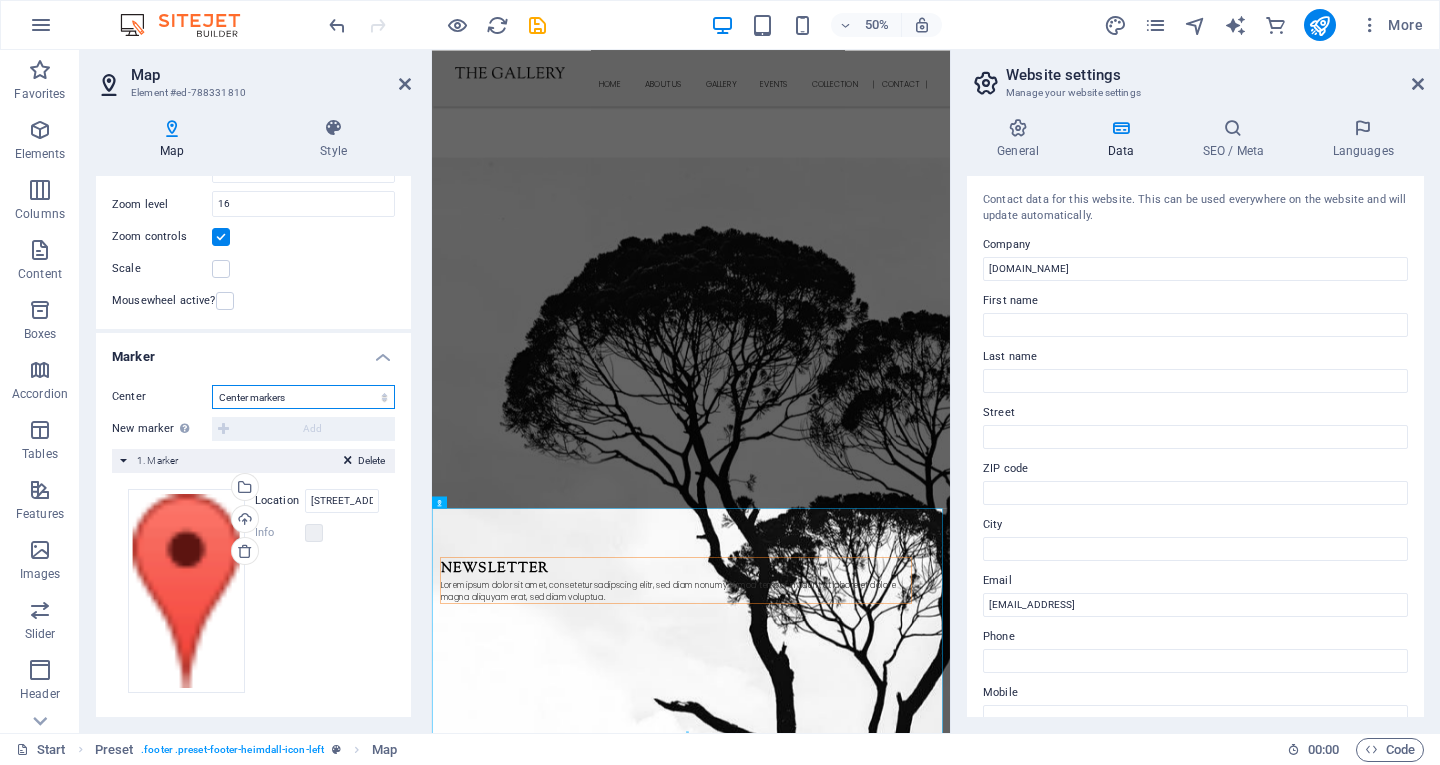 click on "Don't center Center markers Center and zoom markers" at bounding box center [303, 397] 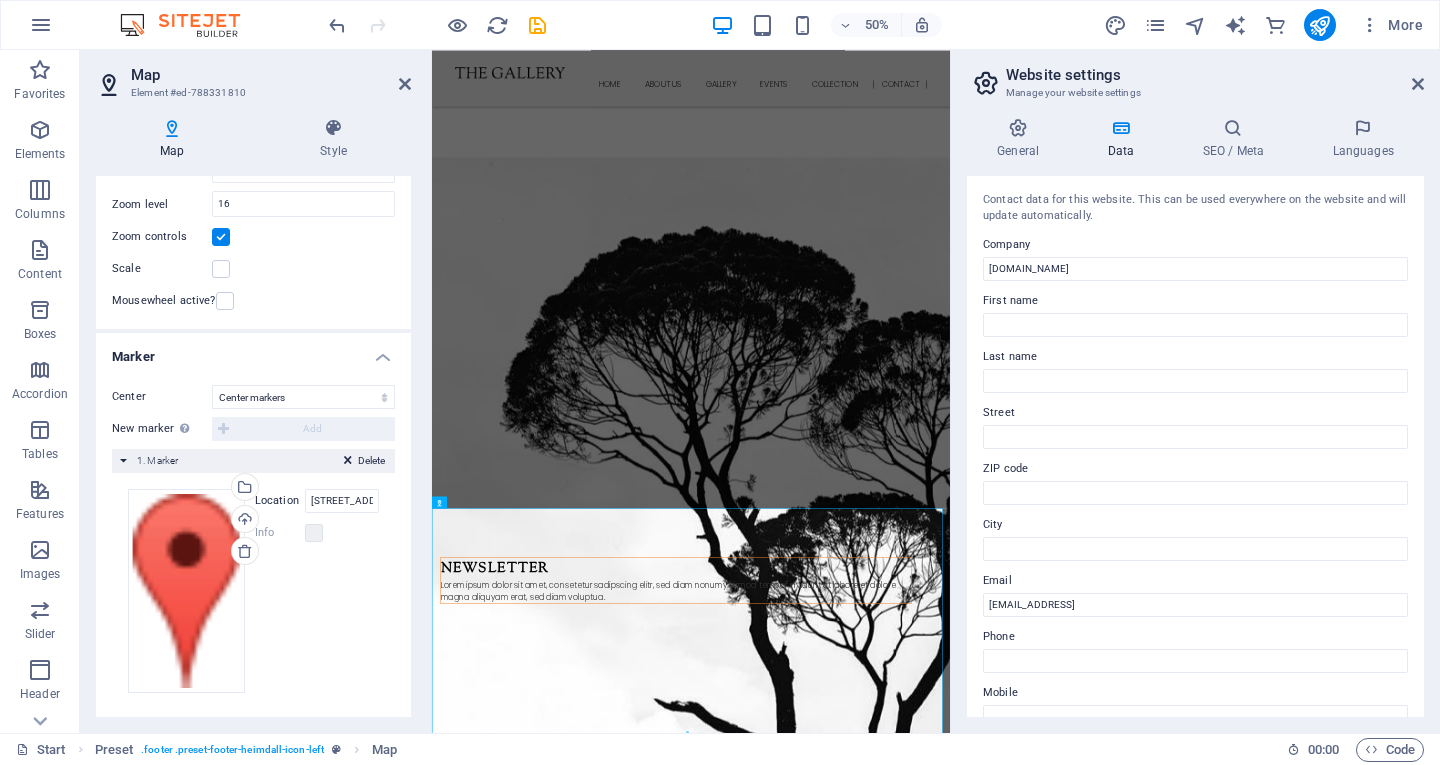 click on "Drag files here, click to choose files or select files from Files or our free stock photos & videos Select files from the file manager, stock photos, or upload file(s) Upload Location [STREET_ADDRESS][US_STATE] Width auto px Info Opened? Headline The Gallery SEO Description Paragraph Format Normal Heading 1 Heading 2 Heading 3 Heading 4 Heading 5 Heading 6 Code Font Family Arial [US_STATE] Impact Tahoma Times New Roman Verdana Poppins Sorts Mill [PERSON_NAME] Font Size 8 9 10 11 12 14 18 24 30 36 48 60 72 96 Bold Italic Underline Strikethrough Colors Icons Align Left Align Center Align Right Align Justify Unordered List Ordered List Insert Link Clear Formatting HTML" at bounding box center (253, 591) 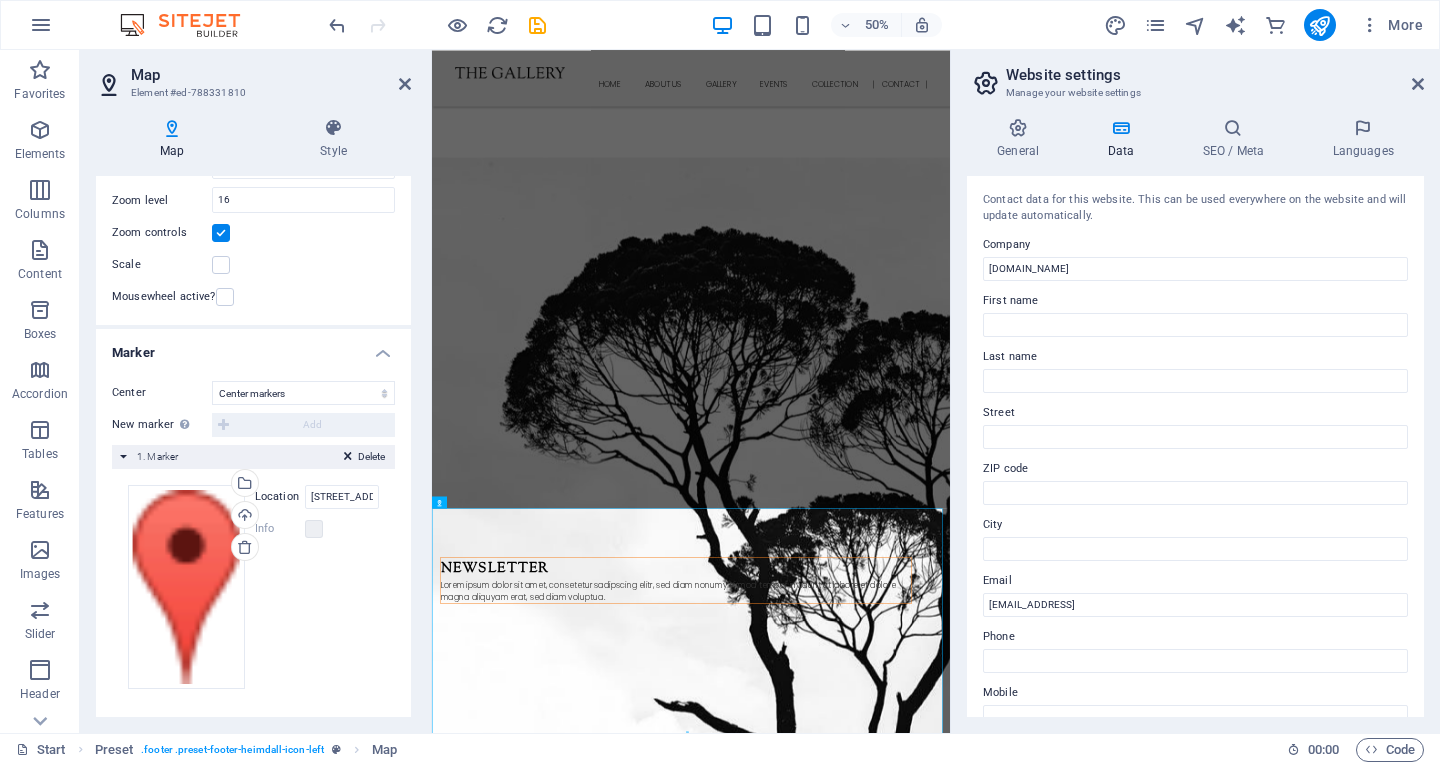click on "New marker To enable this feature, please provide a Google Maps API key in the website settings. Add" at bounding box center (253, 425) 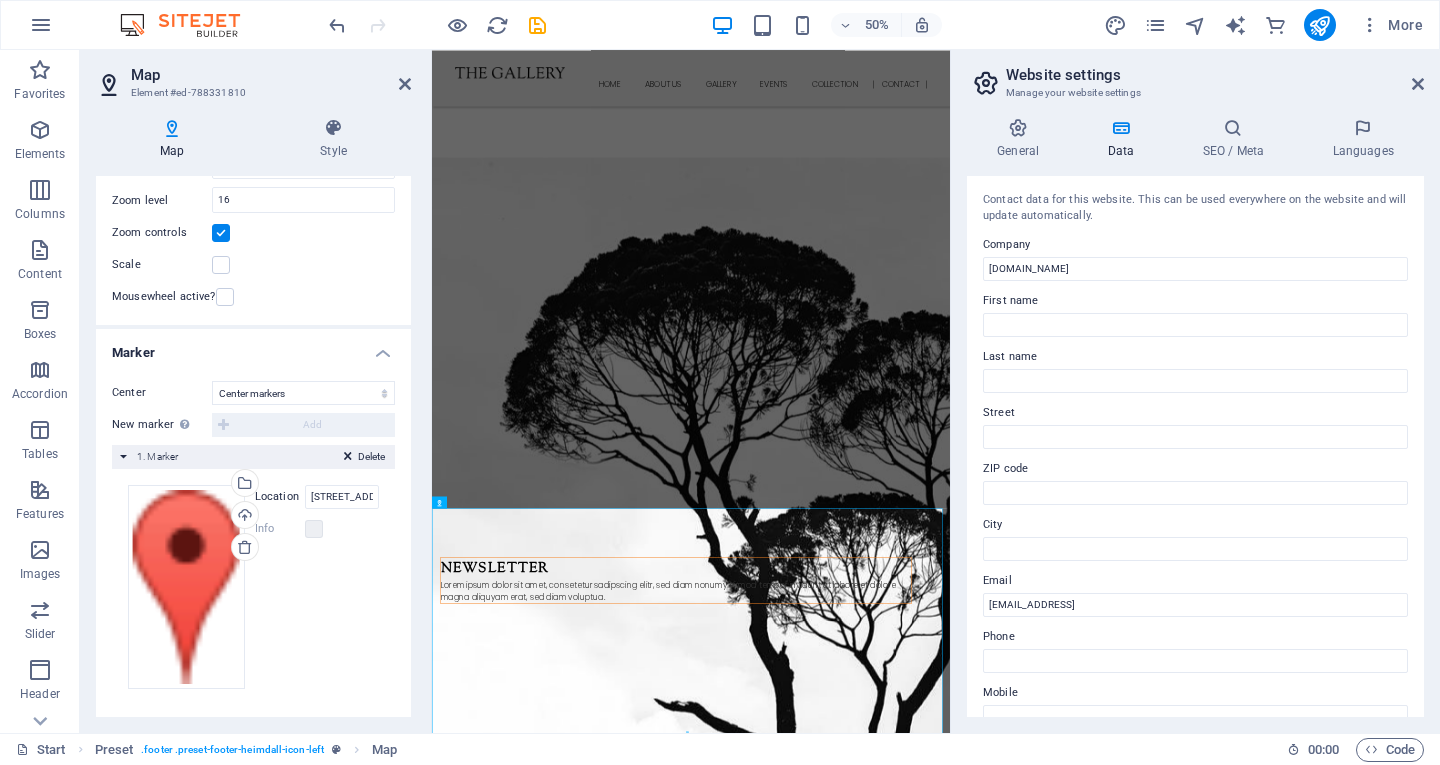 click on "New marker To enable this feature, please provide a Google Maps API key in the website settings. Add" at bounding box center [253, 425] 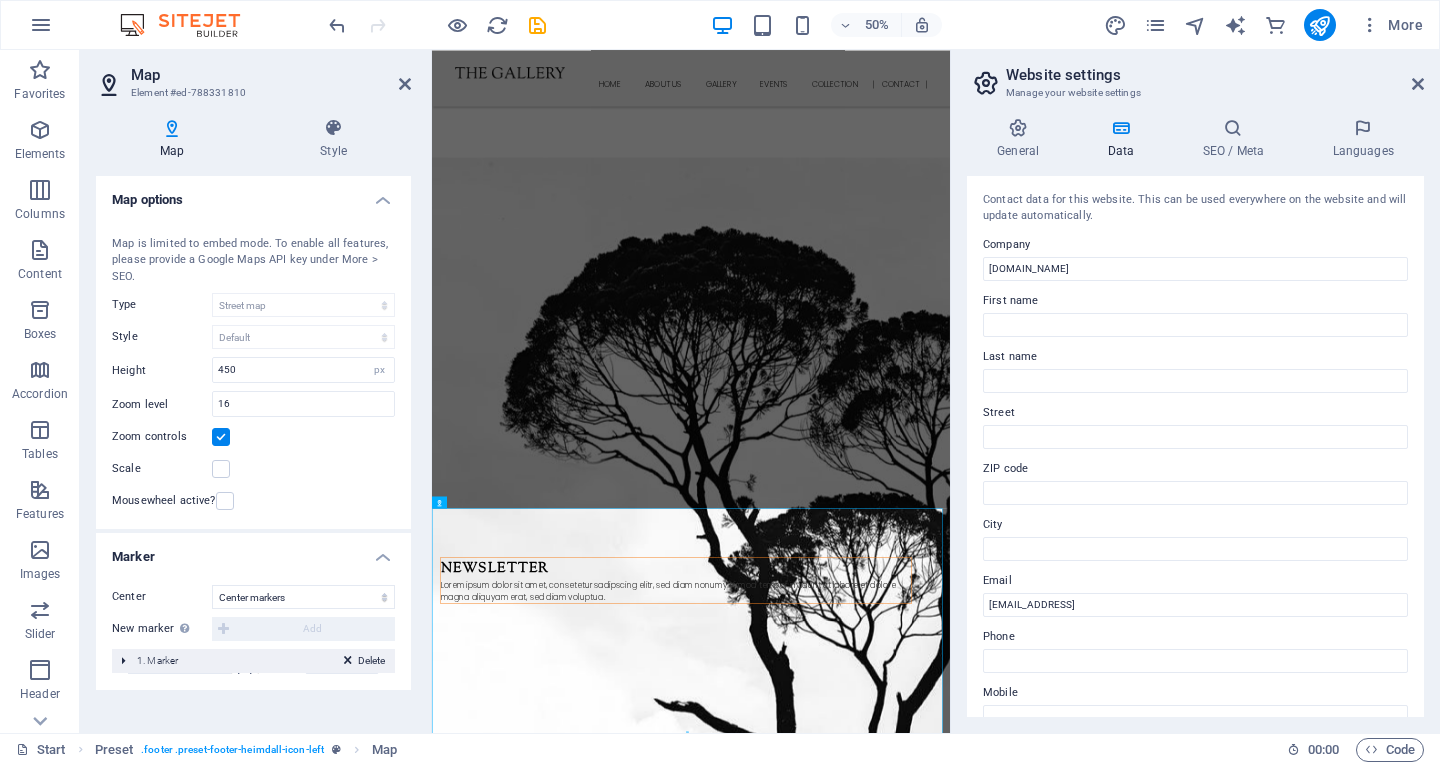 scroll, scrollTop: 0, scrollLeft: 0, axis: both 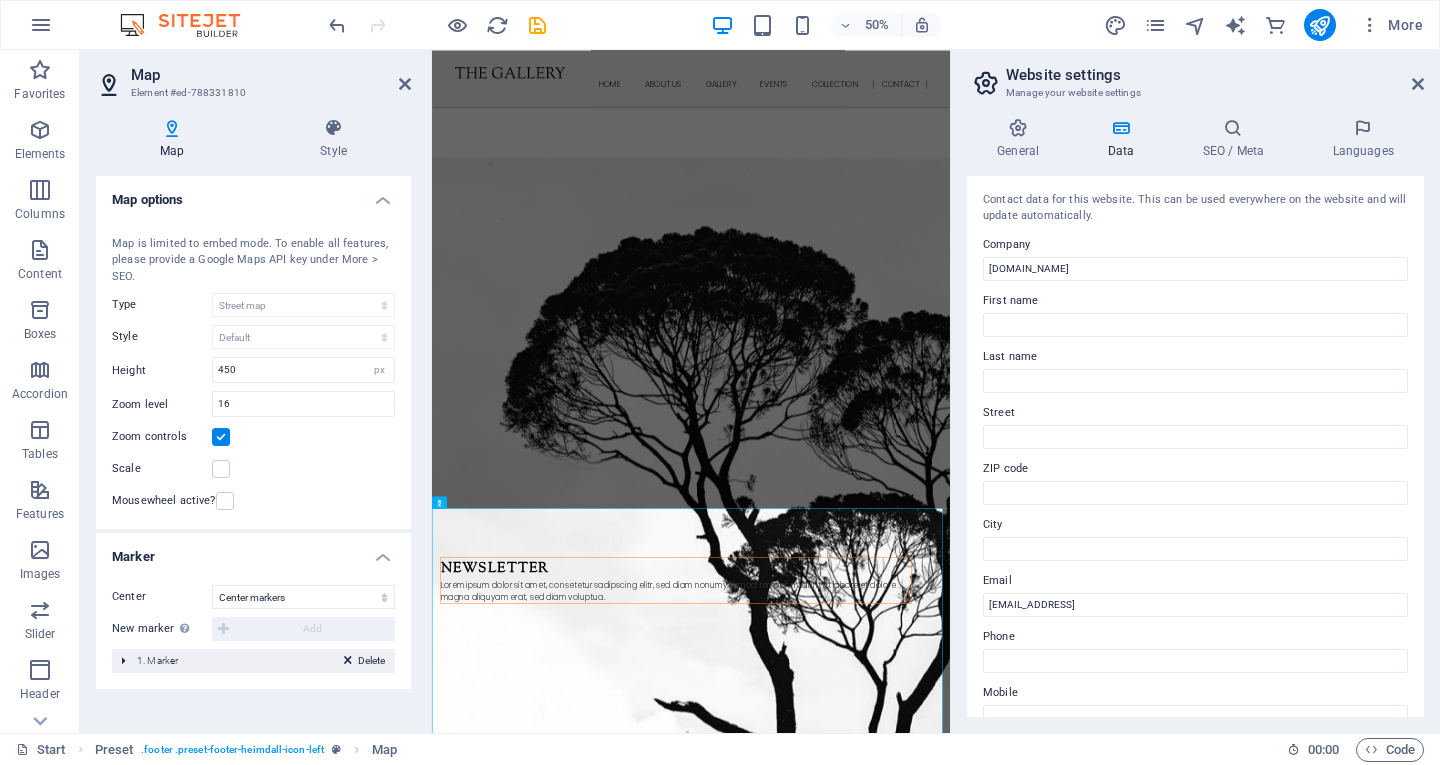 click on "Marker" at bounding box center (253, 551) 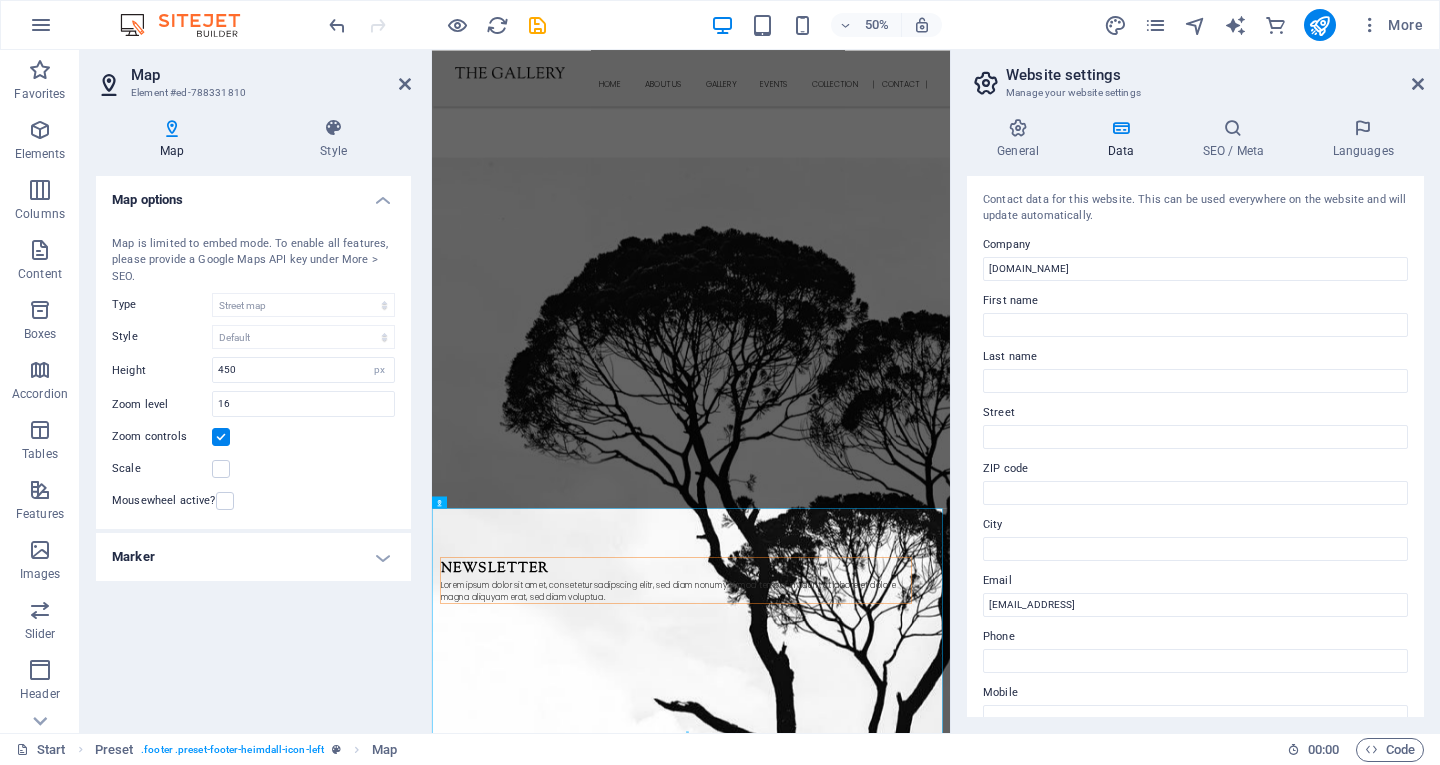 click on "Map Element #ed-788331810 Map Style Map options Map center [STREET_ADDRESS][US_STATE] Map is limited to embed mode. To enable all features, please provide a Google Maps API key under More > SEO. Type Street map Satellite view Satellite view with streets Terrain map Style Default Colorize Pale [PERSON_NAME] Subtle Grayscale Shades of Grey Apple Maps Blue Water Midnight Commander Light Monochrome Paper Neutral Blue Hints of Gold Black &amp; White No labels Color Height 450 px Zoom level 16 Zoom controls Scale Mousewheel active? [GEOGRAPHIC_DATA] Don't center Center markers Center and zoom markers New marker To enable this feature, please provide a Google Maps API key in the website settings. Add Delete 1. Marker Drag files here, click to choose files or select files from Files or our free stock photos & videos Select files from the file manager, stock photos, or upload file(s) Upload Location [STREET_ADDRESS][US_STATE] Width auto px Info Opened? Headline The Gallery SEO Description Paragraph Format Normal Code" at bounding box center (256, 391) 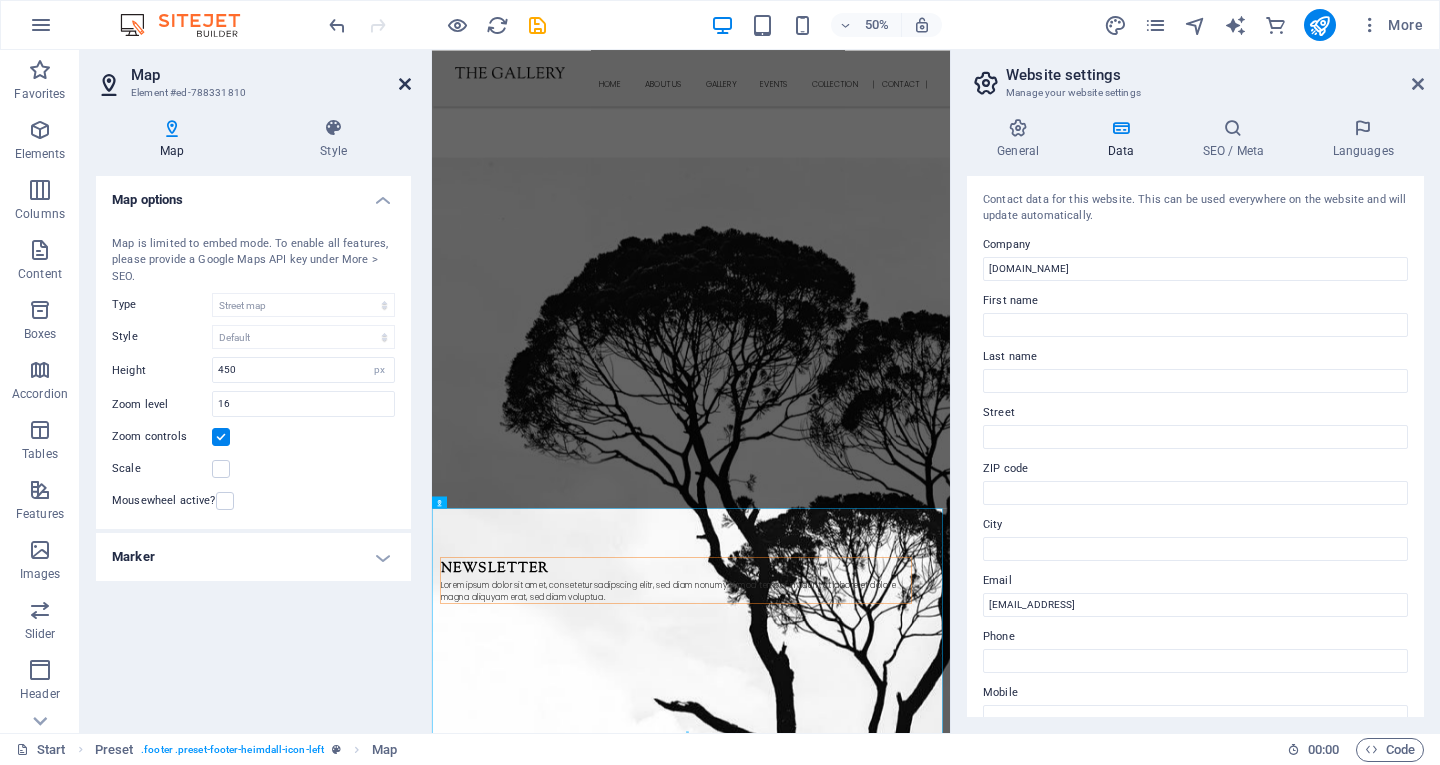 drag, startPoint x: 399, startPoint y: 87, endPoint x: 375, endPoint y: 72, distance: 28.301943 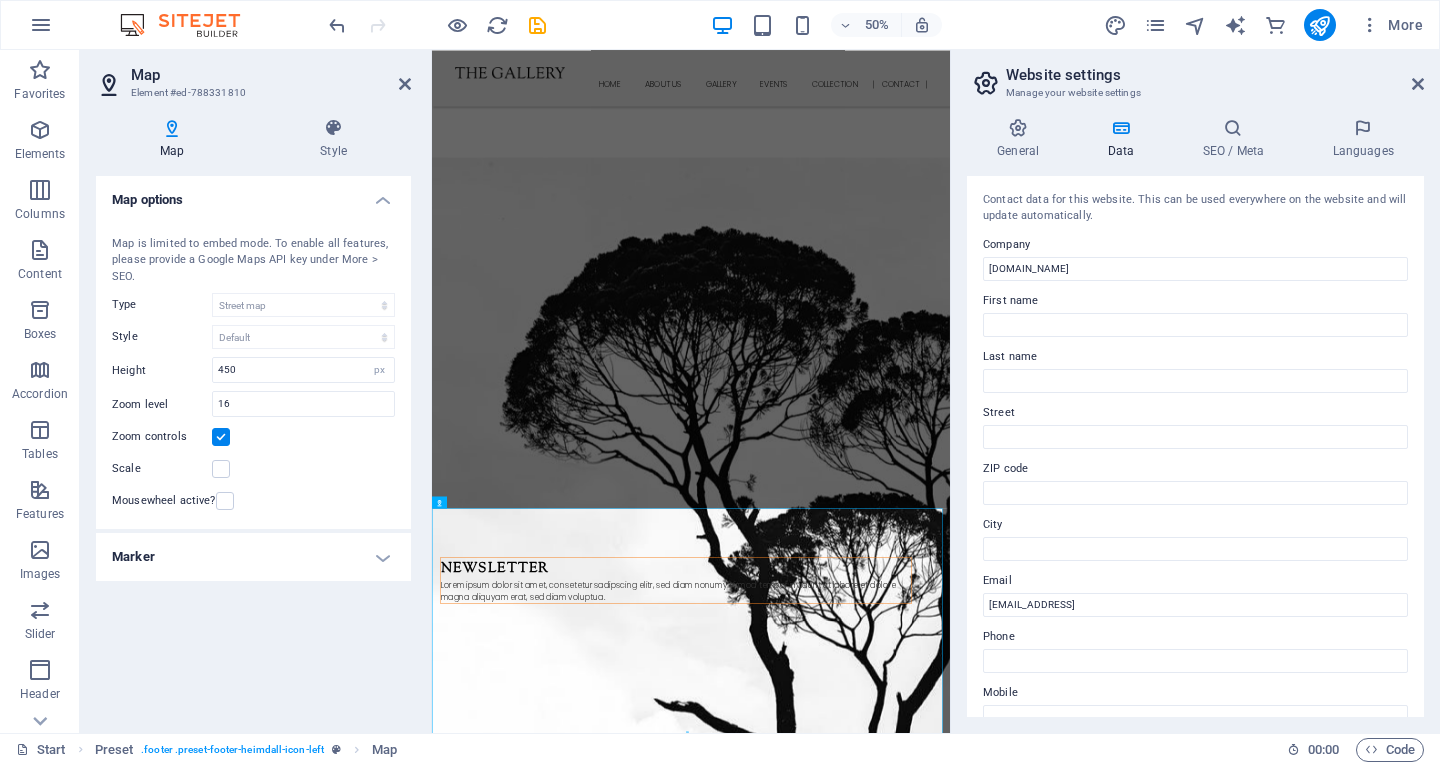 scroll, scrollTop: 9878, scrollLeft: 0, axis: vertical 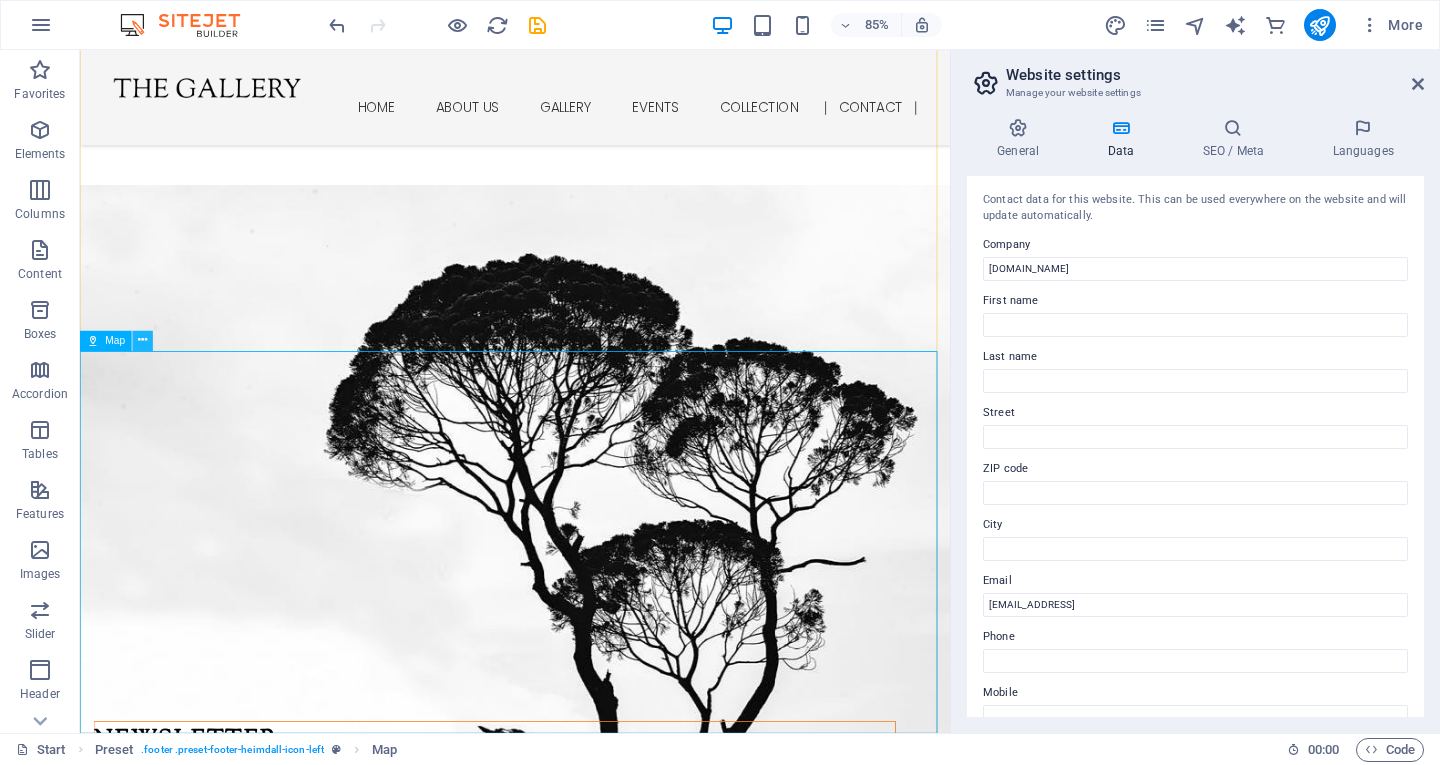 click at bounding box center (143, 341) 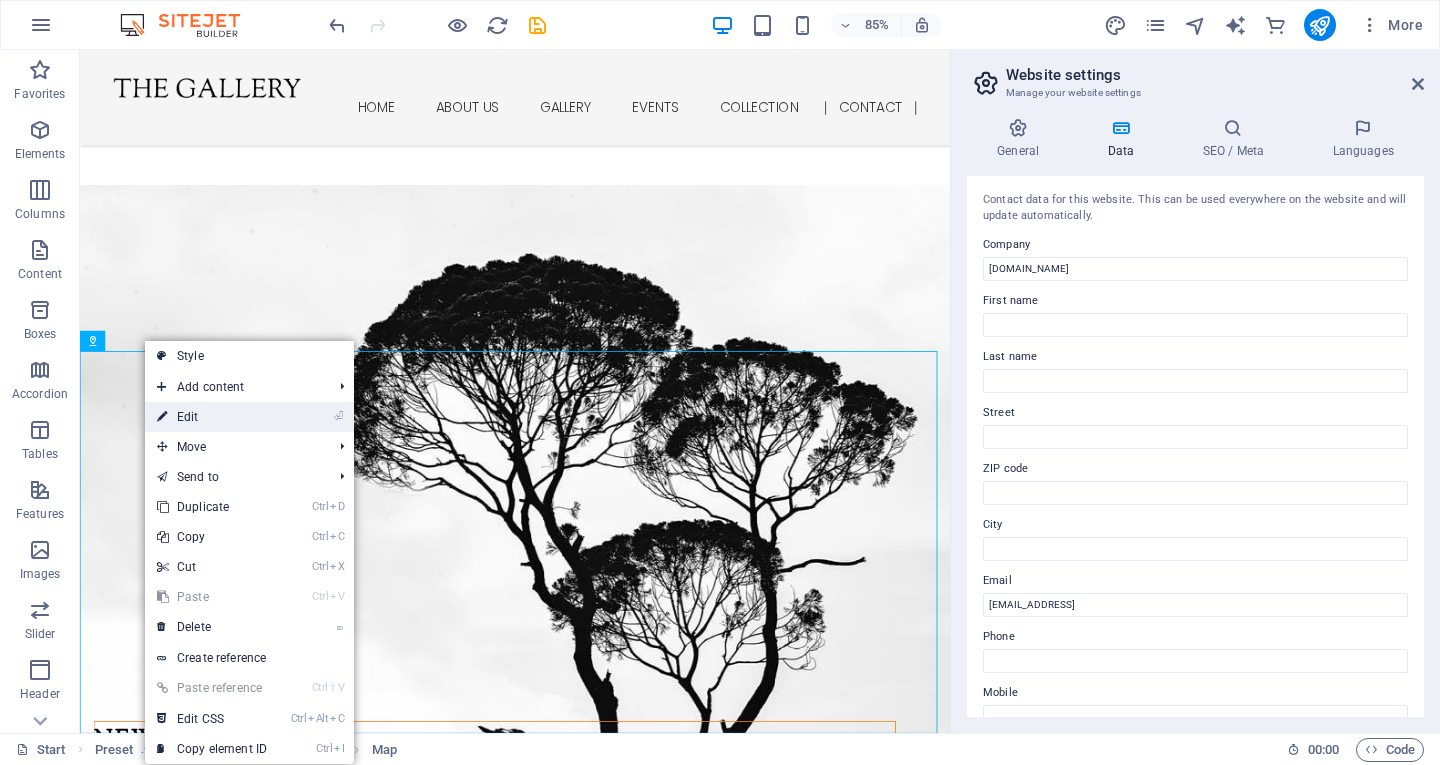 click on "⏎  Edit" at bounding box center [212, 417] 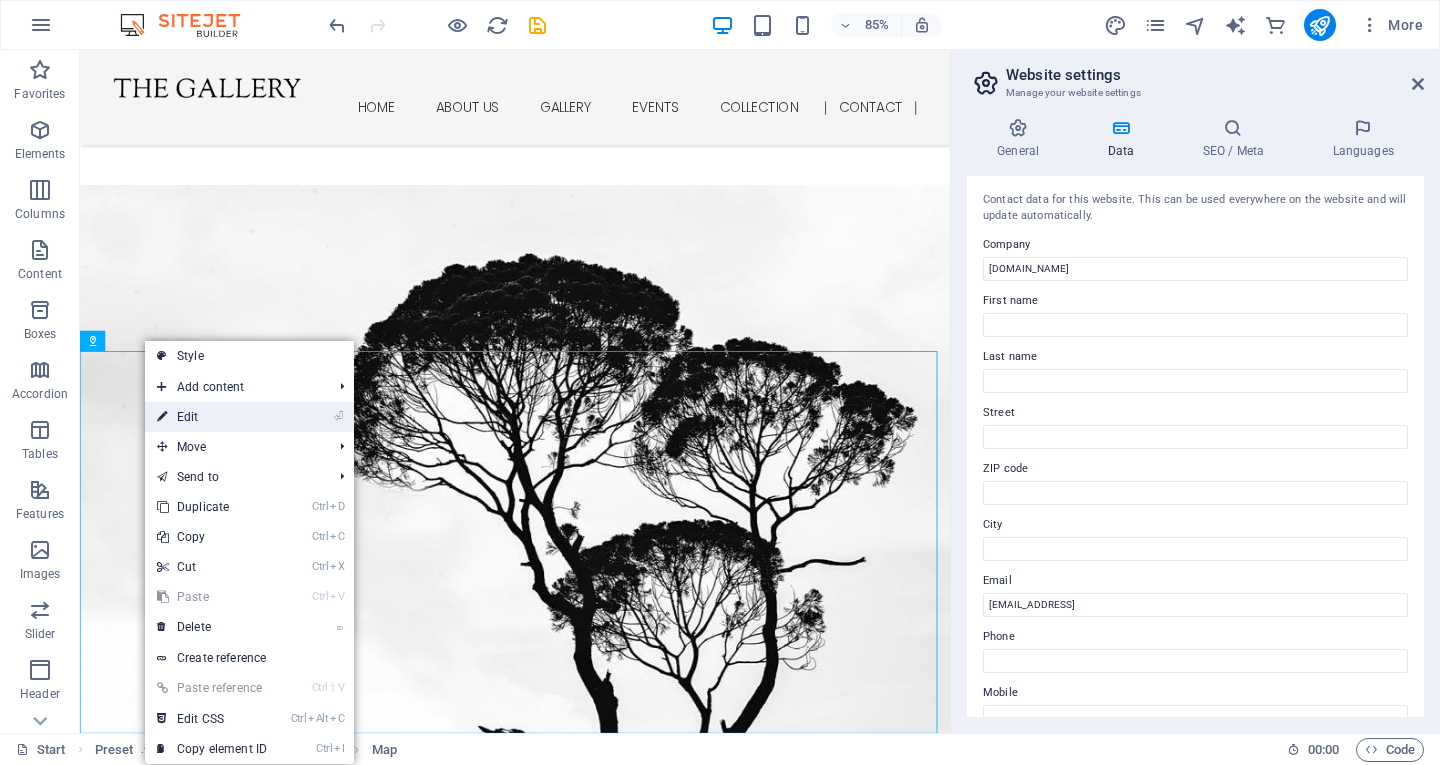 scroll, scrollTop: 9824, scrollLeft: 0, axis: vertical 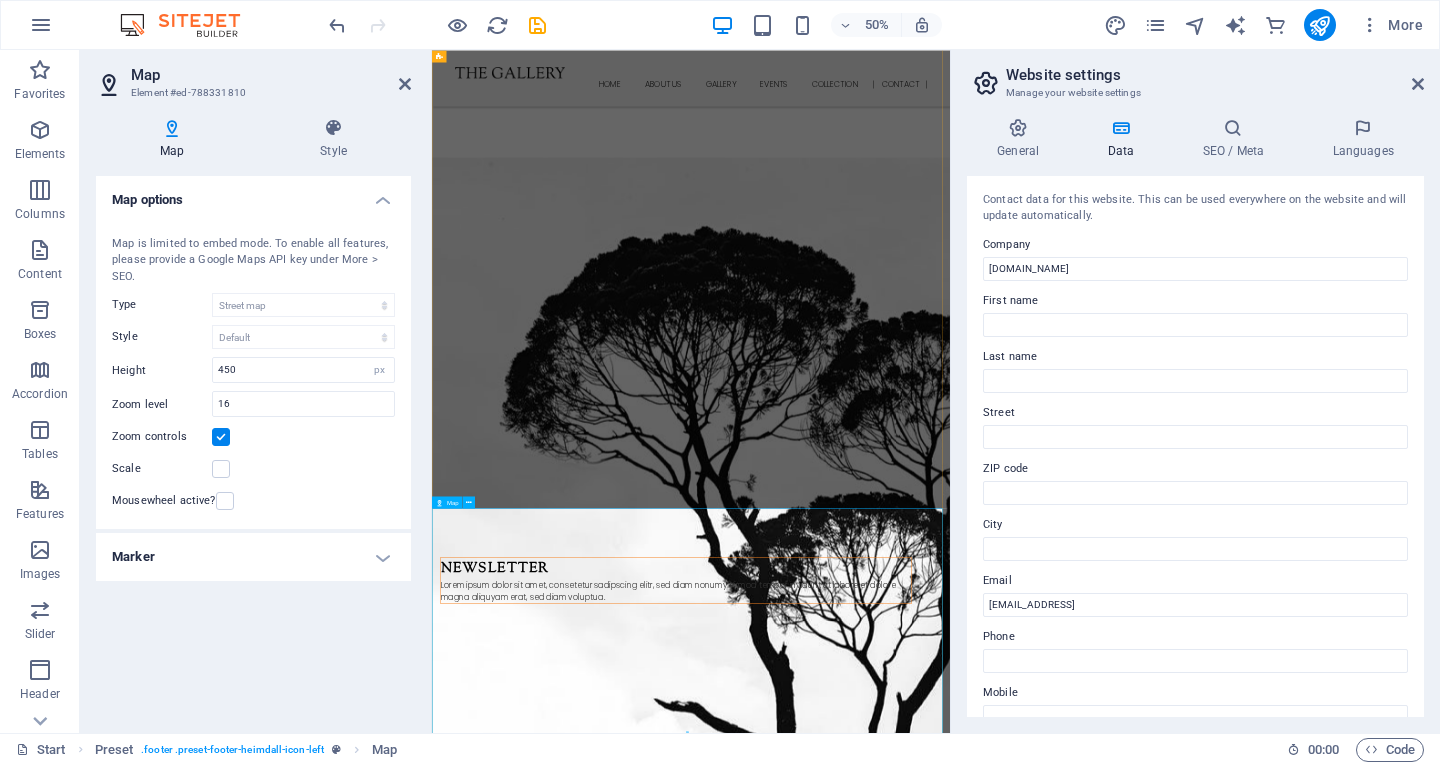 click at bounding box center [950, 6587] 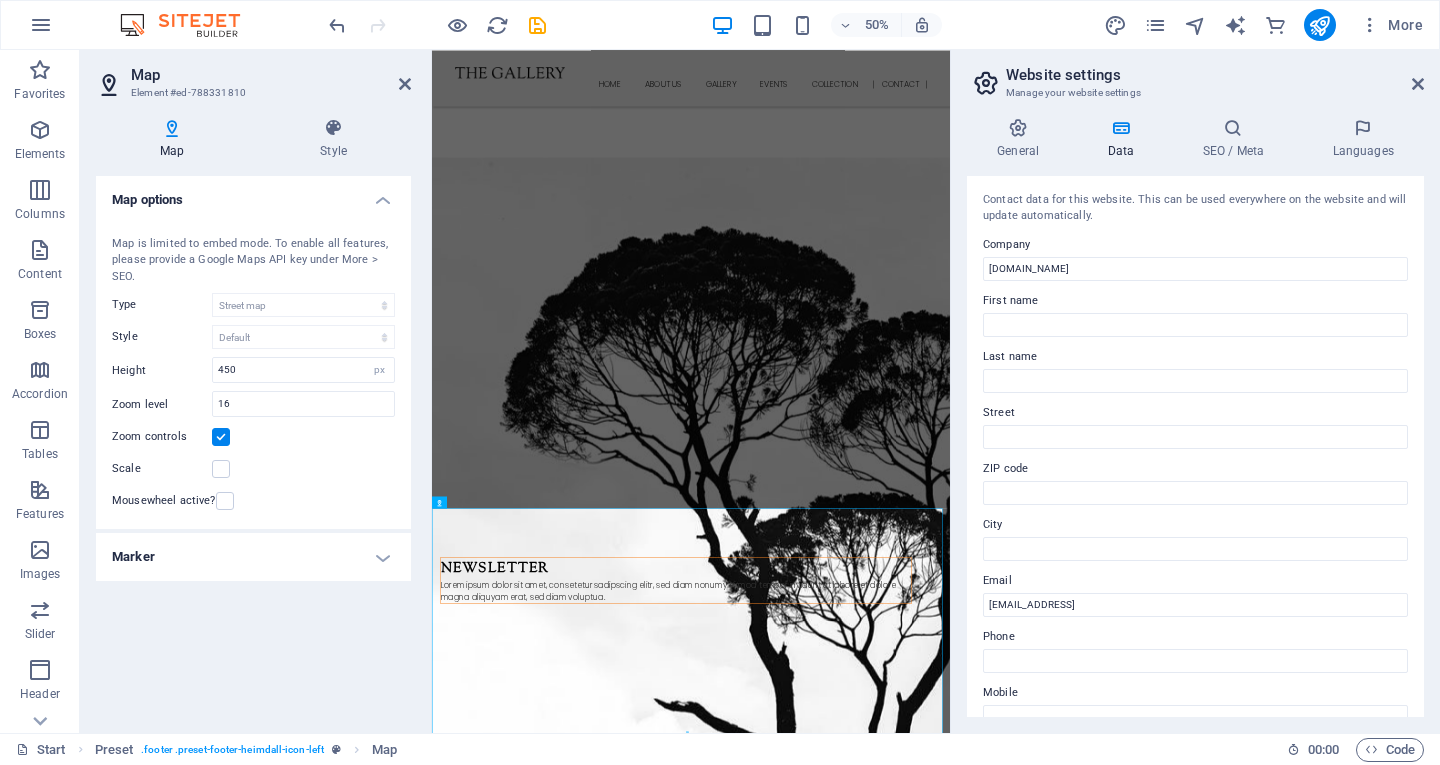 click on "Marker" at bounding box center [253, 557] 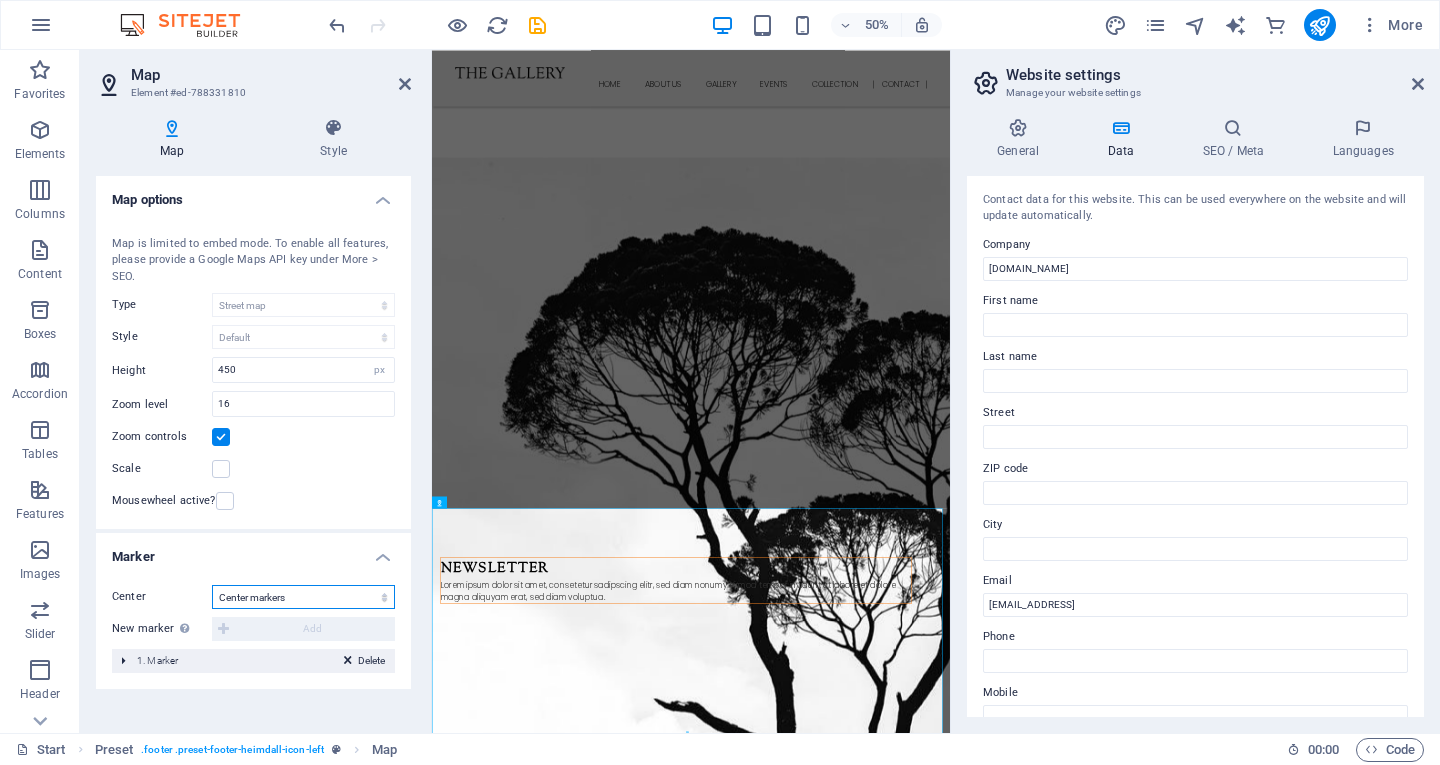 click on "Don't center Center markers Center and zoom markers" at bounding box center (303, 597) 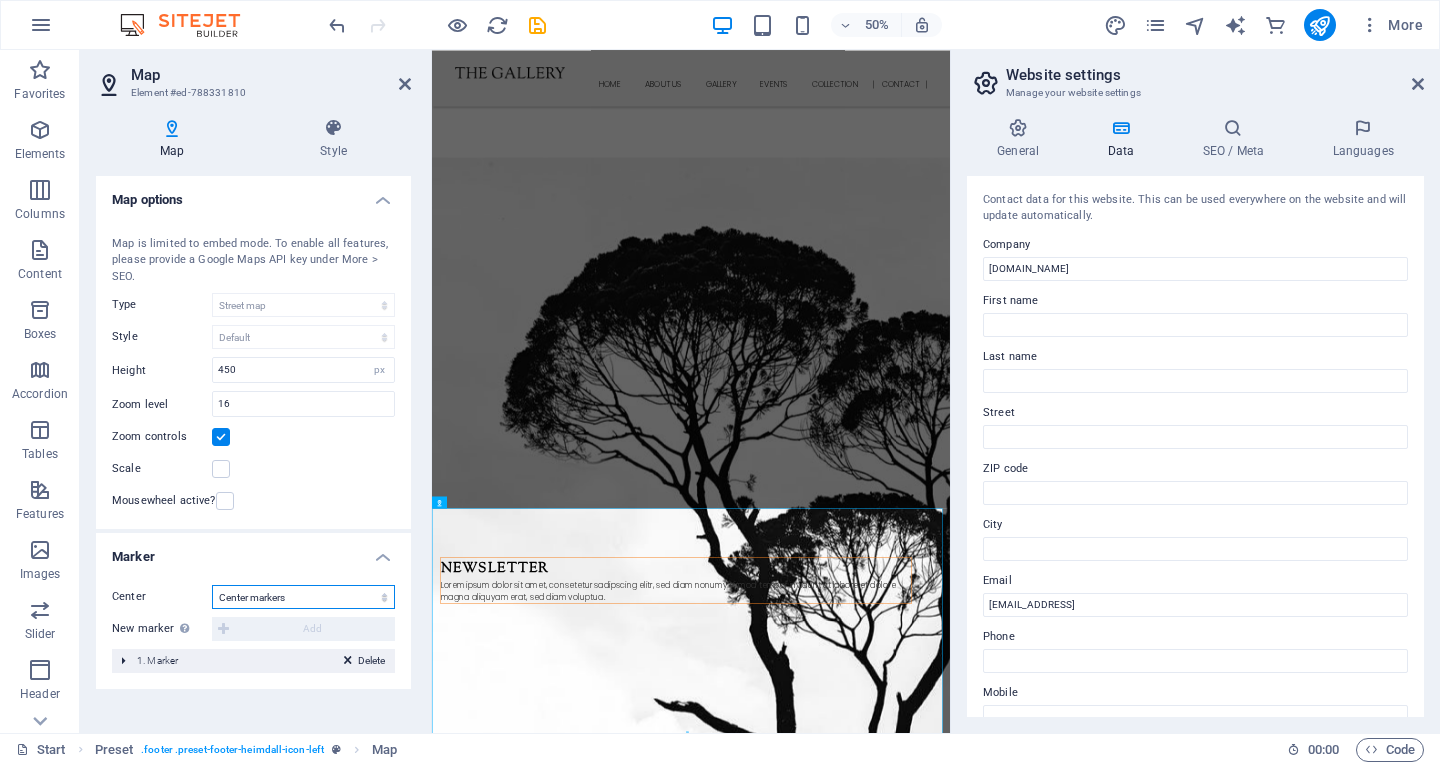 click on "Don't center Center markers Center and zoom markers" at bounding box center (303, 597) 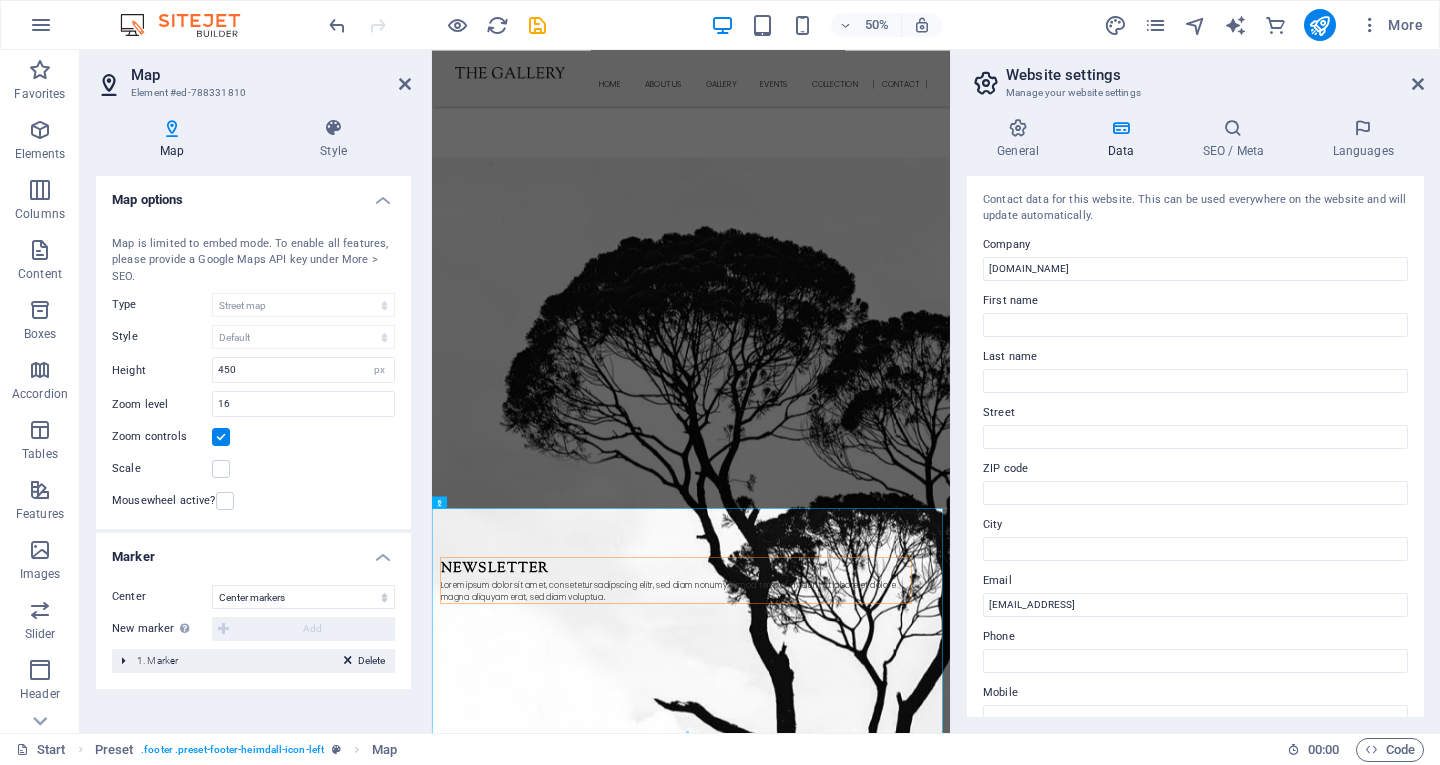 click on "Delete 1. Marker" at bounding box center (253, 661) 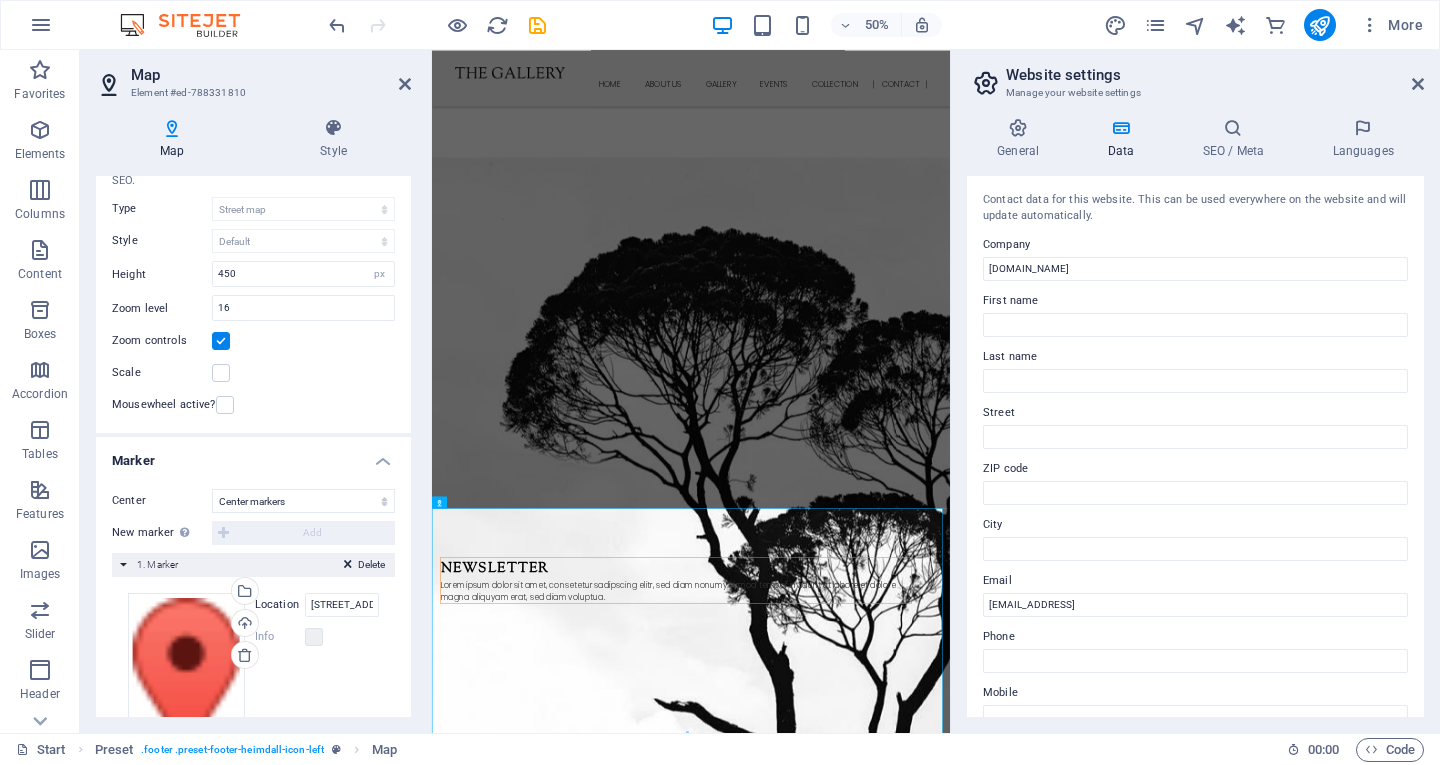 scroll, scrollTop: 200, scrollLeft: 0, axis: vertical 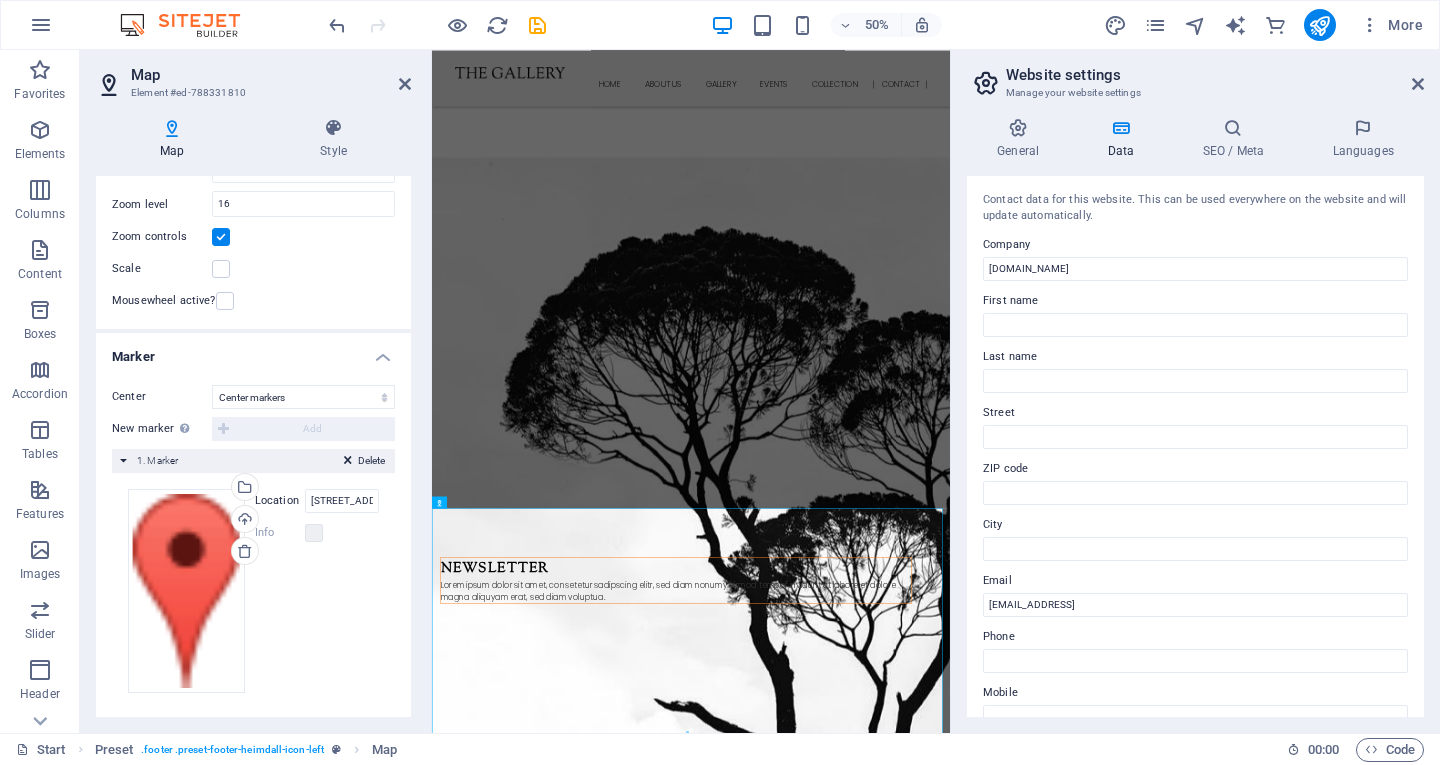 click on "Location" at bounding box center [280, 501] 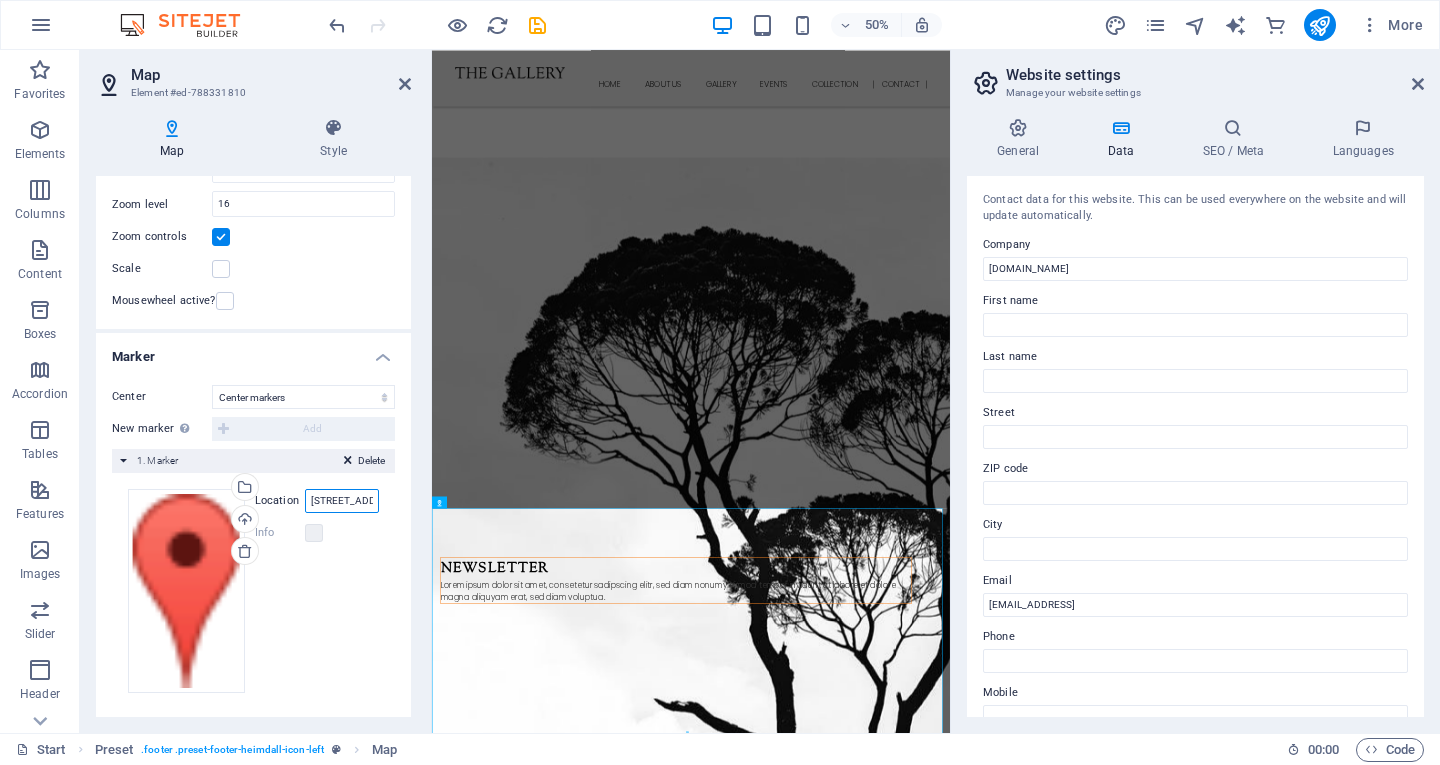 click on "[STREET_ADDRESS][US_STATE]" at bounding box center (342, 501) 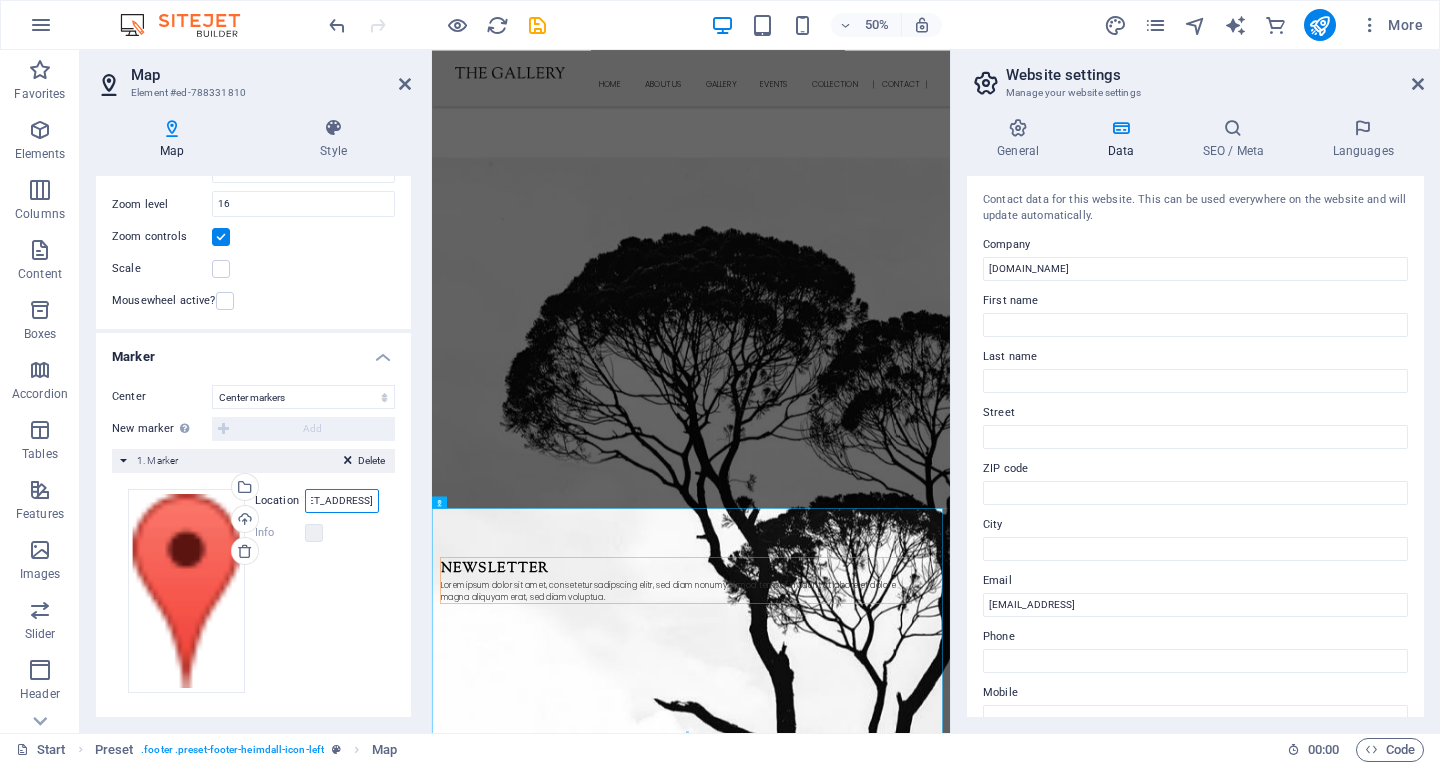 scroll, scrollTop: 0, scrollLeft: 0, axis: both 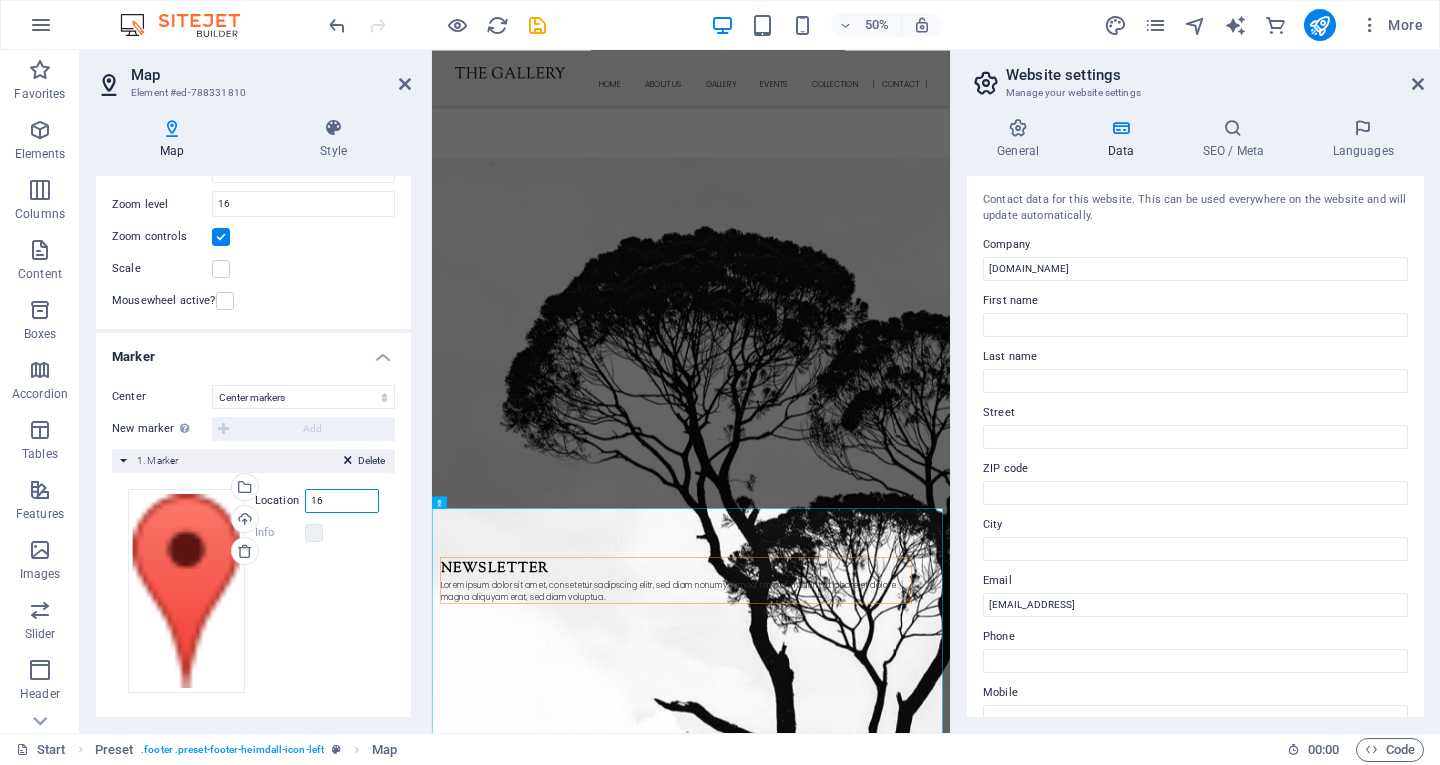 type on "1" 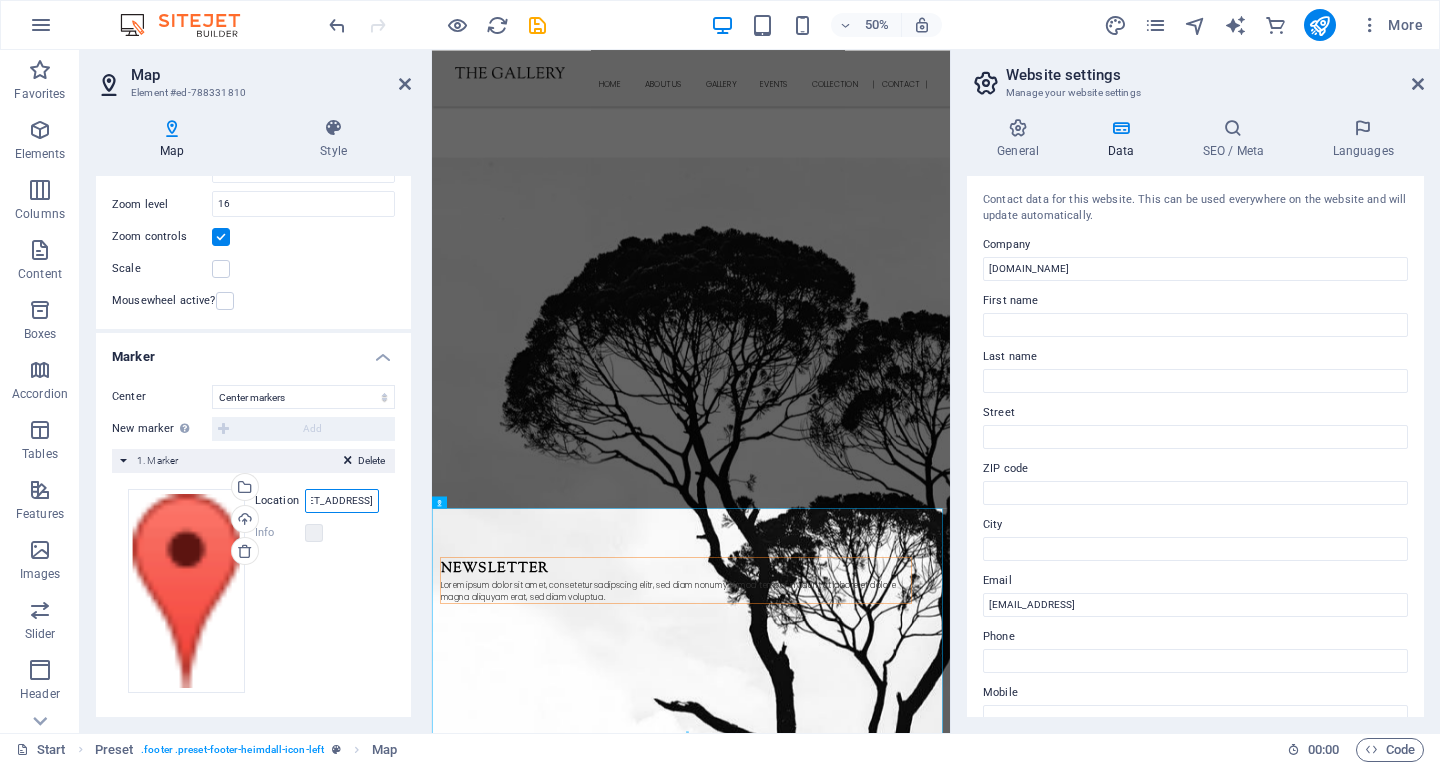 scroll, scrollTop: 0, scrollLeft: 131, axis: horizontal 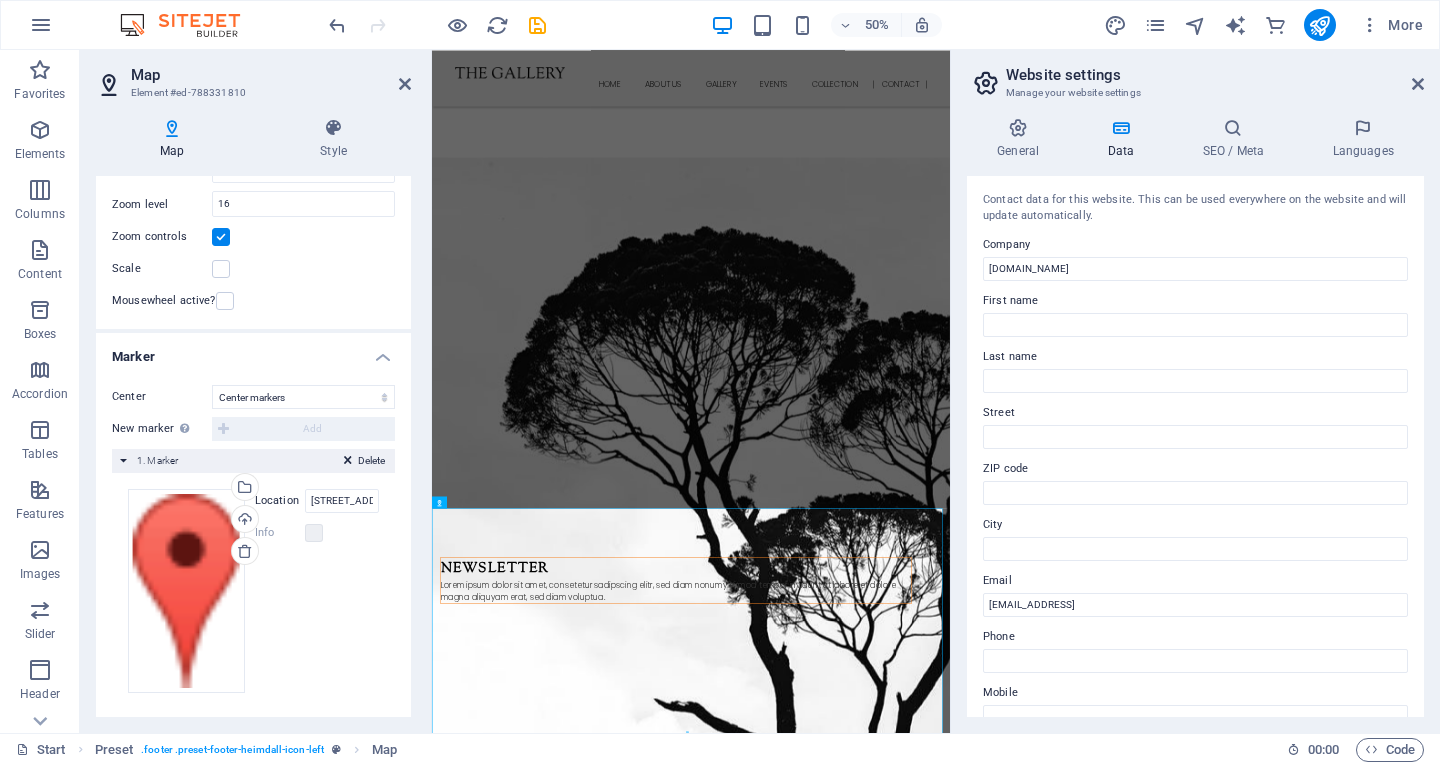 click on "Drag files here, click to choose files or select files from Files or our free stock photos & videos Select files from the file manager, stock photos, or upload file(s) Upload Location [STREET_ADDRESS] Width auto px Info Opened? Headline The Gallery SEO Description Paragraph Format Normal Heading 1 Heading 2 Heading 3 Heading 4 Heading 5 Heading 6 Code Font Family Arial [US_STATE] Impact Tahoma Times New Roman Verdana Poppins Sorts Mill [PERSON_NAME] Font Size 8 9 10 11 12 14 18 24 30 36 48 60 72 96 Bold Italic Underline Strikethrough Colors Icons Align Left Align Center Align Right Align Justify Unordered List Ordered List Insert Link Clear Formatting HTML" at bounding box center [253, 591] 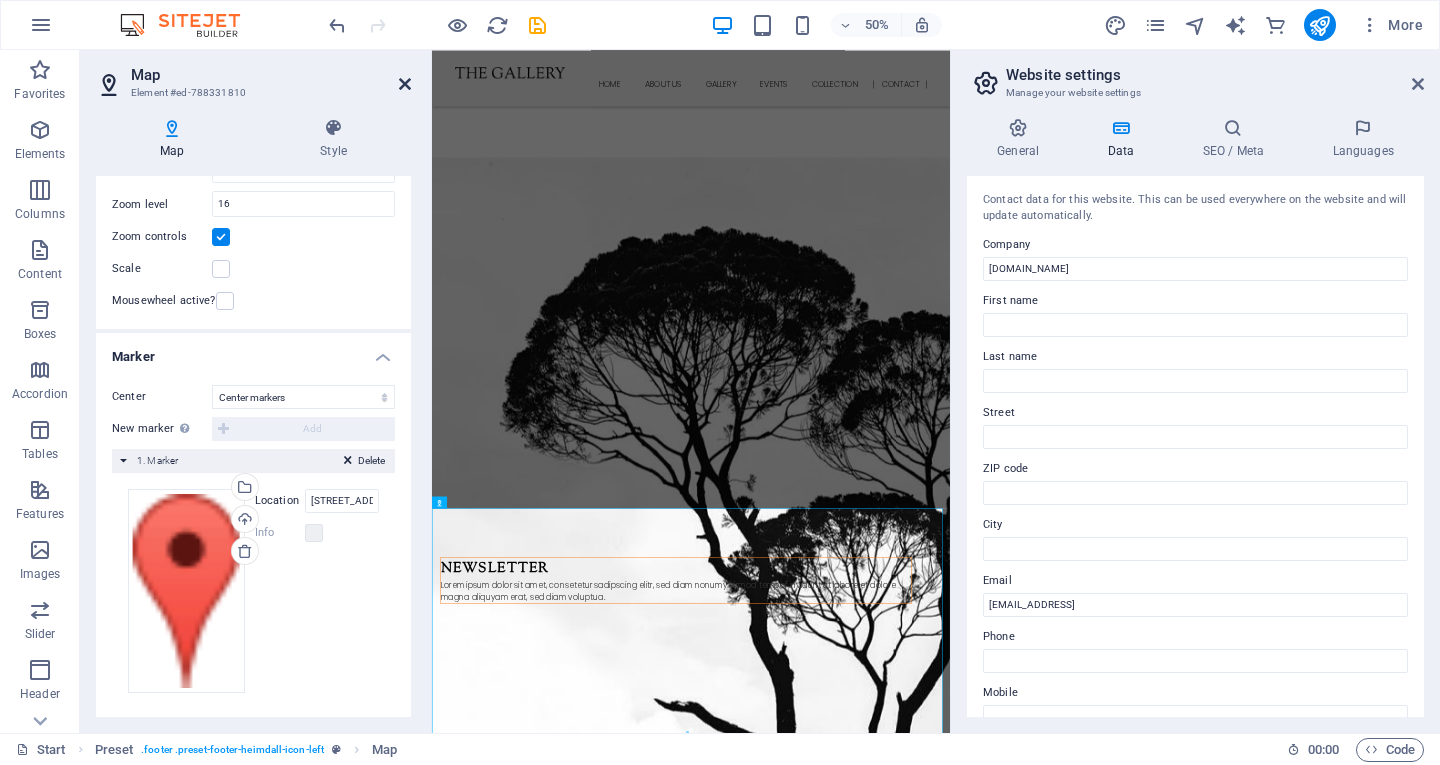 click at bounding box center [405, 84] 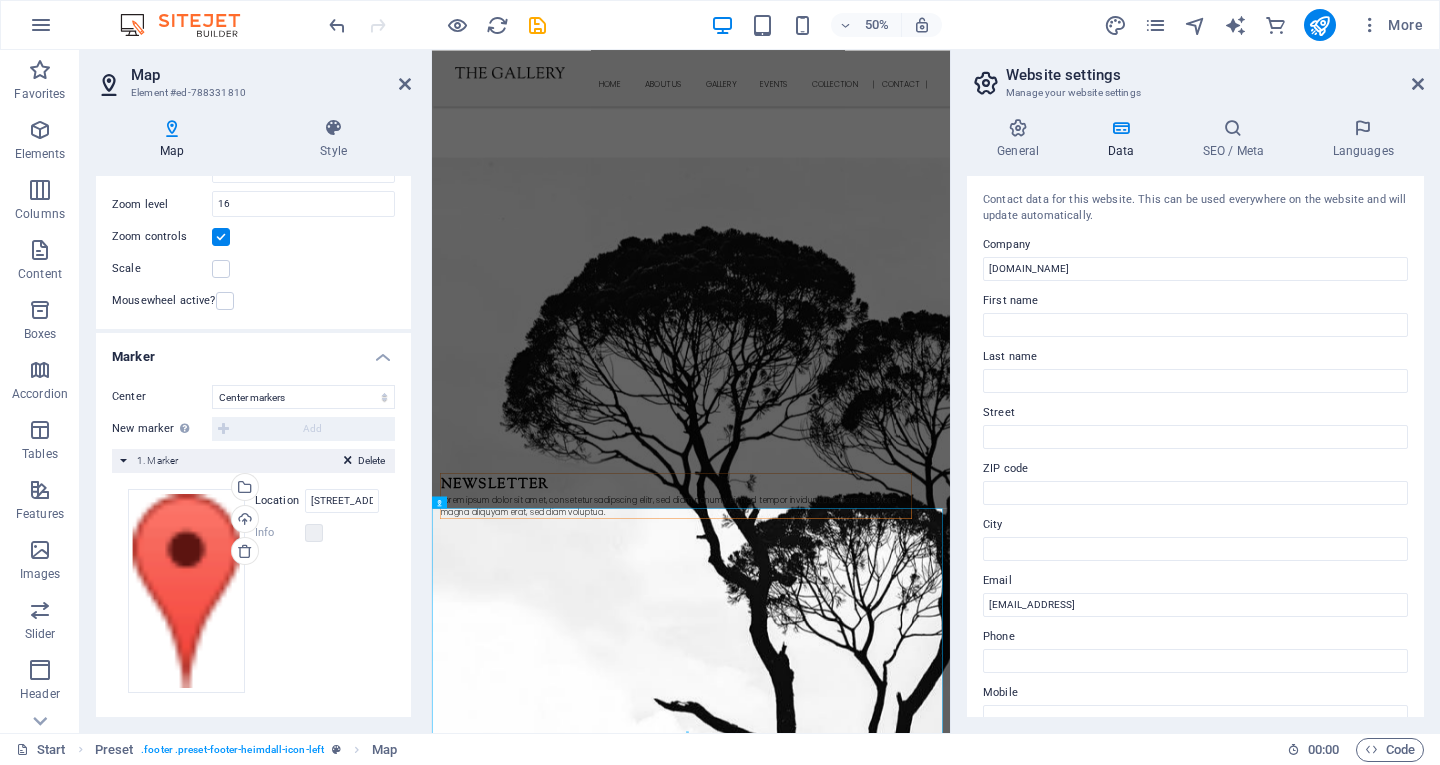 scroll, scrollTop: 9878, scrollLeft: 0, axis: vertical 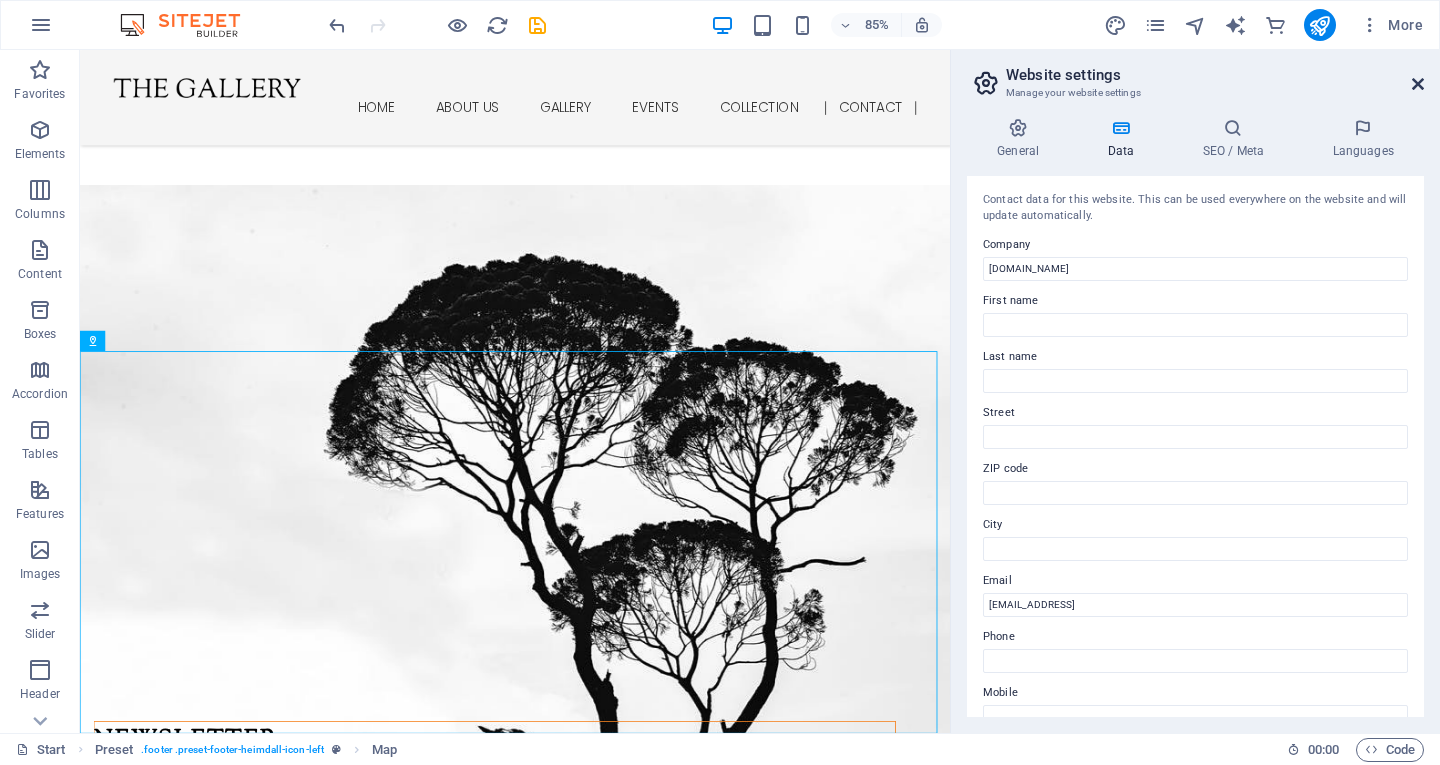 drag, startPoint x: 1341, startPoint y: 37, endPoint x: 1421, endPoint y: 87, distance: 94.33981 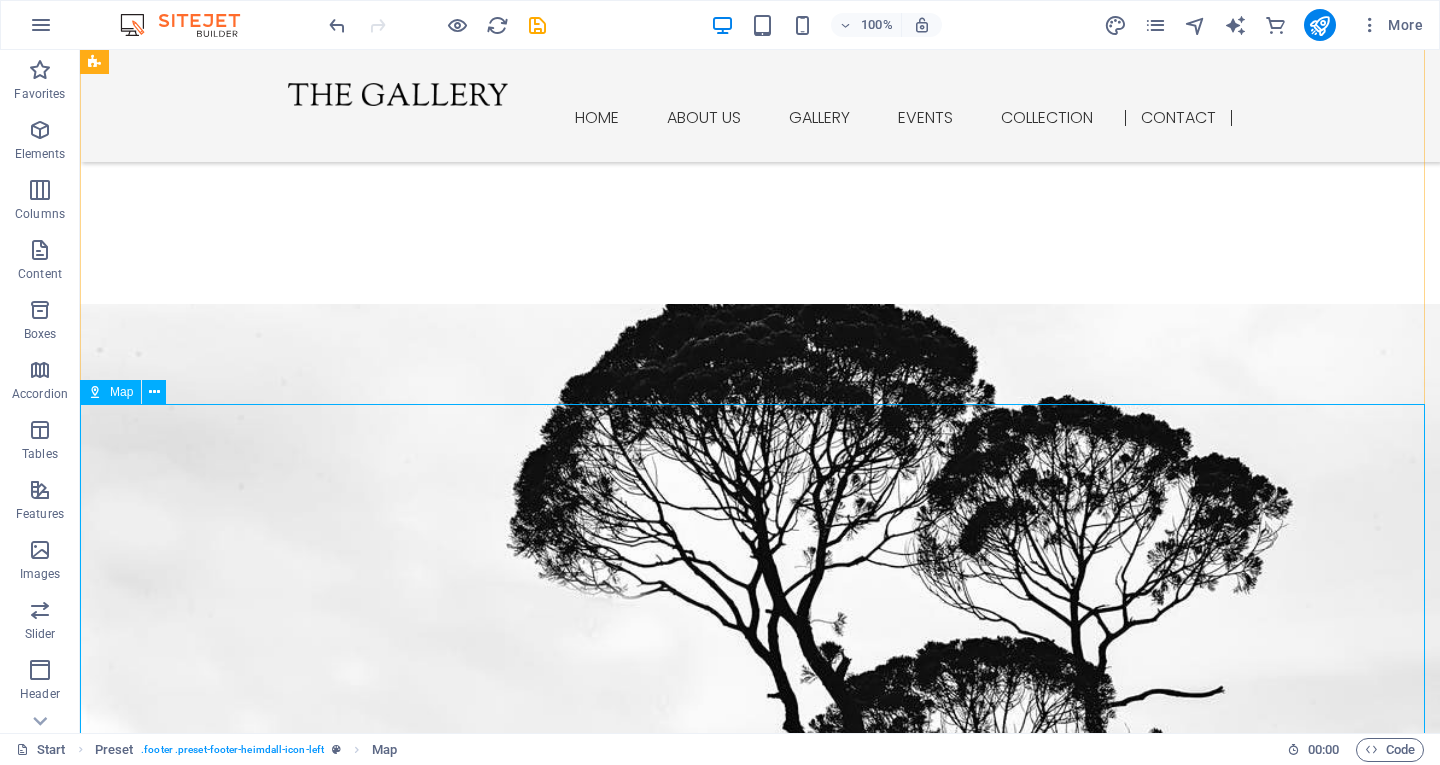 scroll, scrollTop: 9450, scrollLeft: 0, axis: vertical 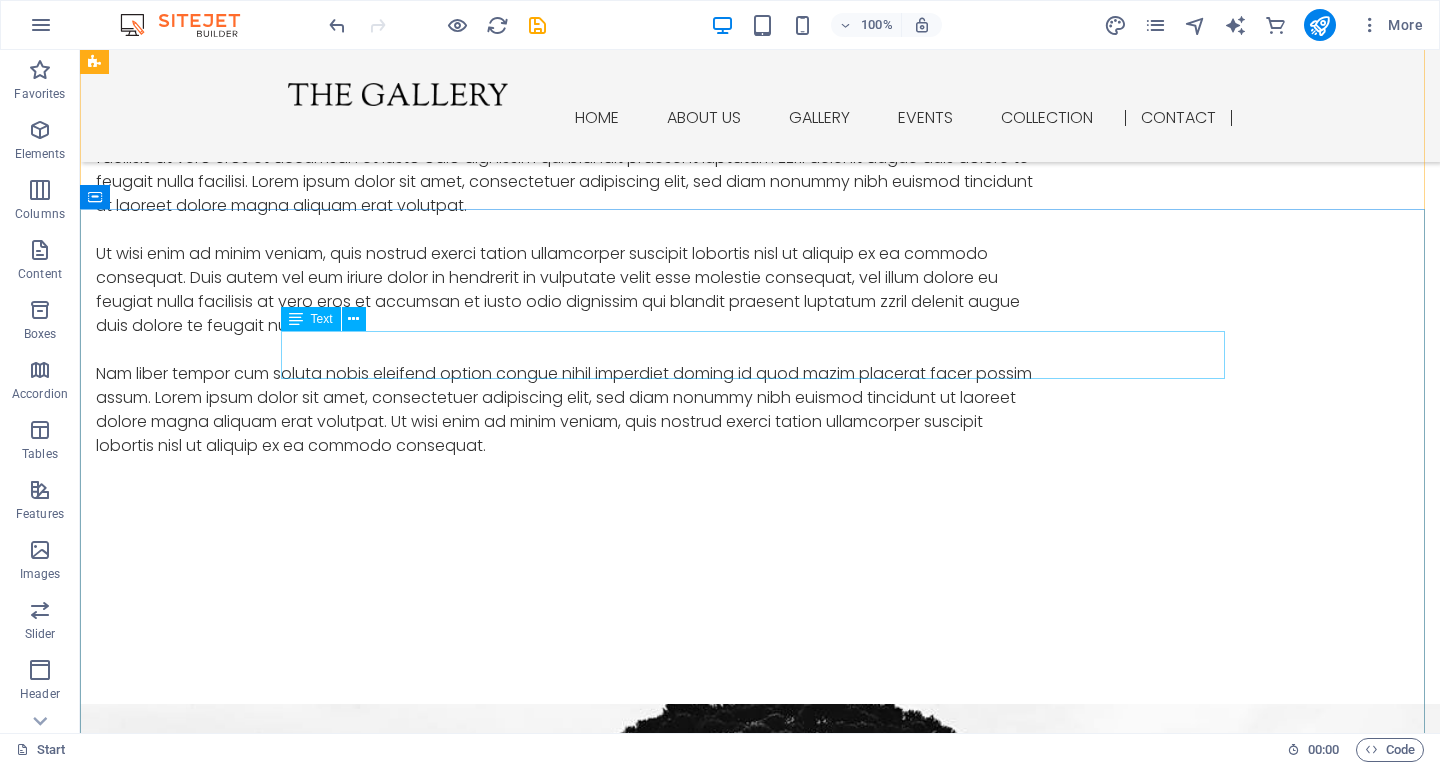 click on "Lorem ipsum dolor sit amet, consetetur sadipscing elitr, sed diam nonumy eirmod tempor invidunt ut labore et dolore magna aliquyam erat, sed diam voluptua." at bounding box center (760, 6070) 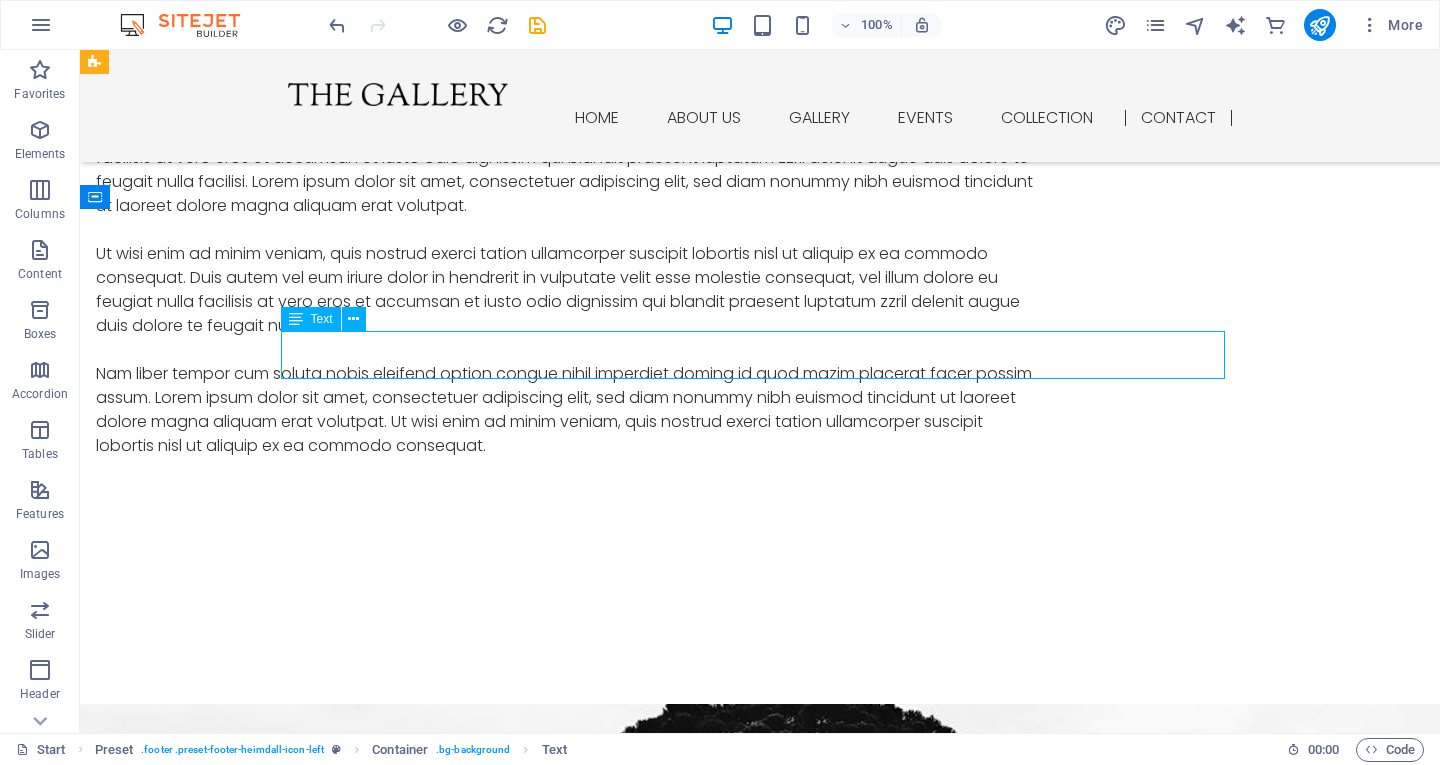 click on "Lorem ipsum dolor sit amet, consetetur sadipscing elitr, sed diam nonumy eirmod tempor invidunt ut labore et dolore magna aliquyam erat, sed diam voluptua." at bounding box center [760, 6070] 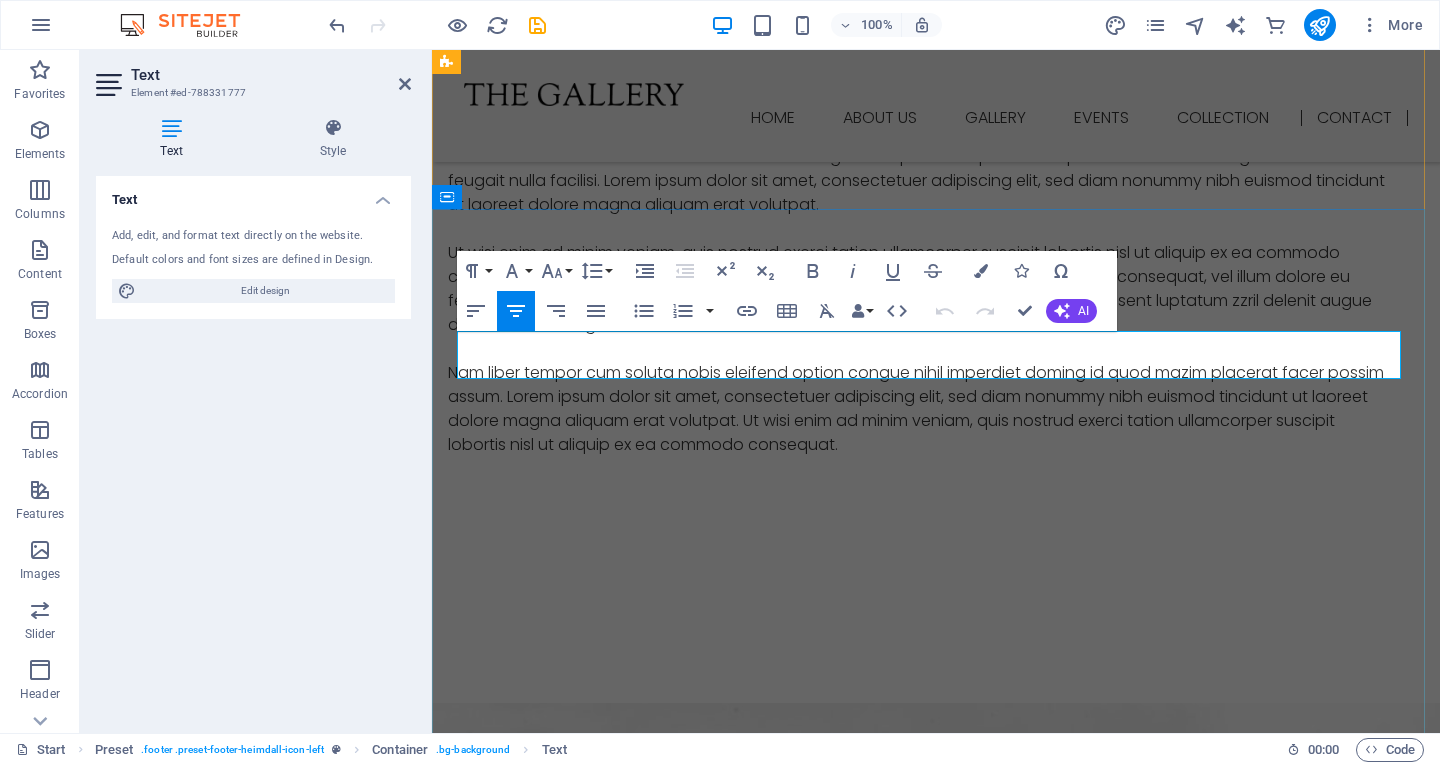 drag, startPoint x: 461, startPoint y: 345, endPoint x: 1257, endPoint y: 360, distance: 796.1413 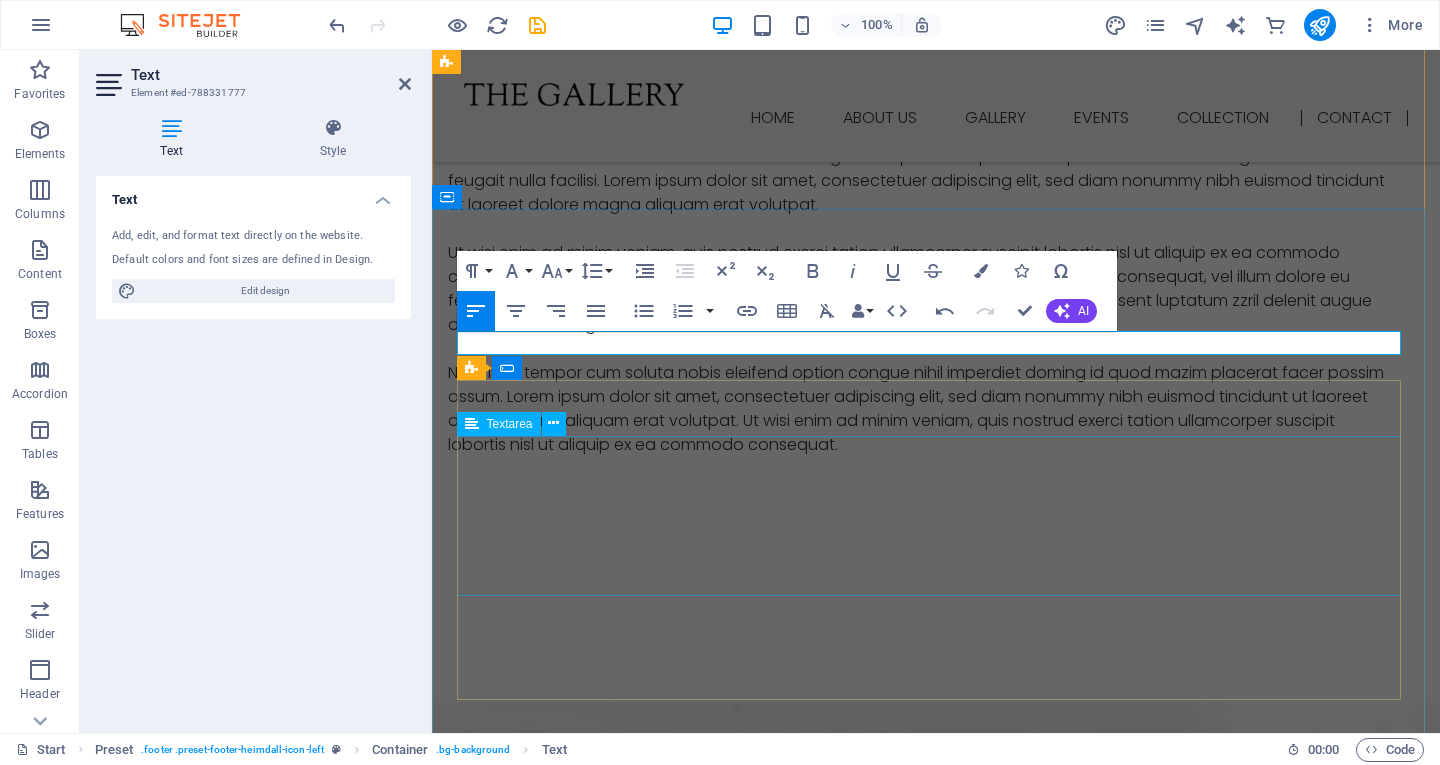 click 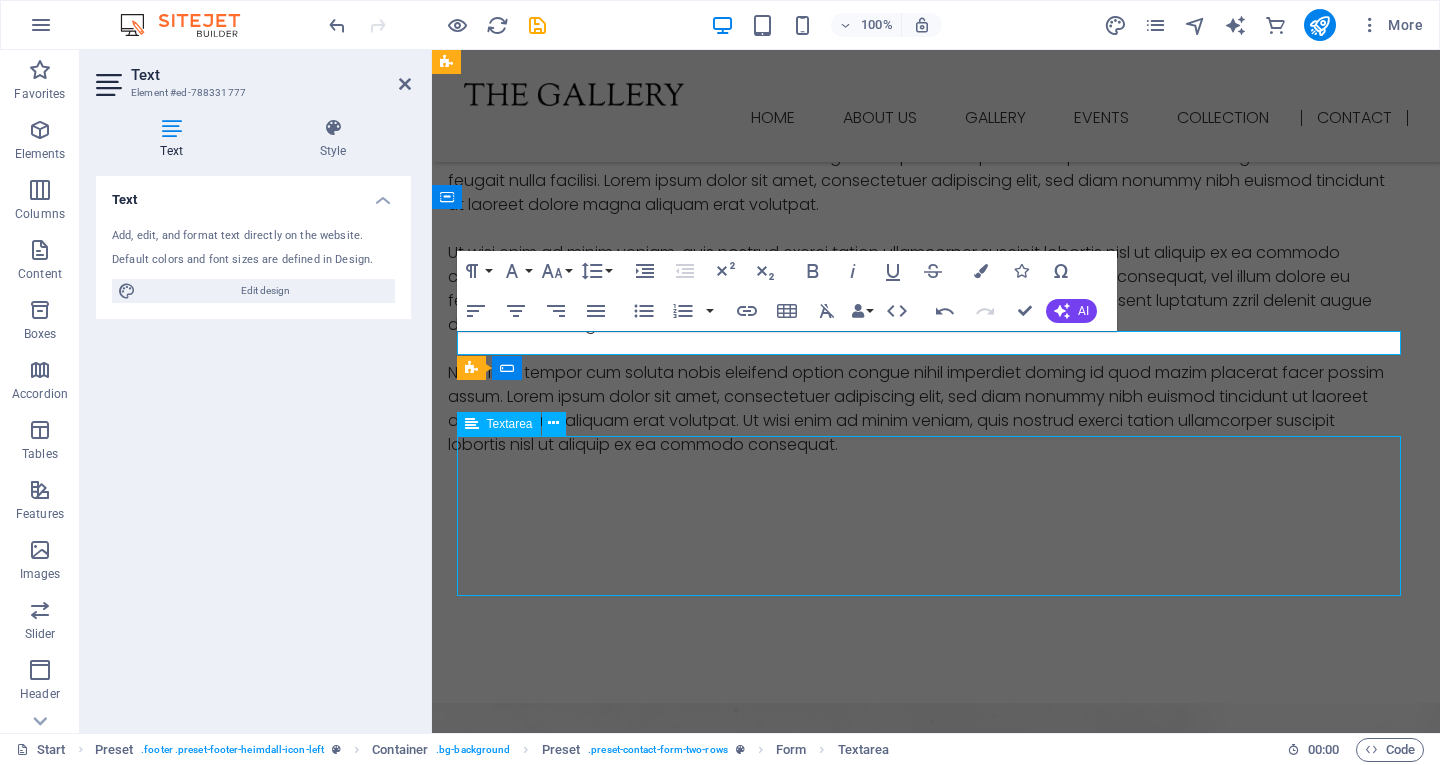 scroll, scrollTop: 9450, scrollLeft: 0, axis: vertical 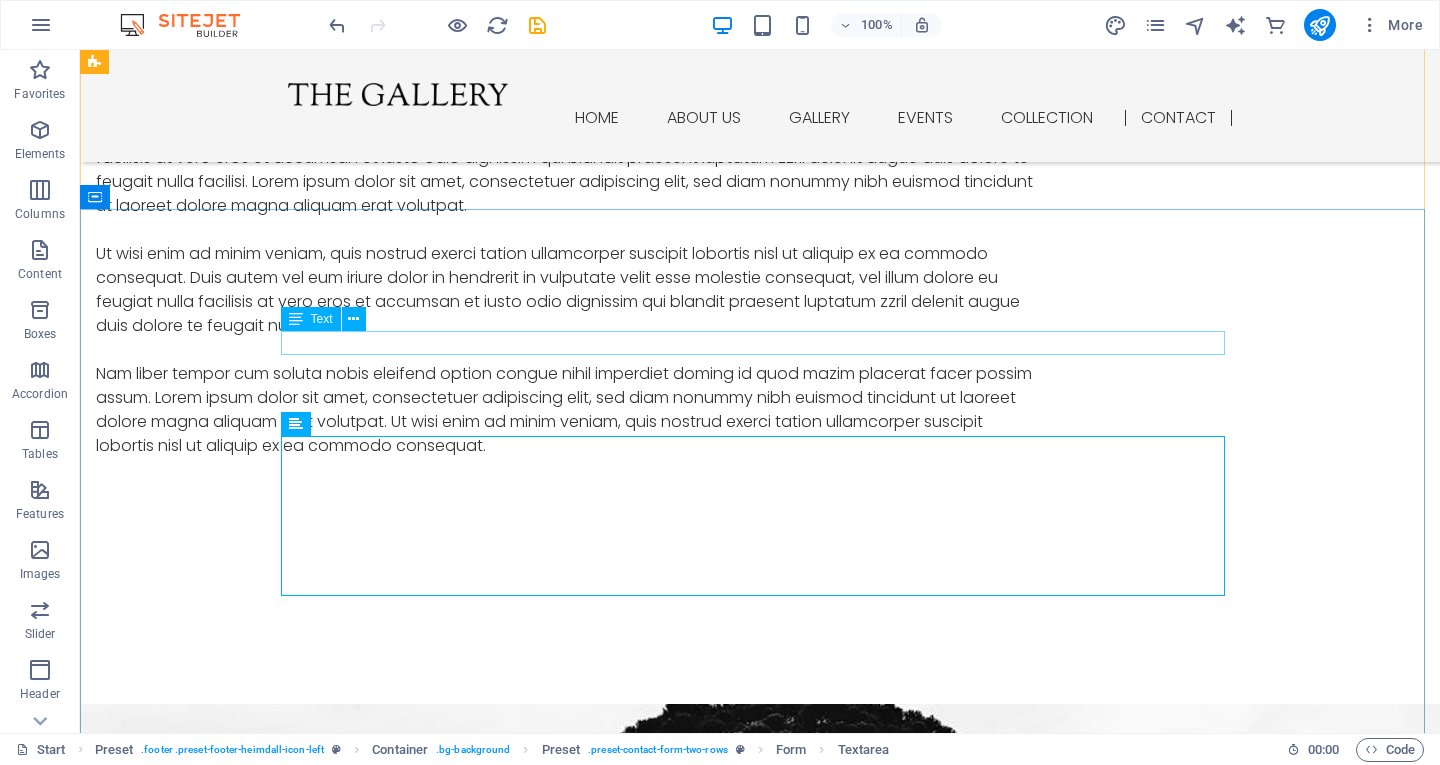 click on "REQ" at bounding box center [760, 6058] 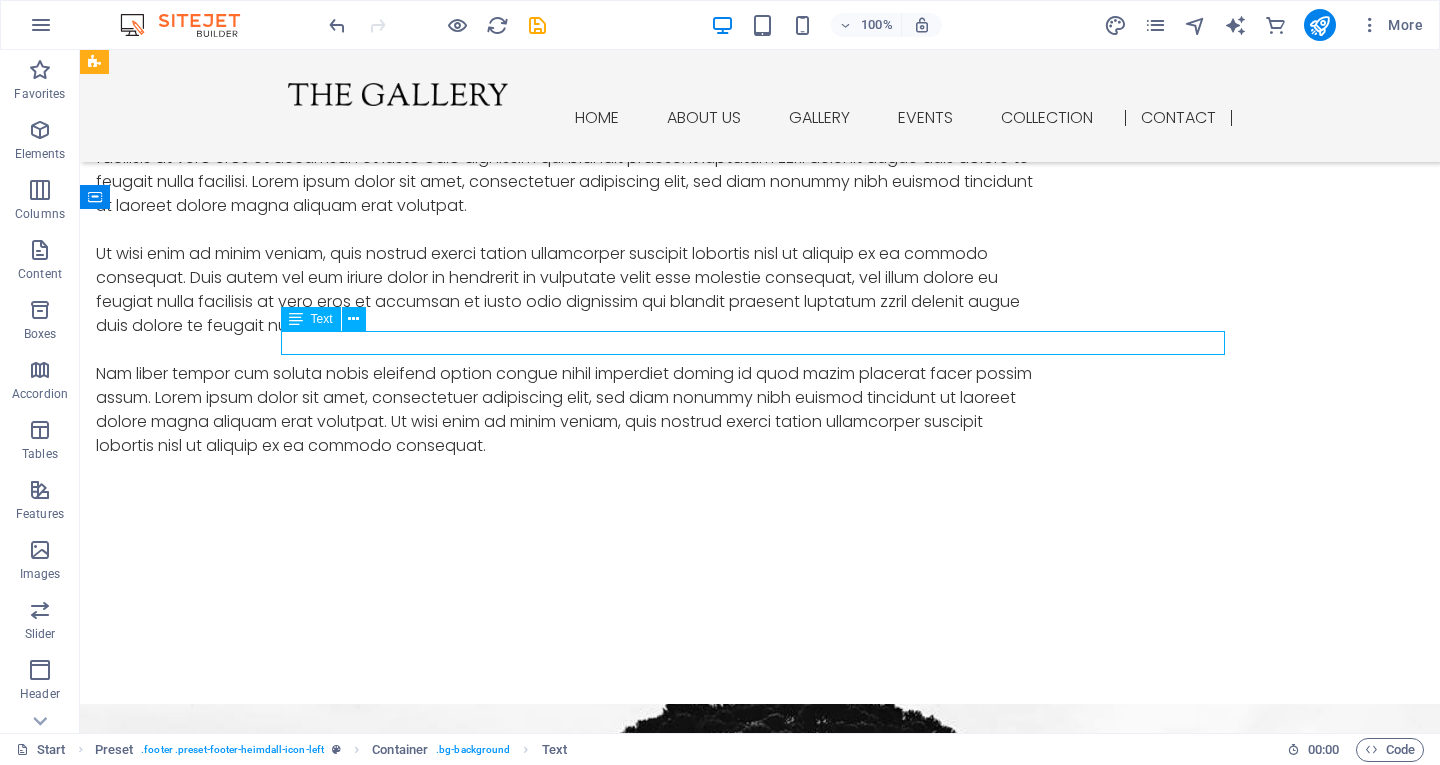 click on "REQ" at bounding box center (760, 6058) 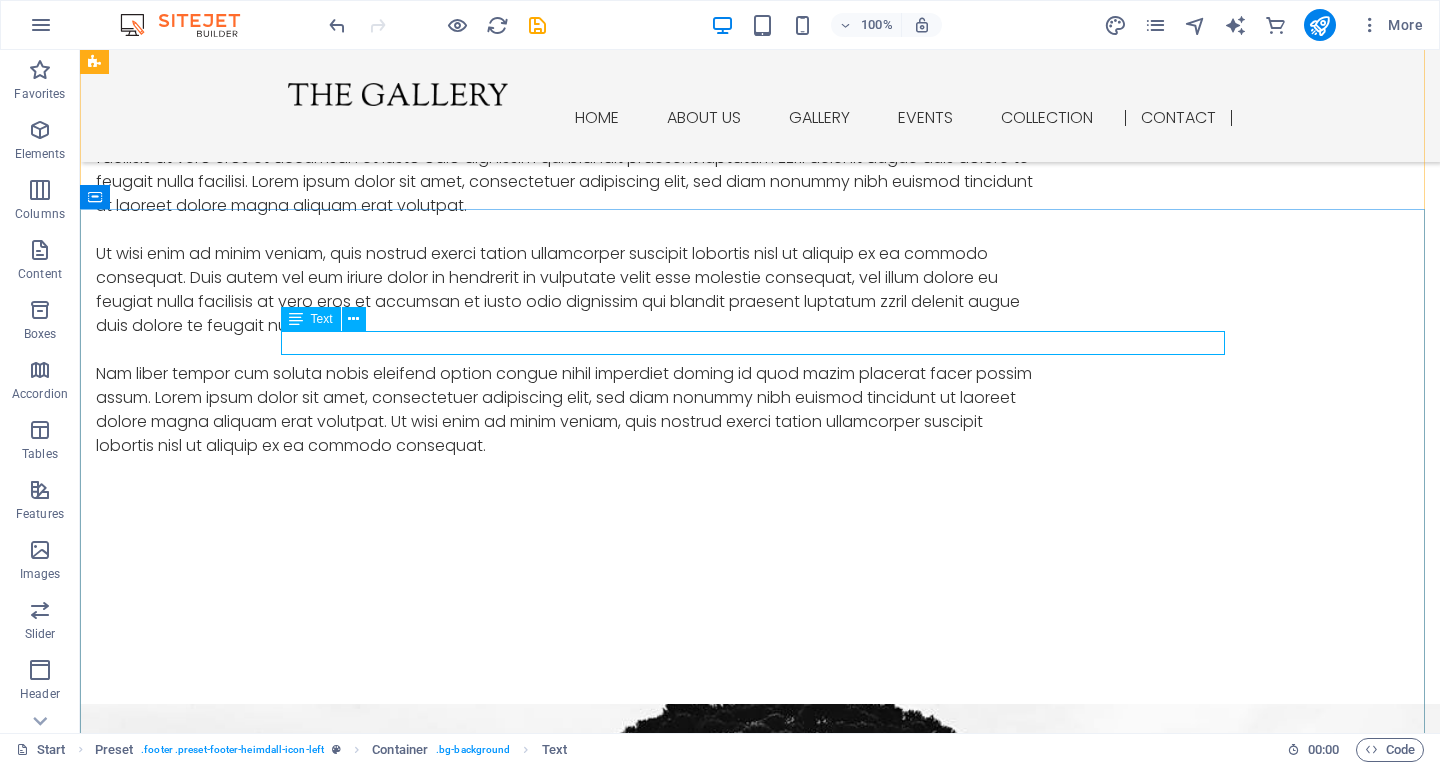 click on "REQ" at bounding box center (760, 6058) 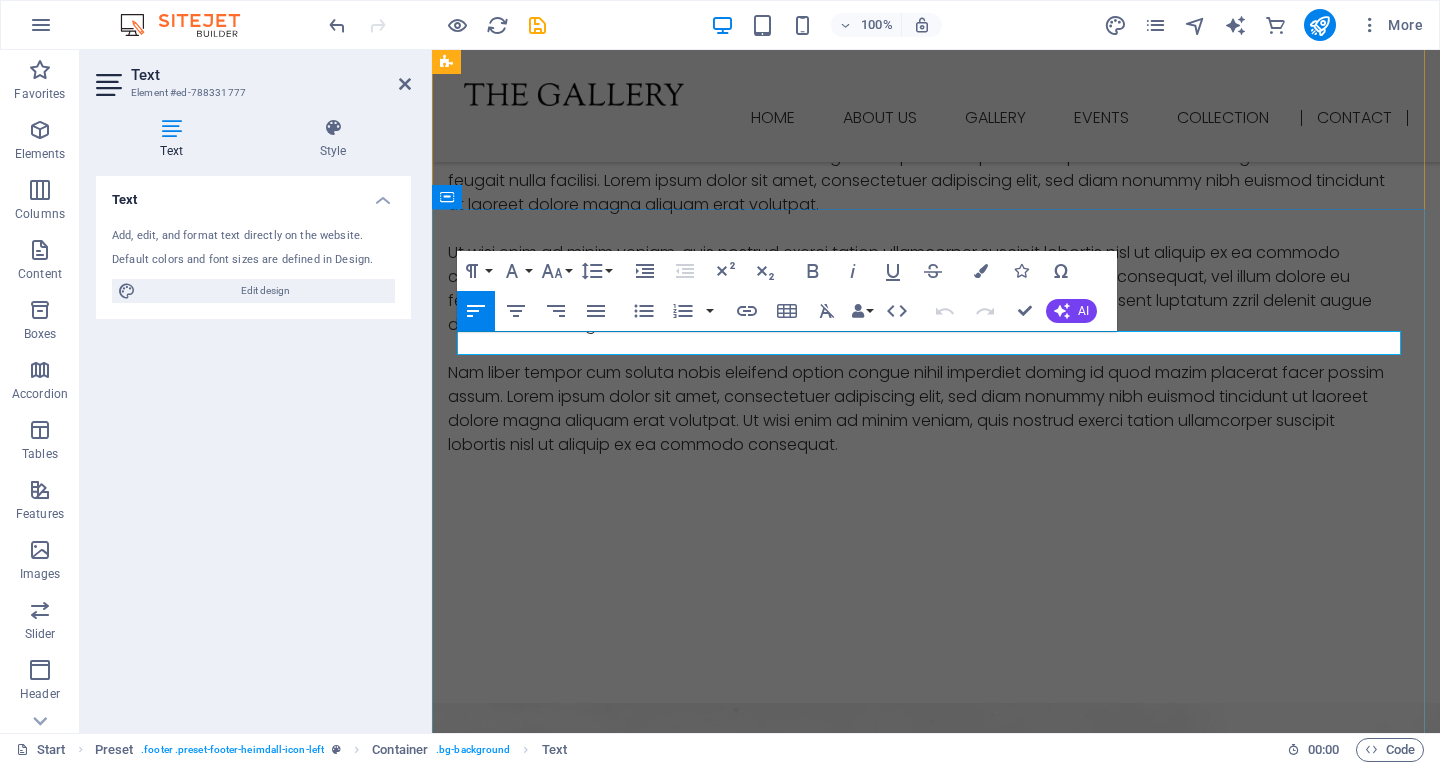 click on "REQ" at bounding box center [936, 6058] 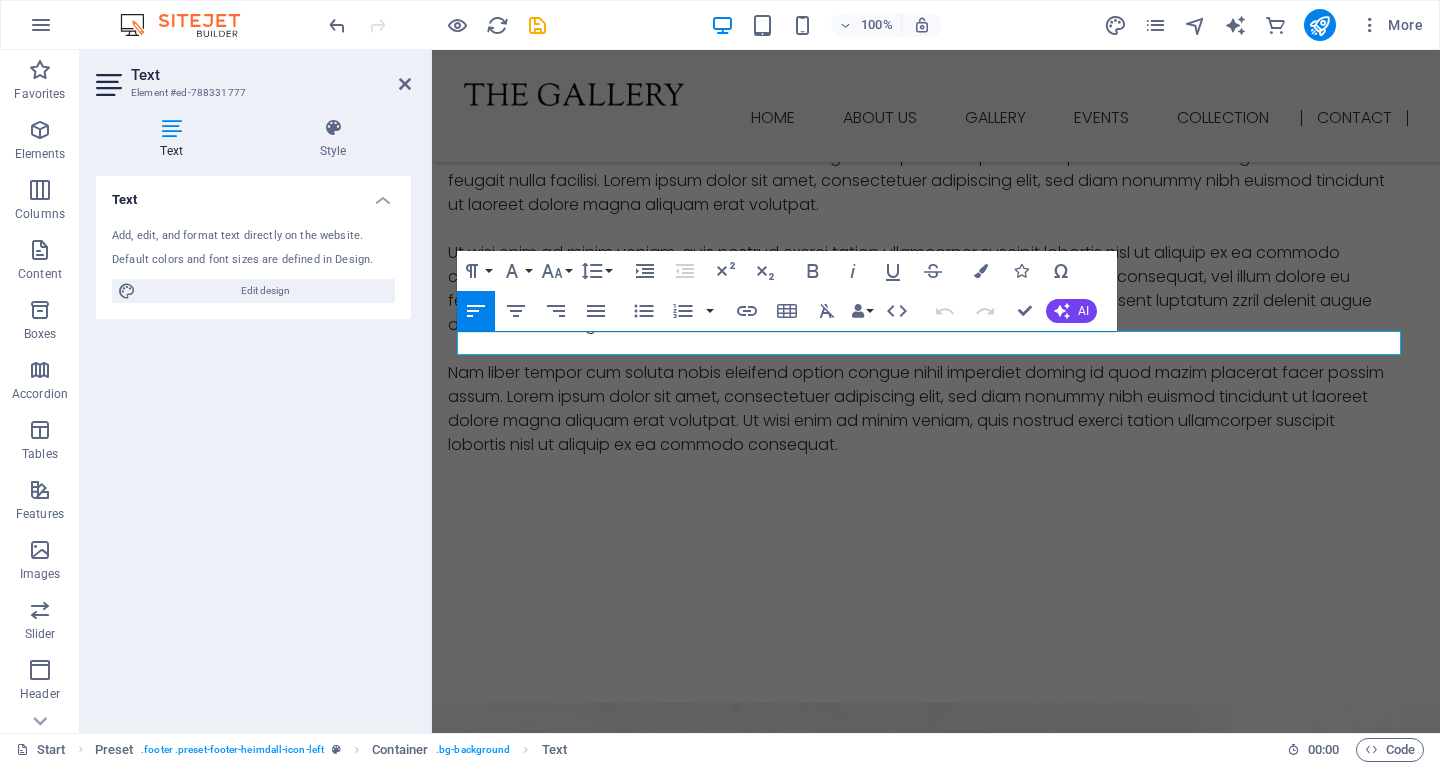 drag, startPoint x: 519, startPoint y: 348, endPoint x: 385, endPoint y: 342, distance: 134.13426 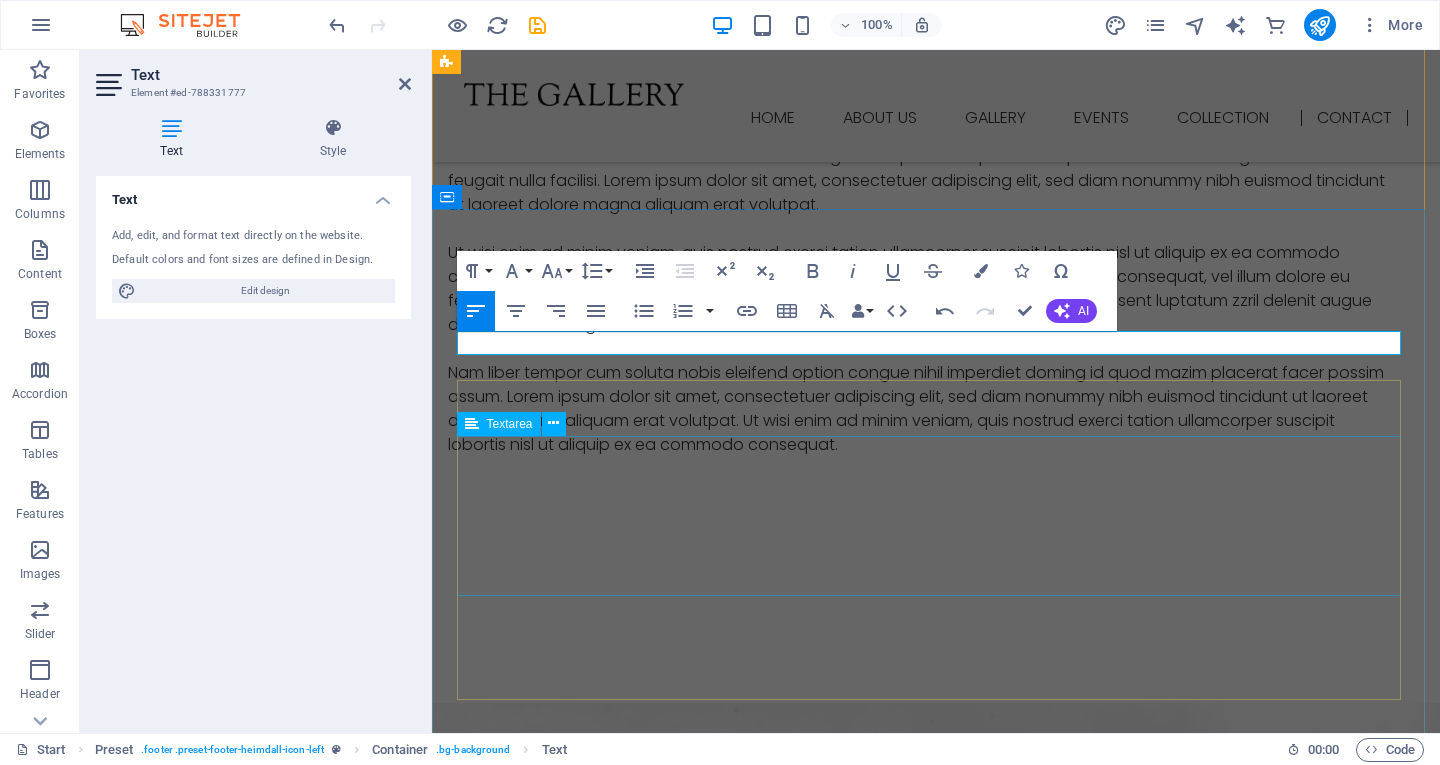 click 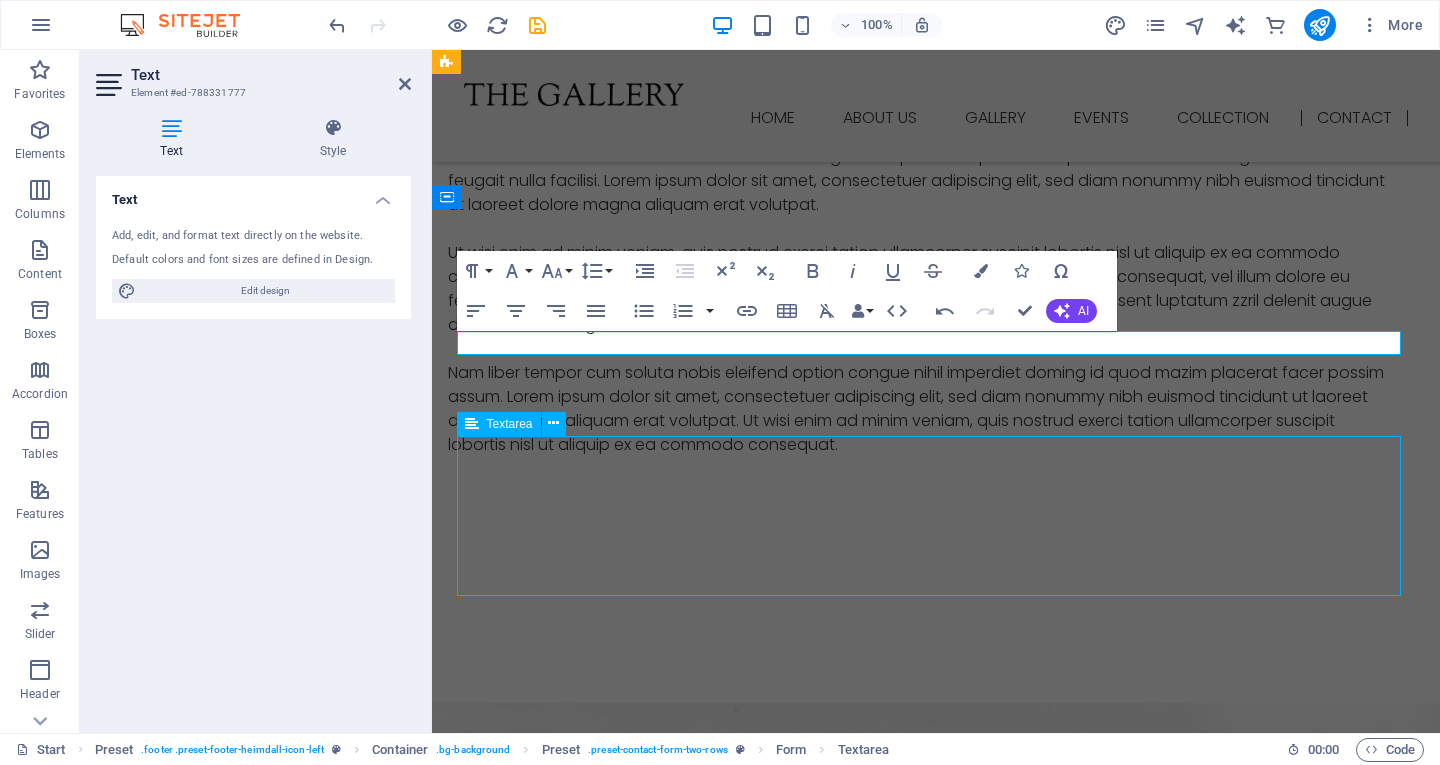 scroll, scrollTop: 9450, scrollLeft: 0, axis: vertical 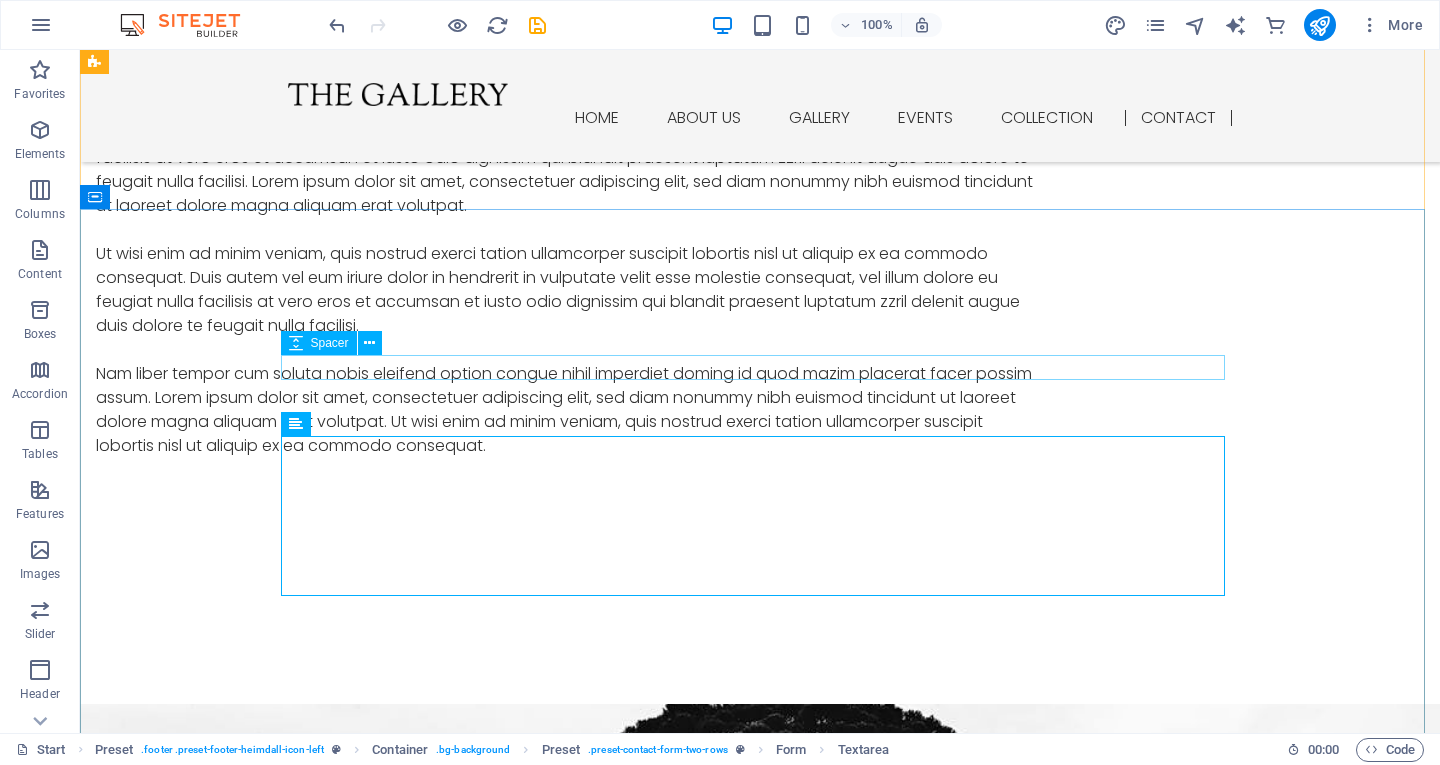 click at bounding box center (370, 343) 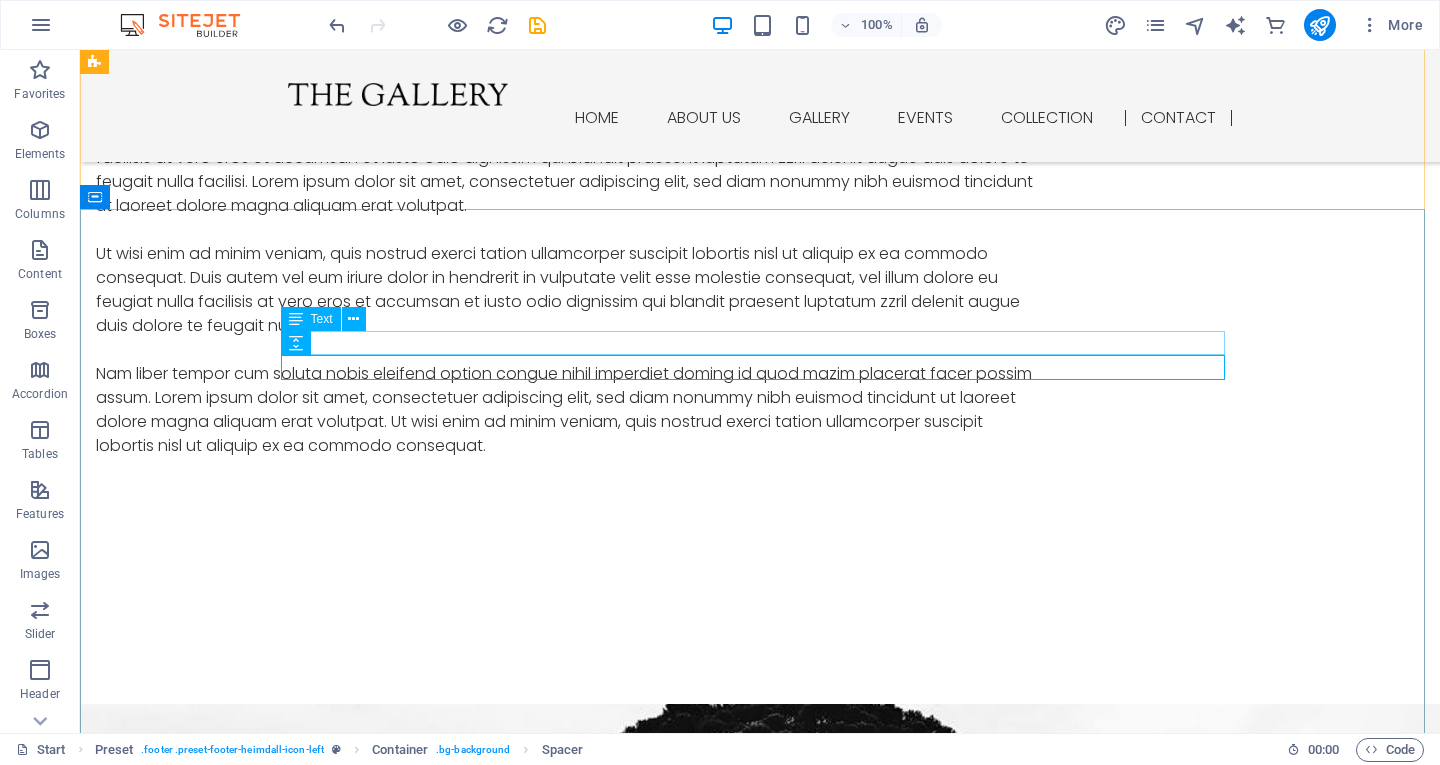 click on "Do you wantto request a quote?" at bounding box center (760, 6058) 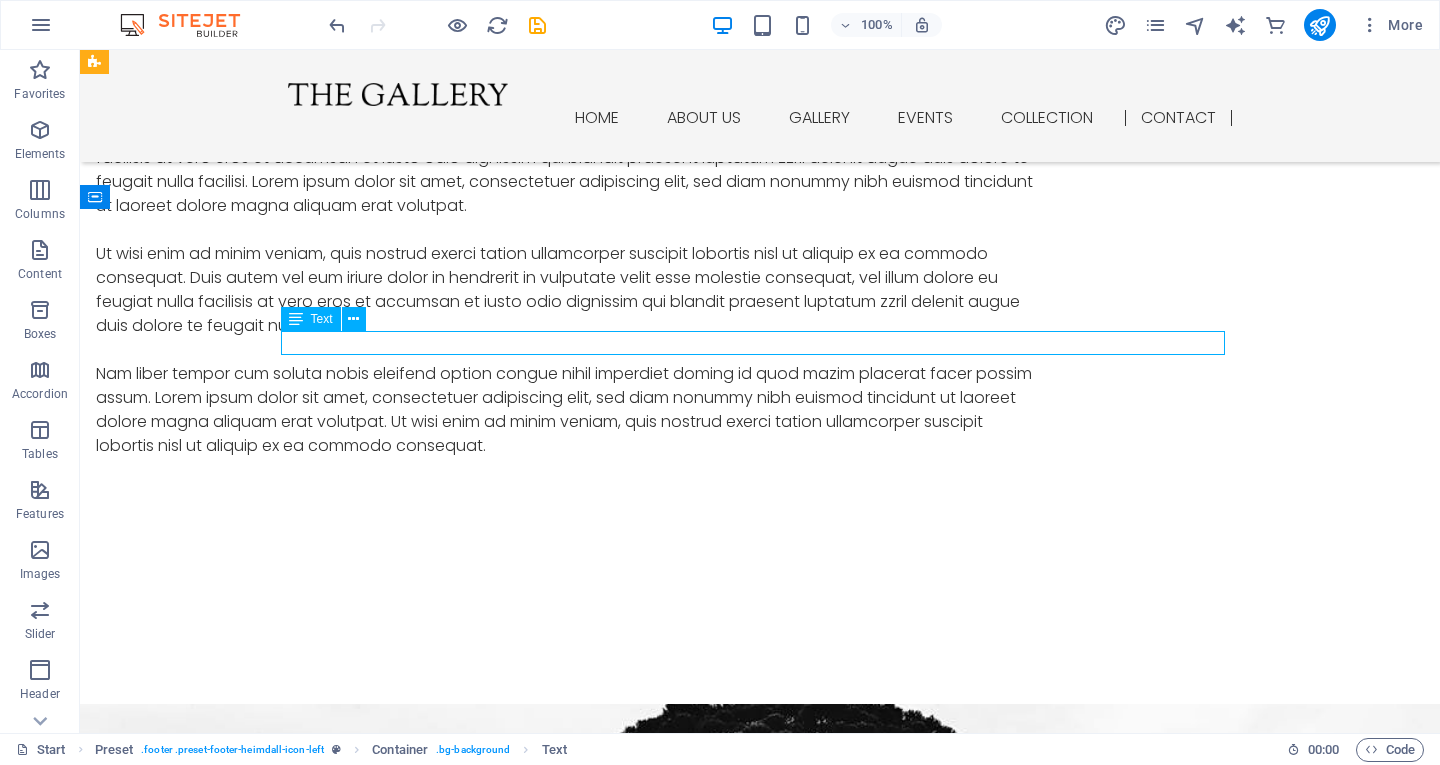 click on "Do you wantto request a quote?" at bounding box center (760, 6058) 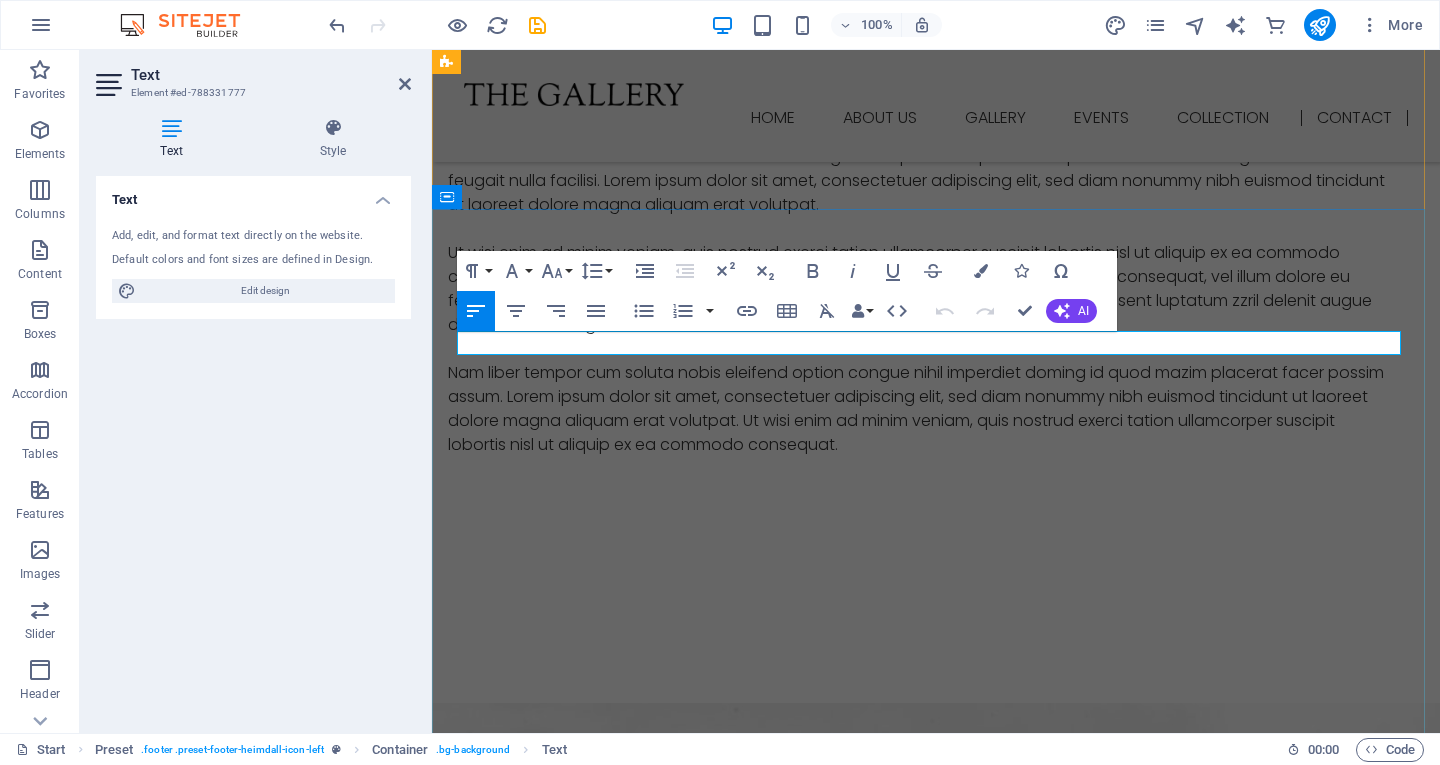 click on "Do you wantto request a quote?" at bounding box center [936, 6058] 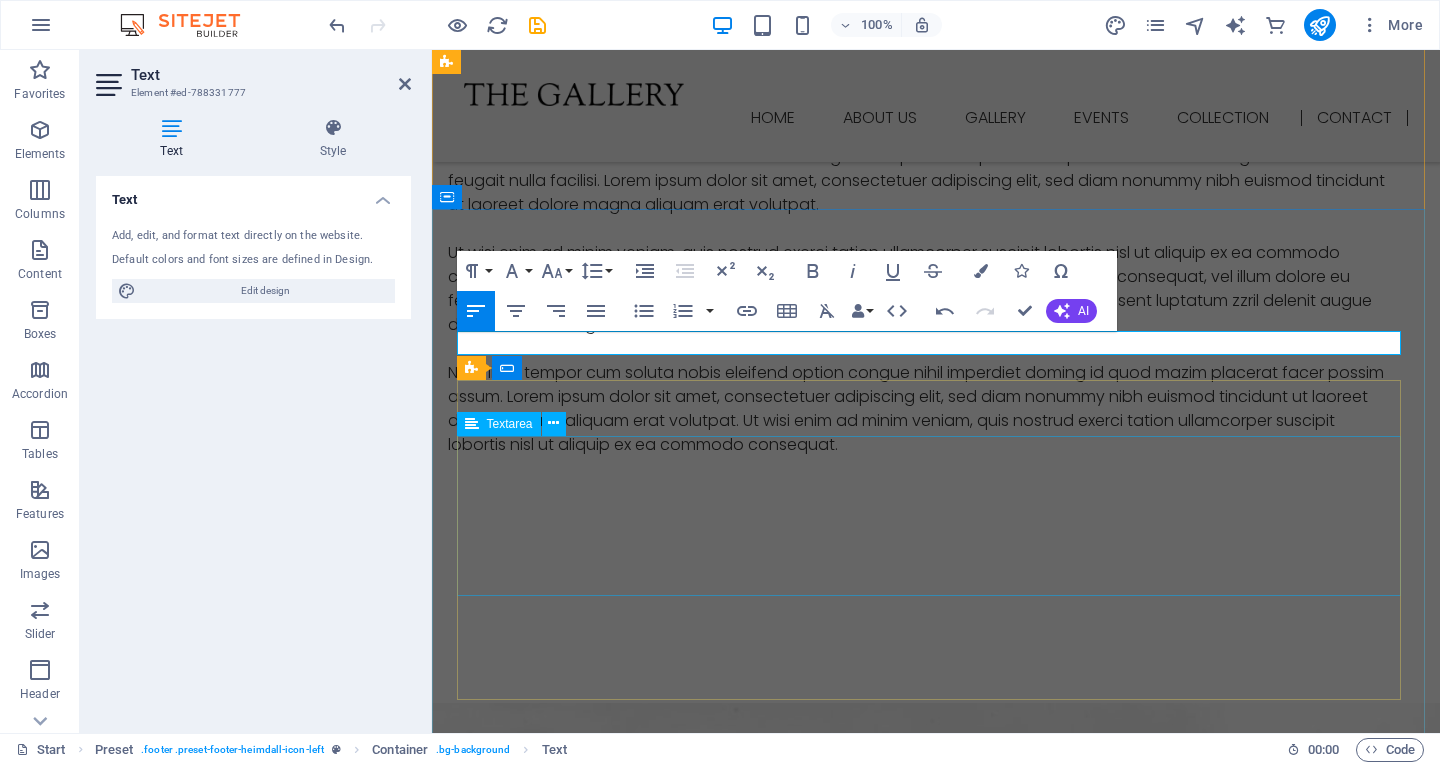 click 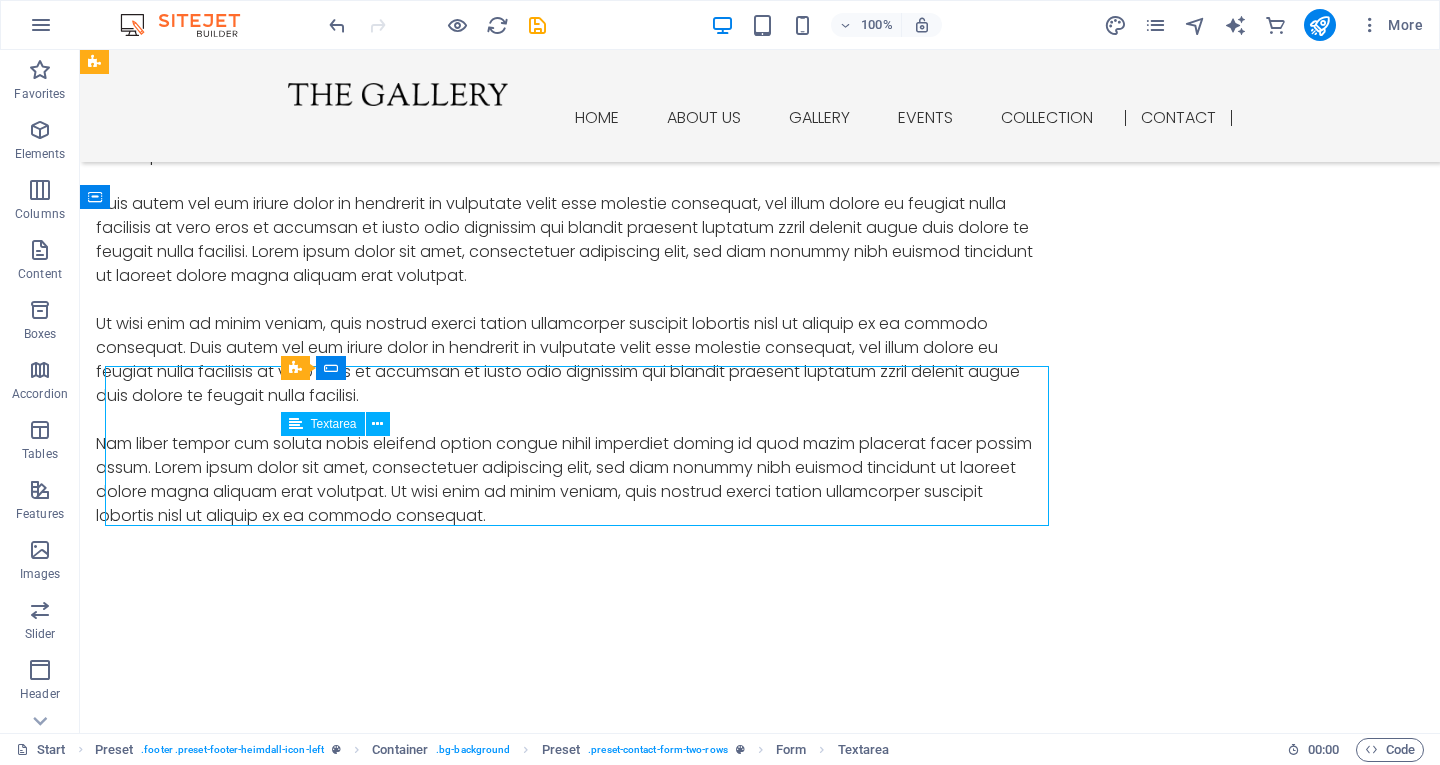 scroll, scrollTop: 9450, scrollLeft: 0, axis: vertical 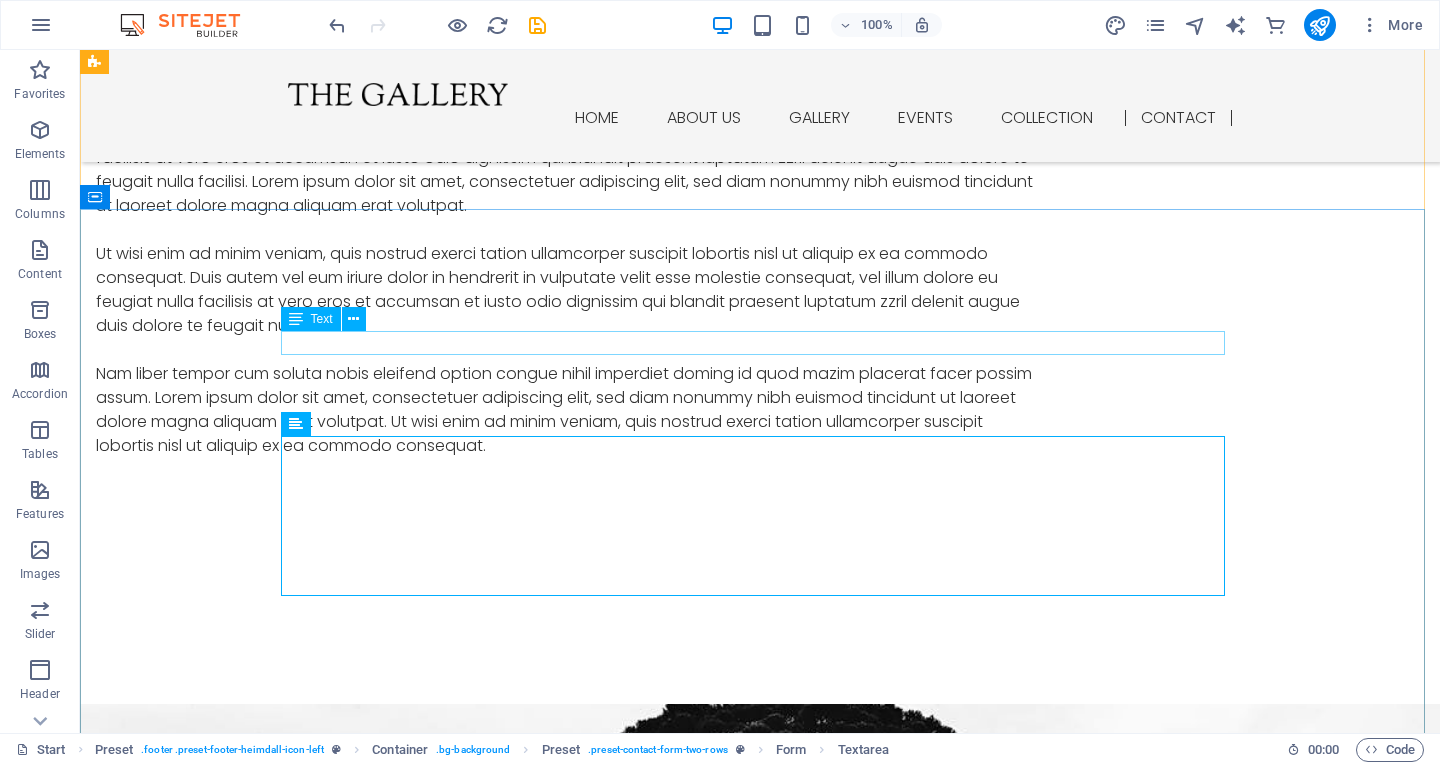 click on "Do you want to request a quote?" at bounding box center (760, 6058) 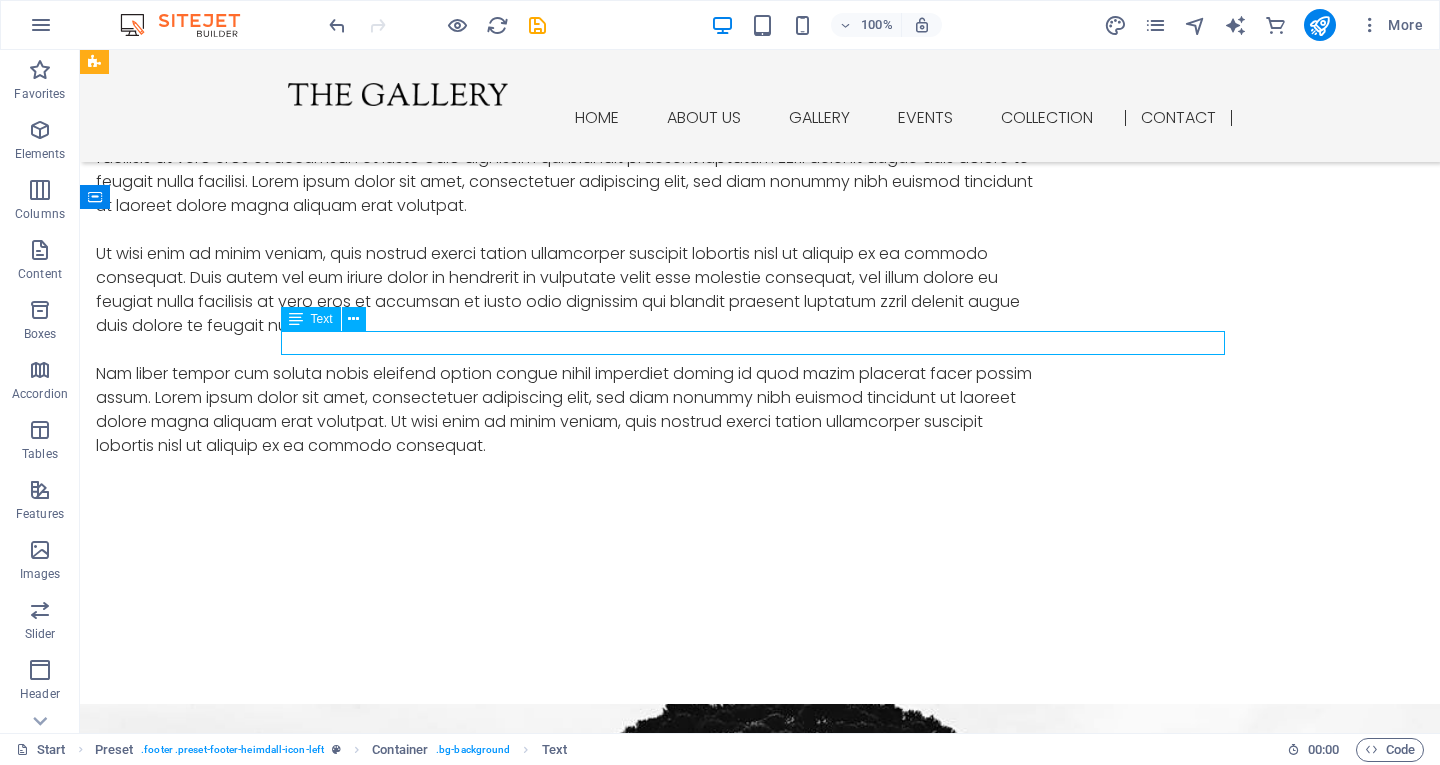 click on "Do you want to request a quote?" at bounding box center [760, 6058] 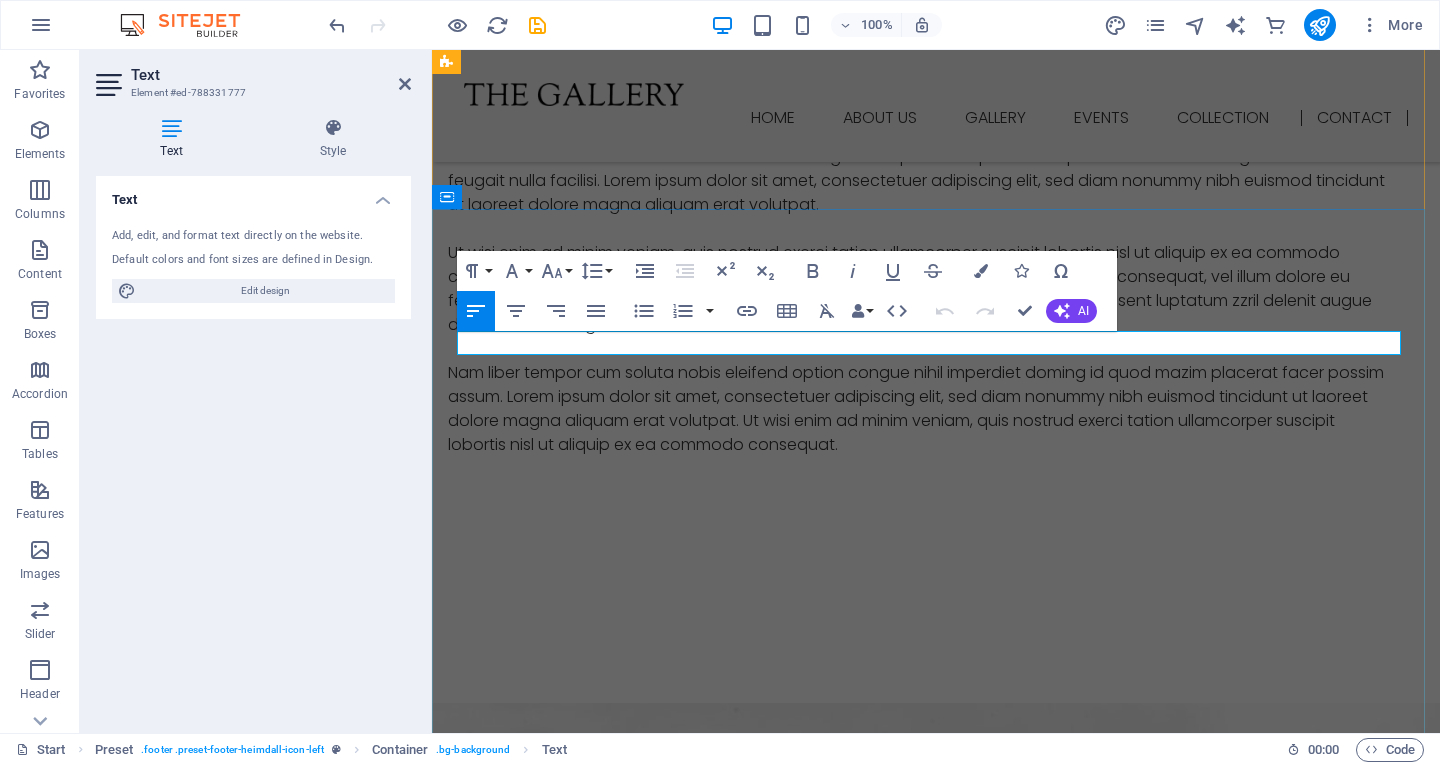 click on "Do you want to request a quote?" at bounding box center (936, 6058) 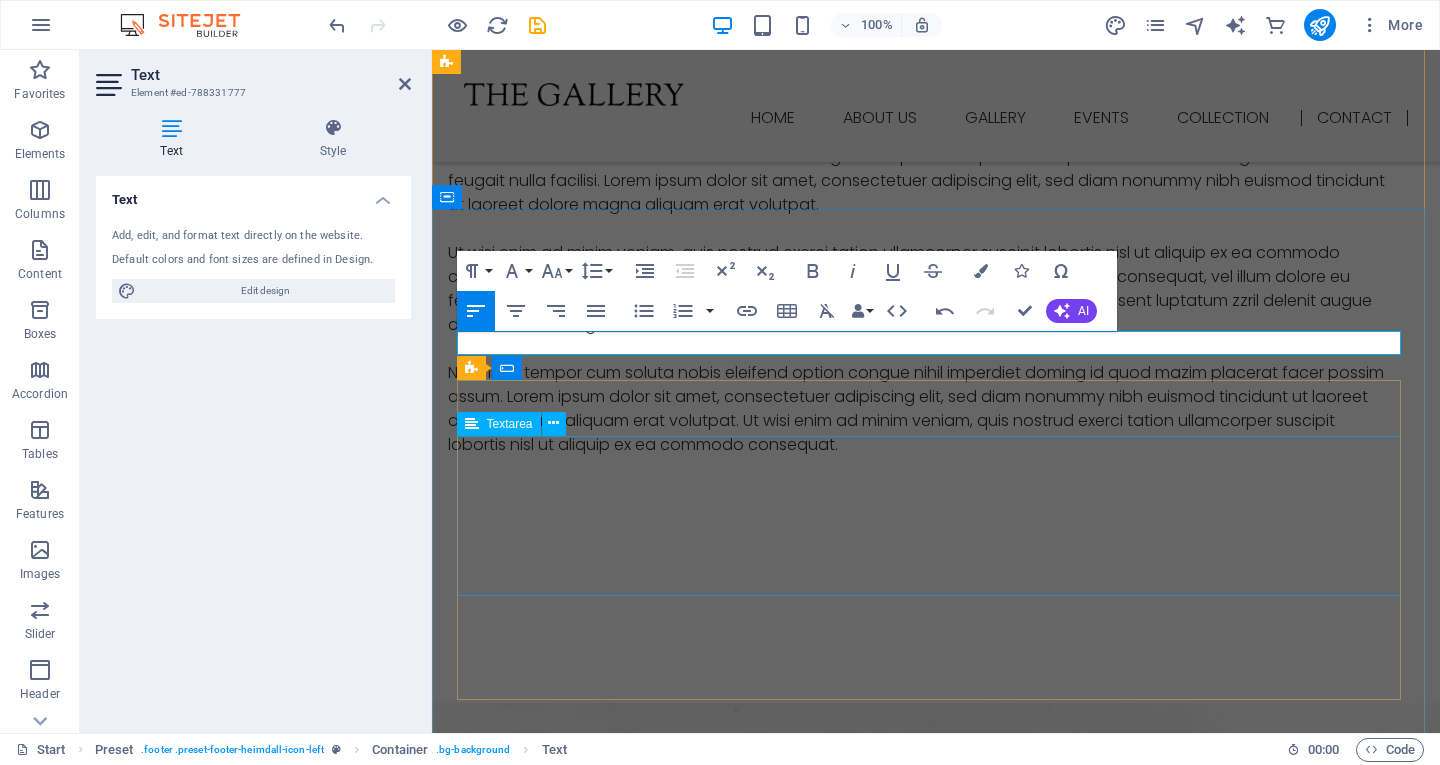 click 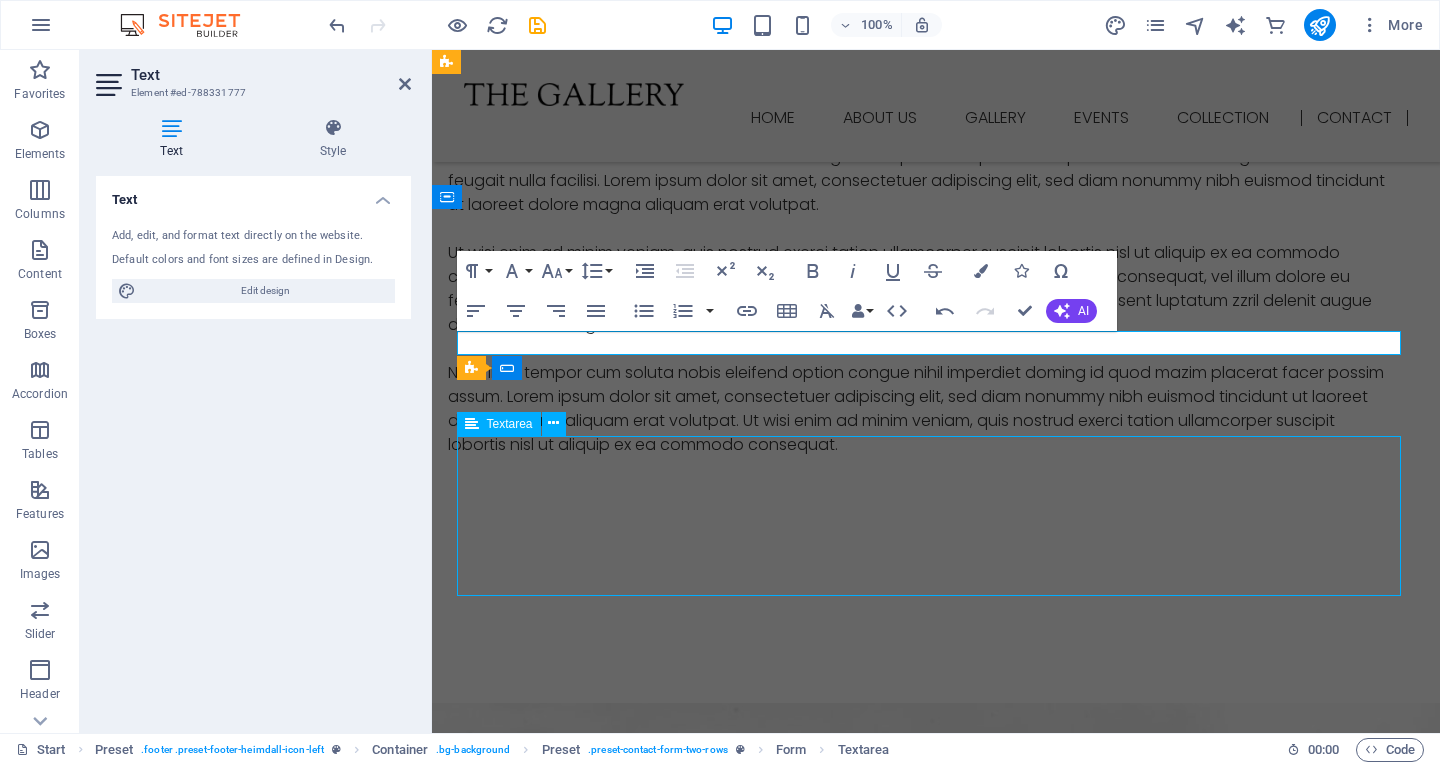 scroll, scrollTop: 9450, scrollLeft: 0, axis: vertical 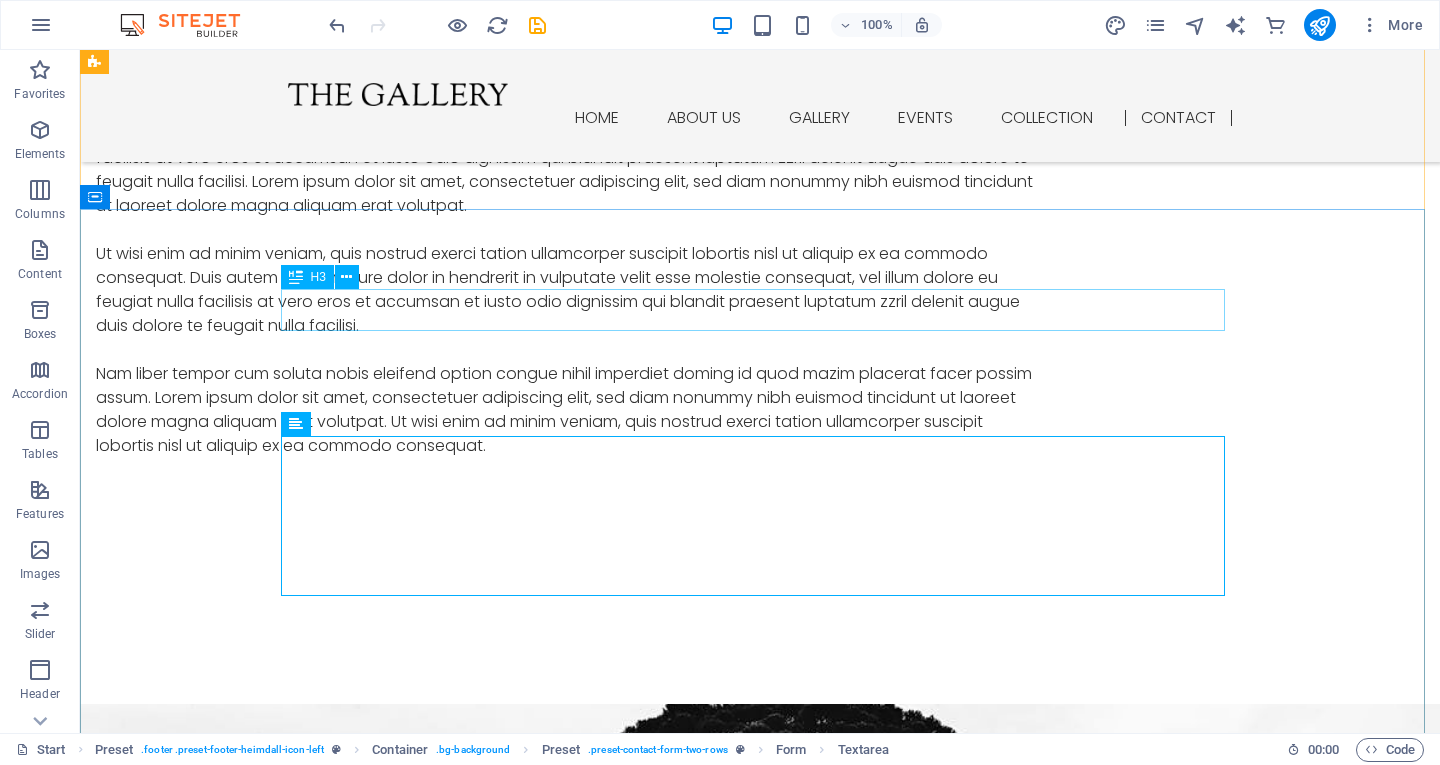 click on "Write us" at bounding box center [760, 6025] 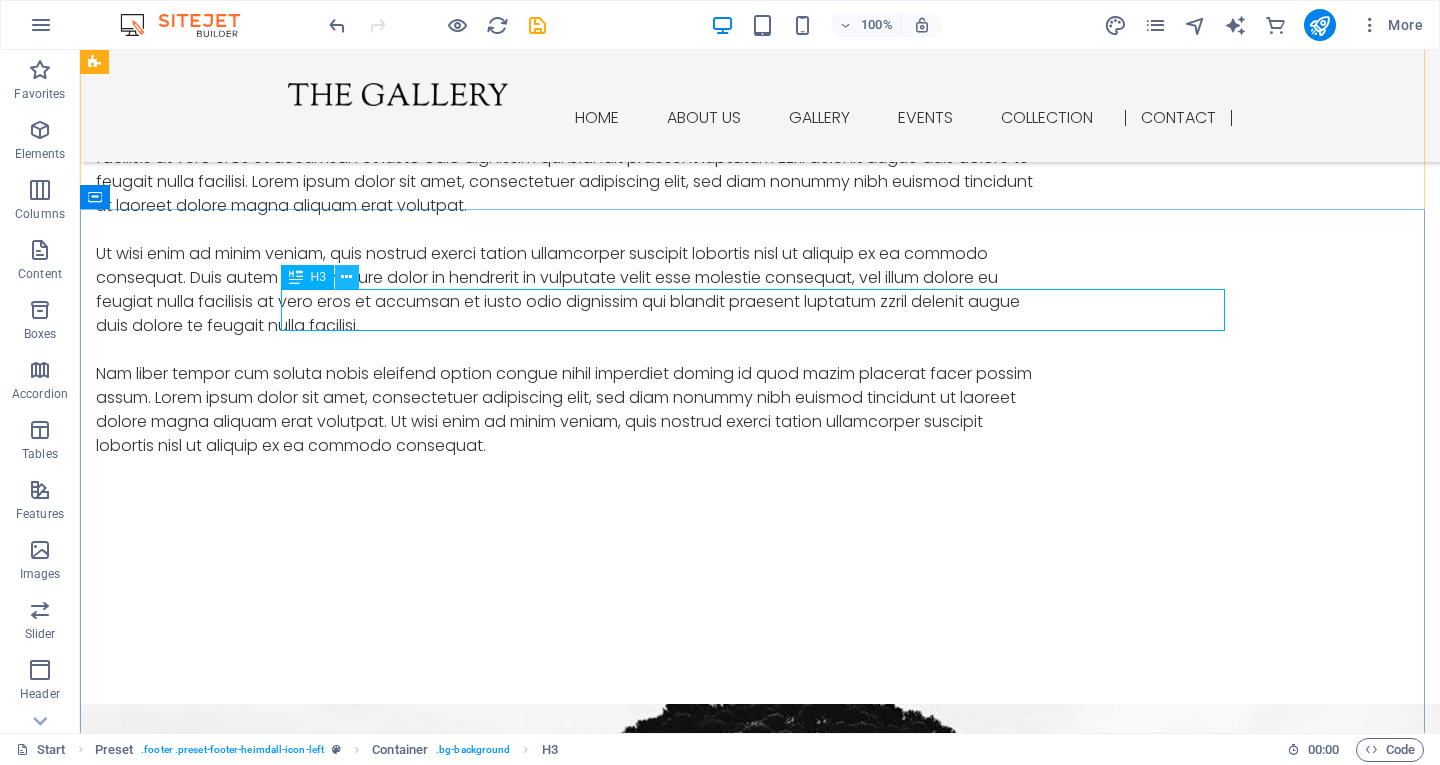 click at bounding box center [346, 277] 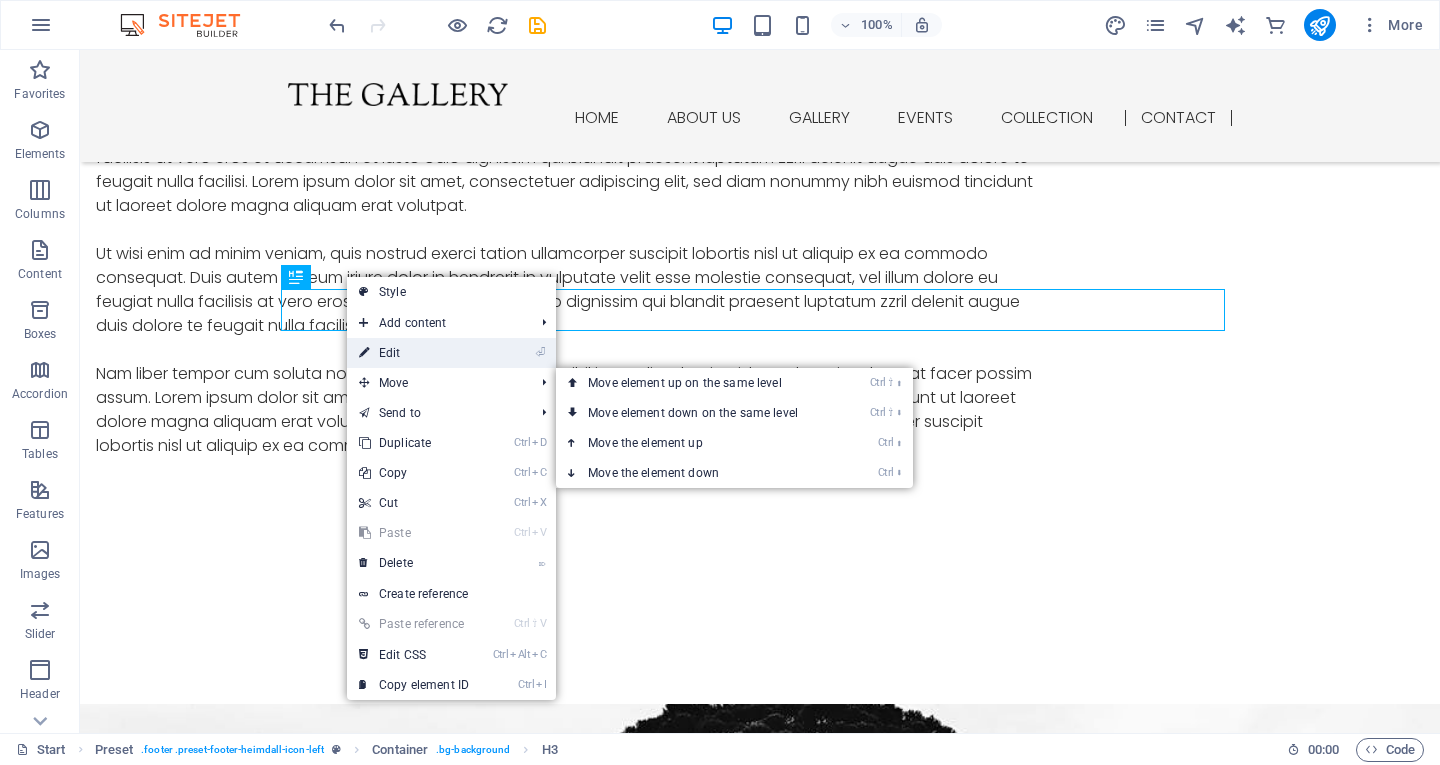 click on "⏎  Edit" at bounding box center (414, 353) 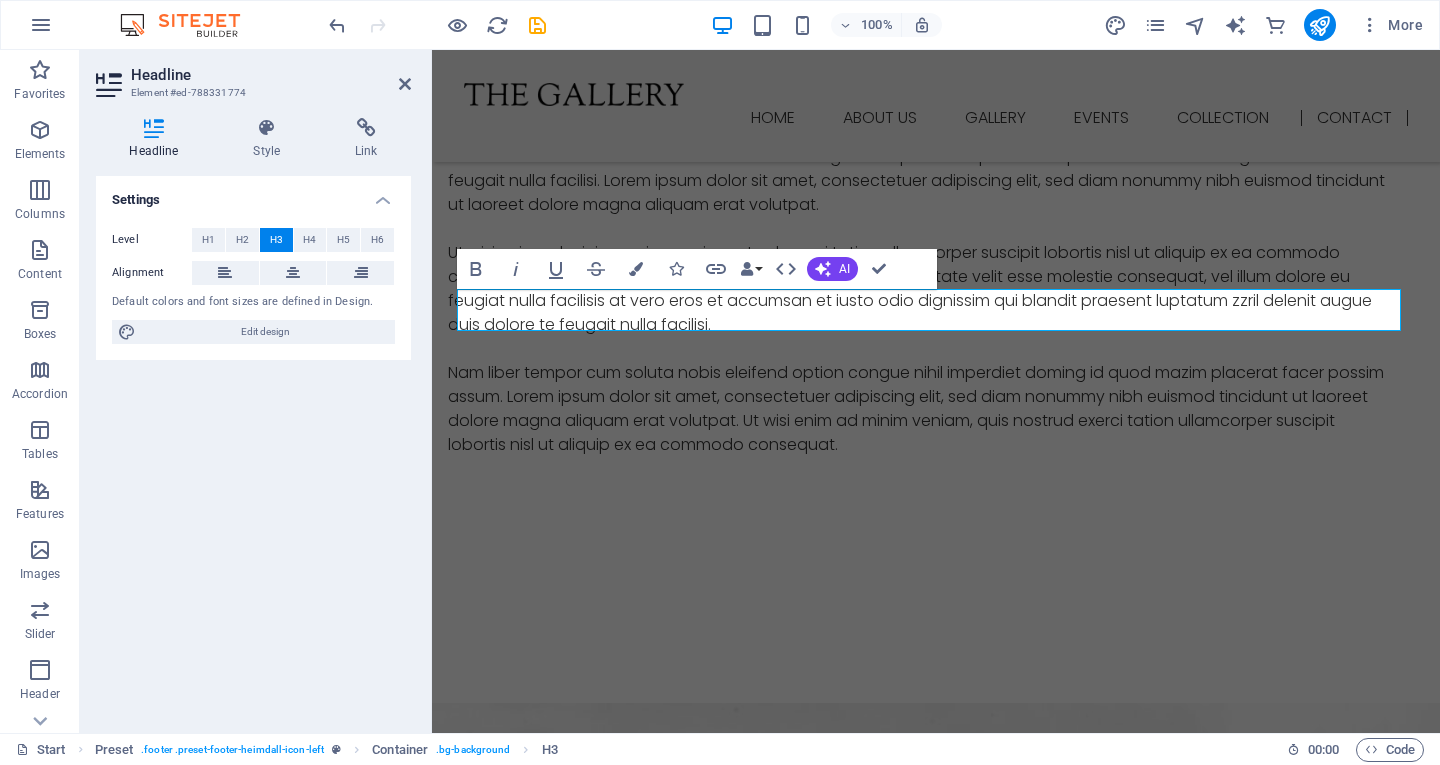 type 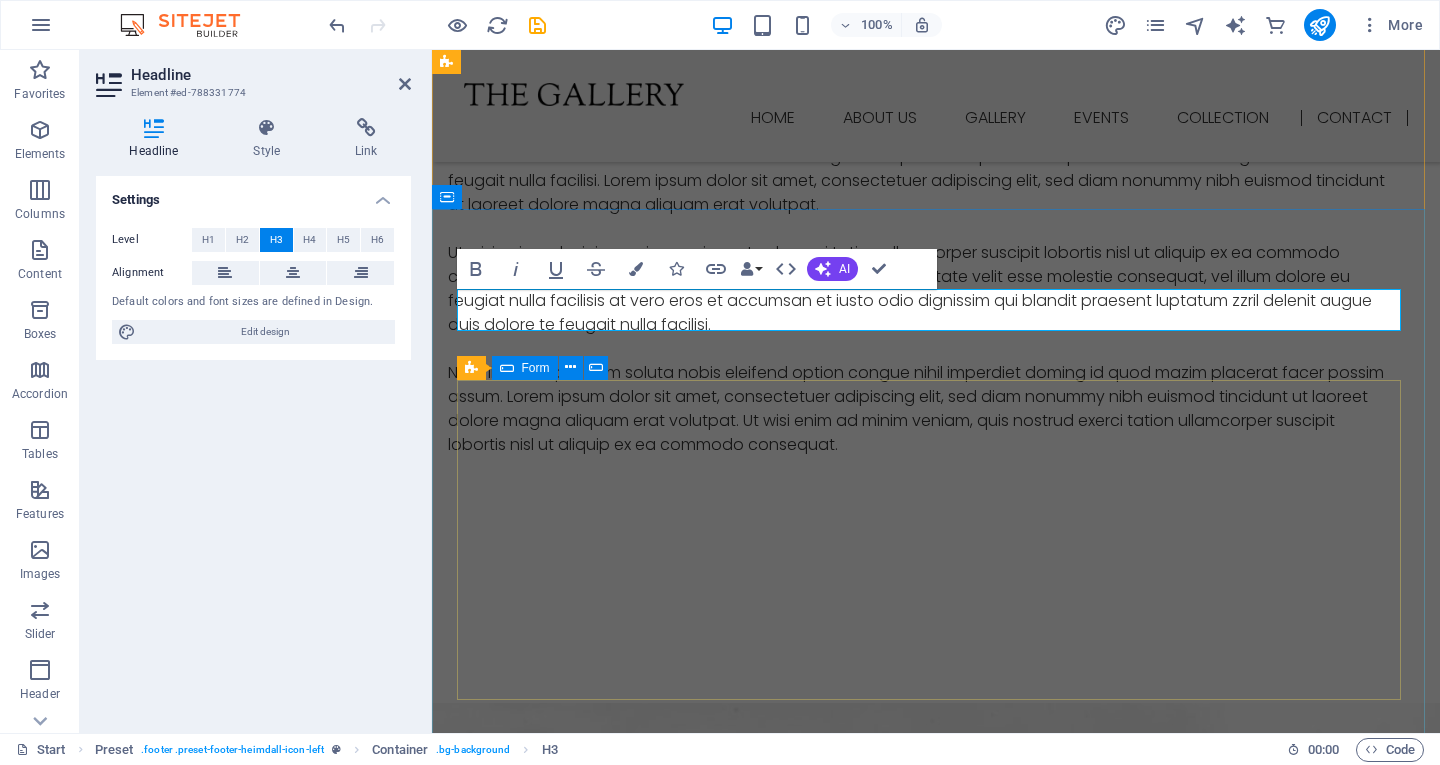 click on "I have read and understand the privacy policy. Unreadable? Regenerate Submit" 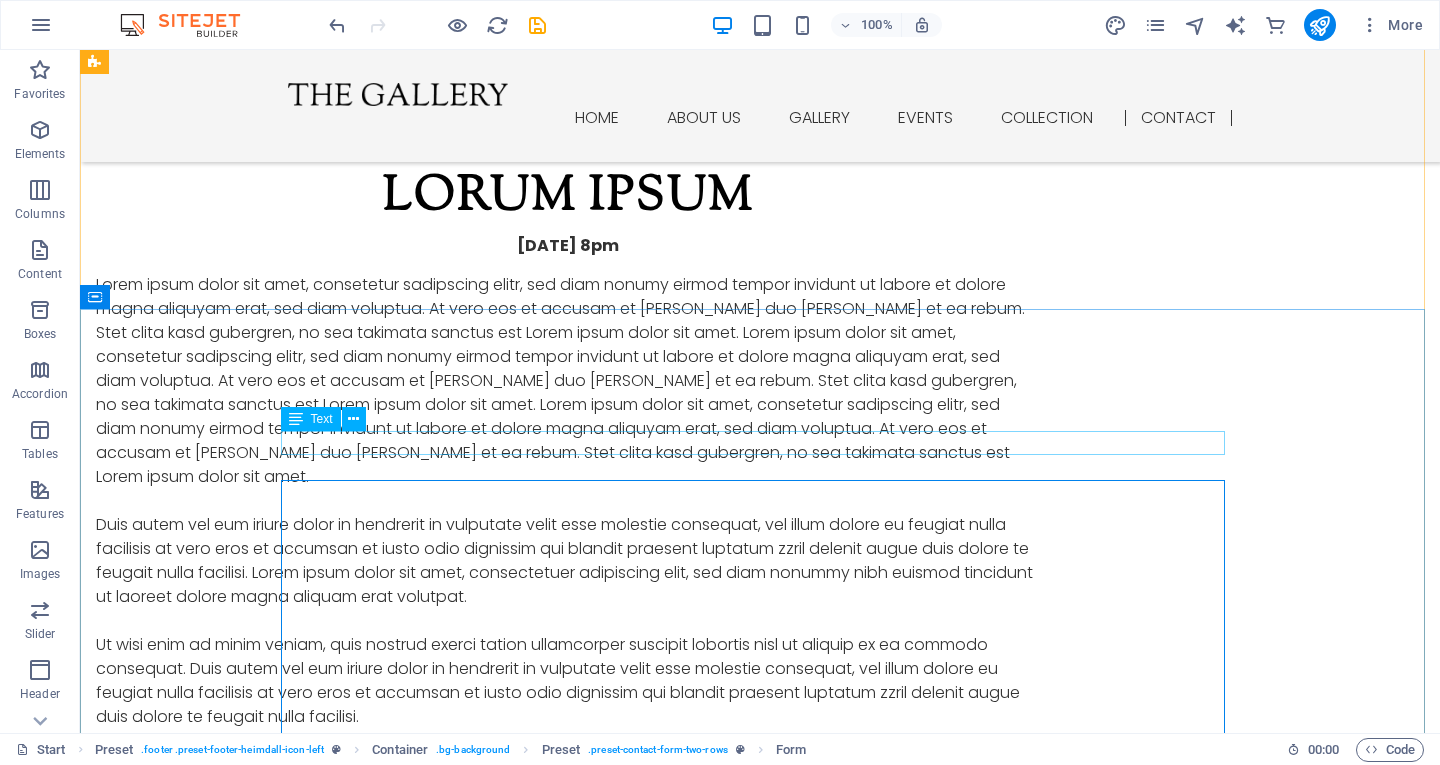 scroll, scrollTop: 8850, scrollLeft: 0, axis: vertical 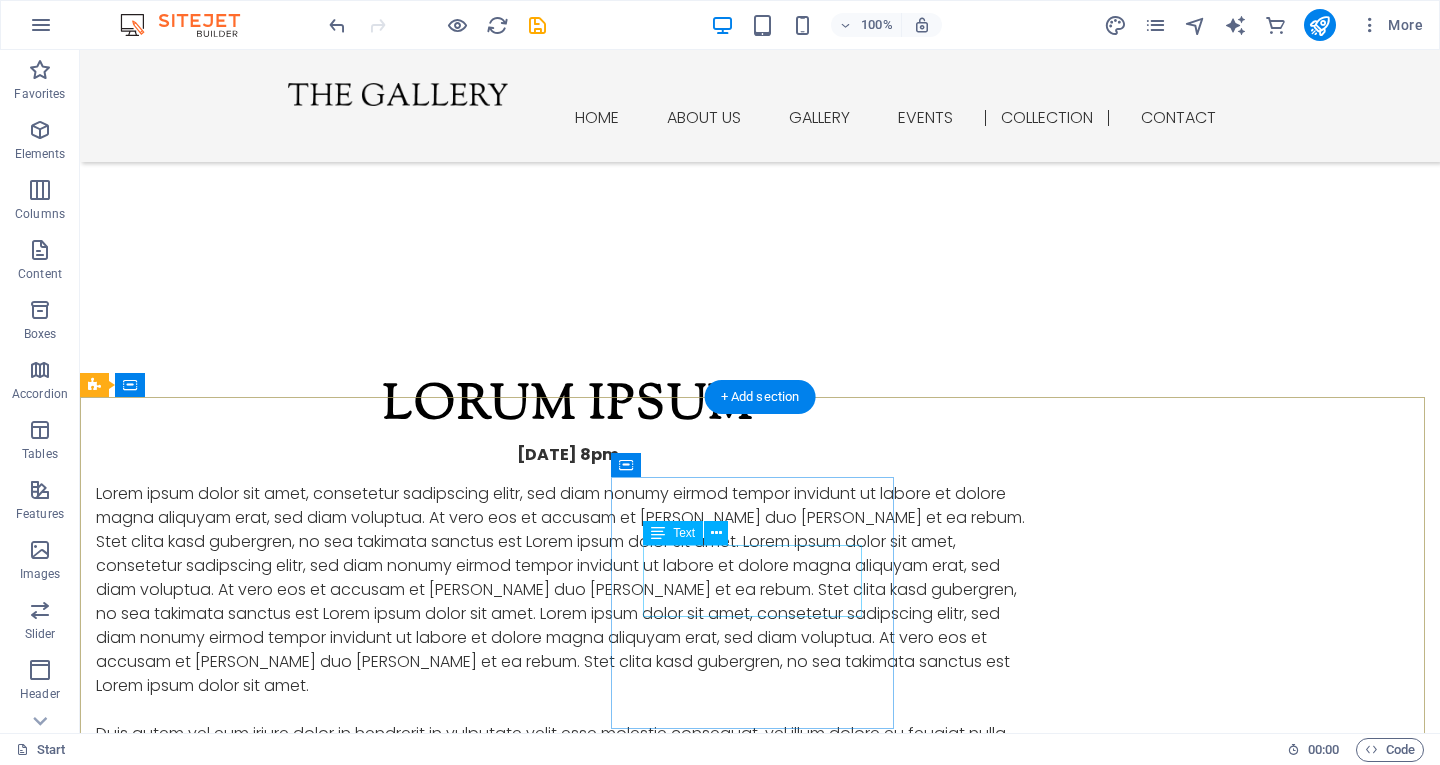 click on "[EMAIL_ADDRESS]" at bounding box center (192, 6227) 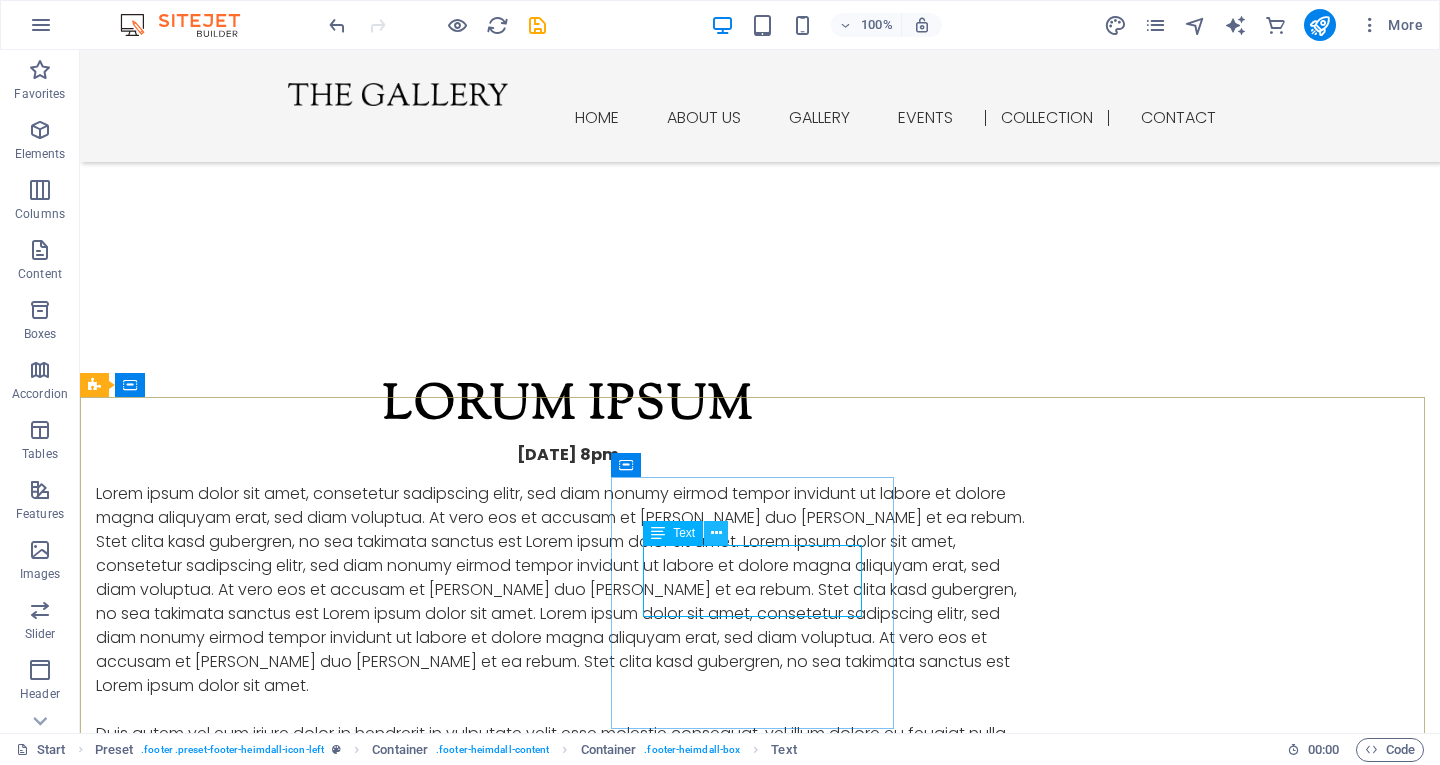 click at bounding box center [716, 533] 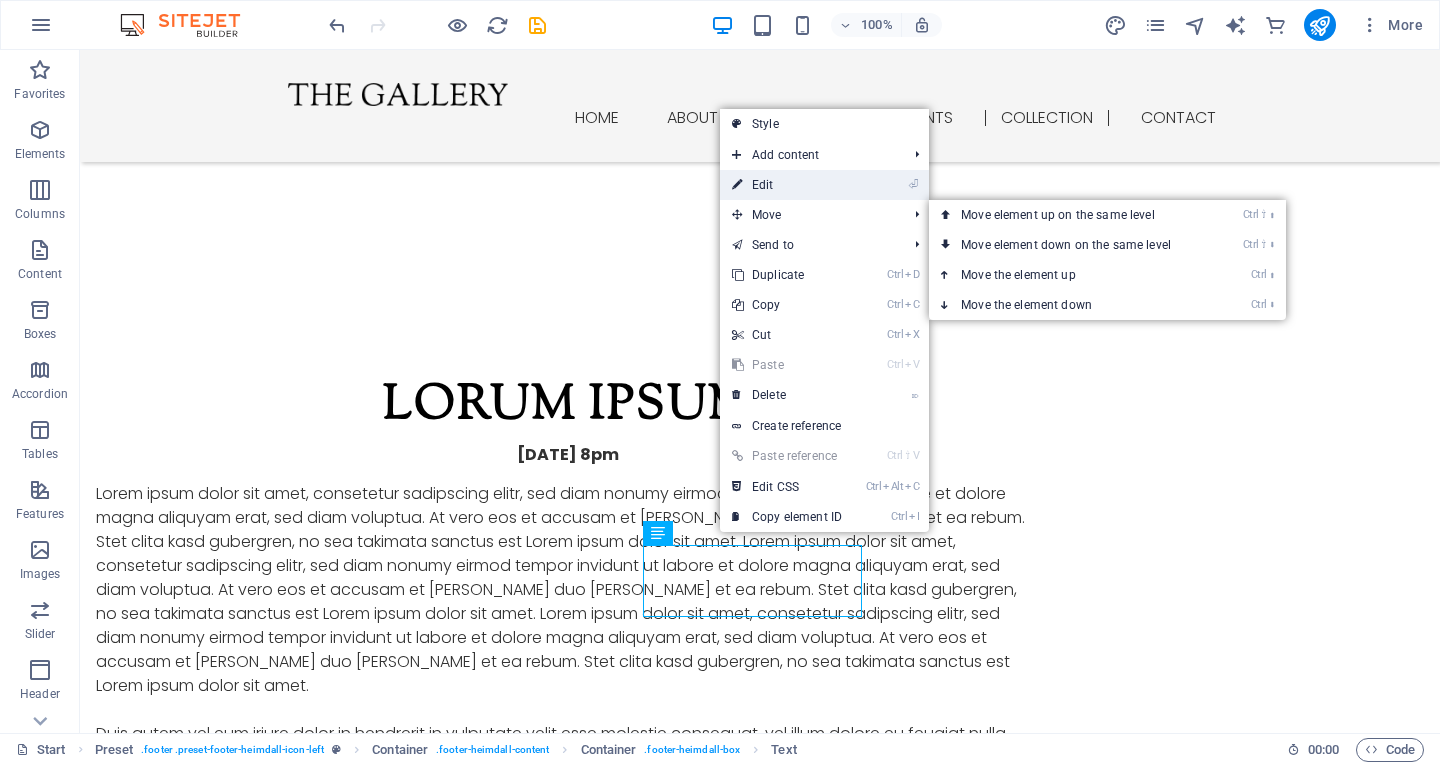 click on "⏎  Edit" at bounding box center (787, 185) 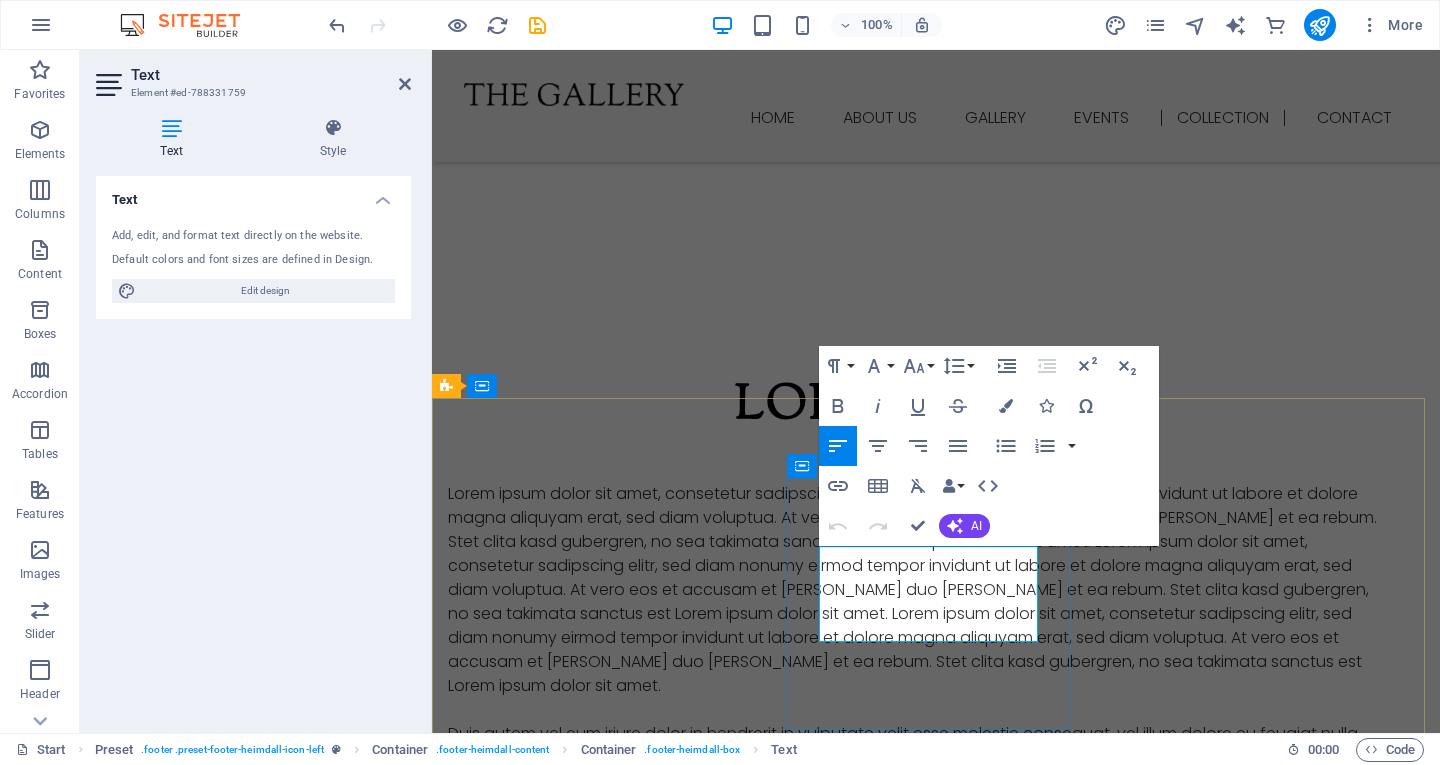 type 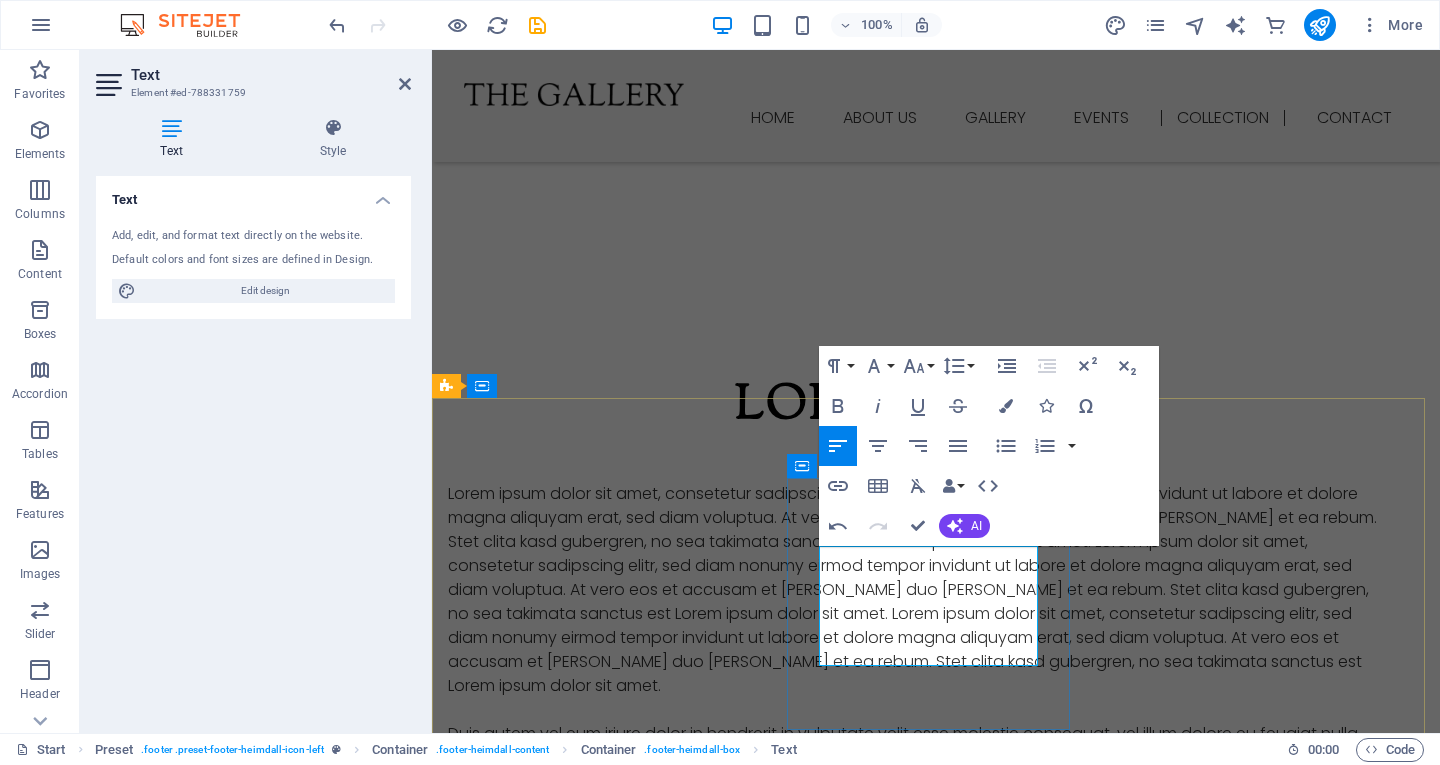 click on "[EMAIL_ADDRESS]" at bounding box center (544, 6252) 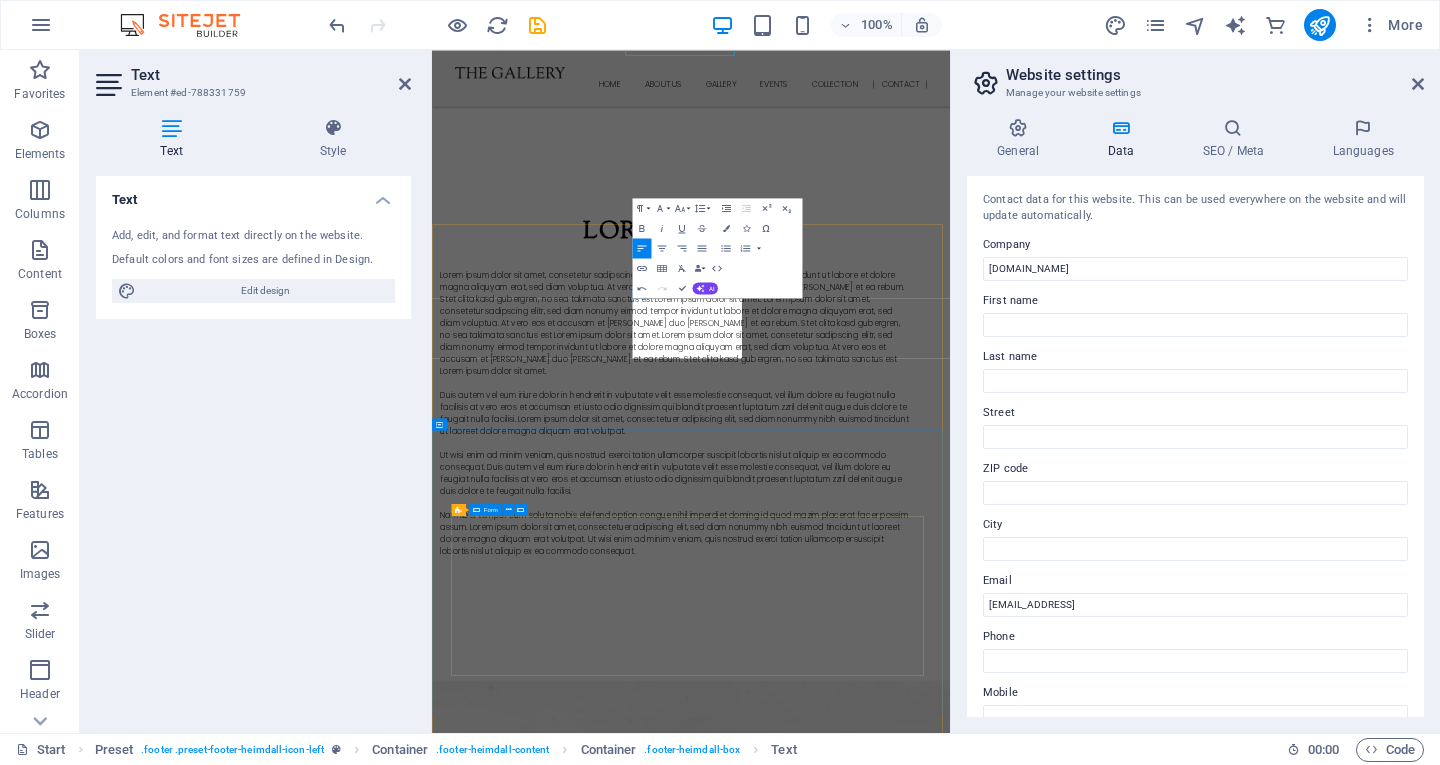 scroll, scrollTop: 9385, scrollLeft: 0, axis: vertical 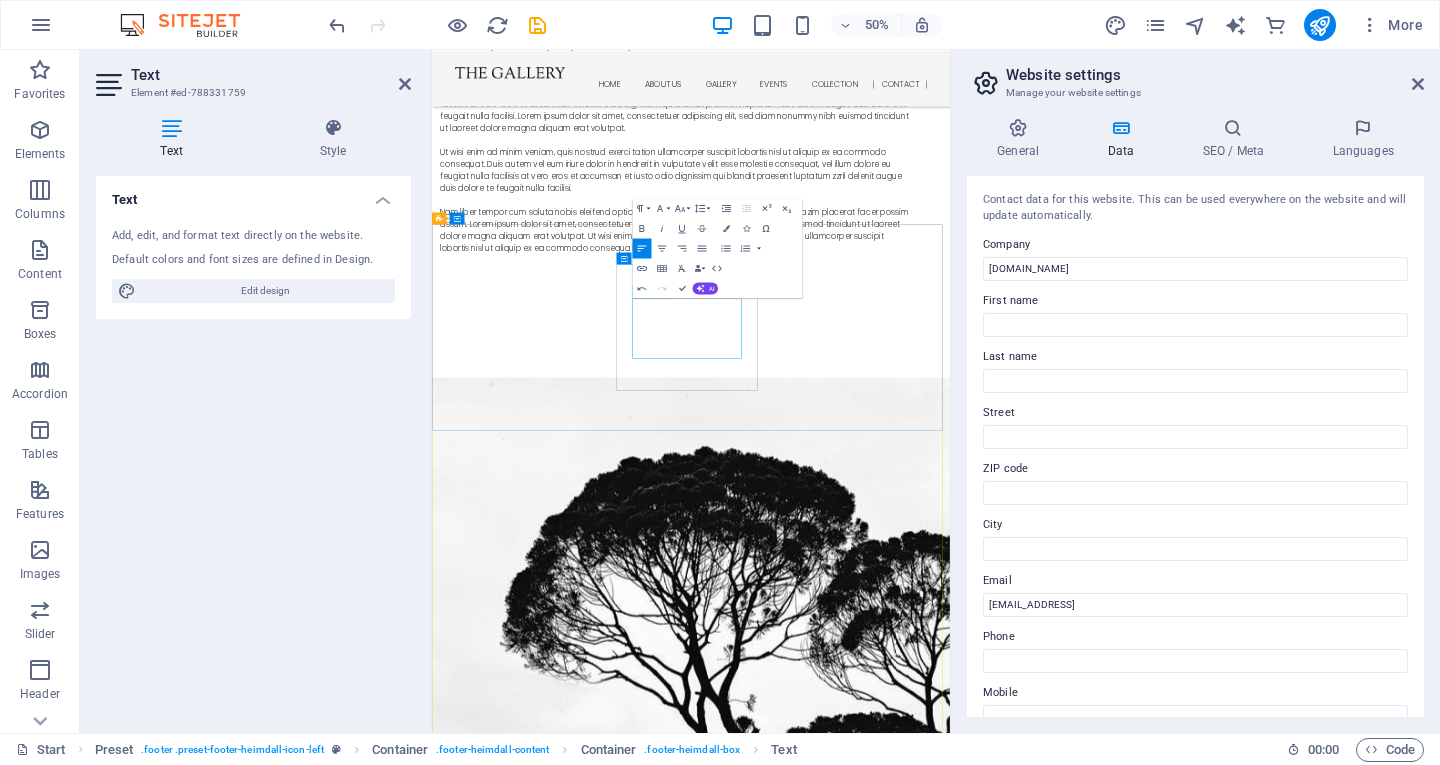 click on "[EMAIL_ADDRESS]" at bounding box center (544, 5856) 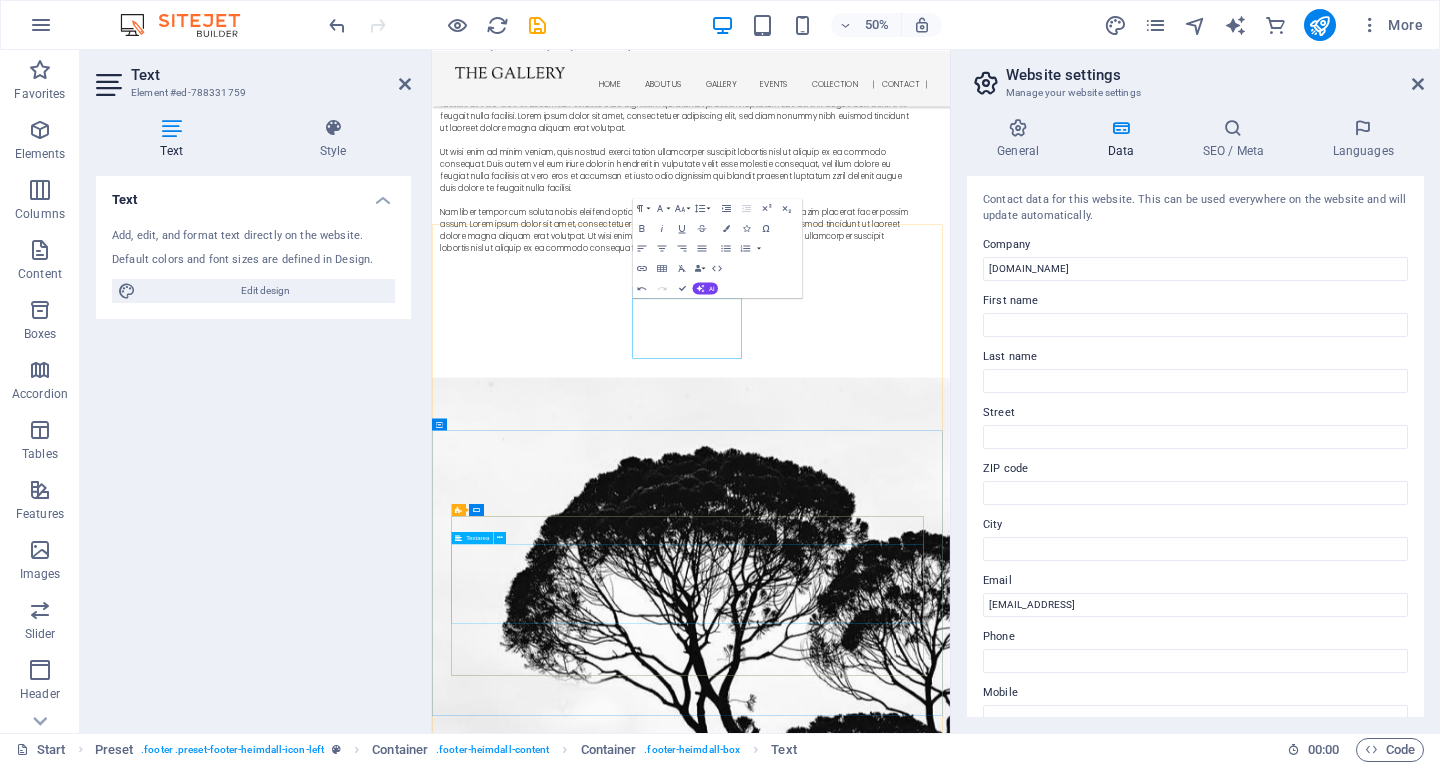 click 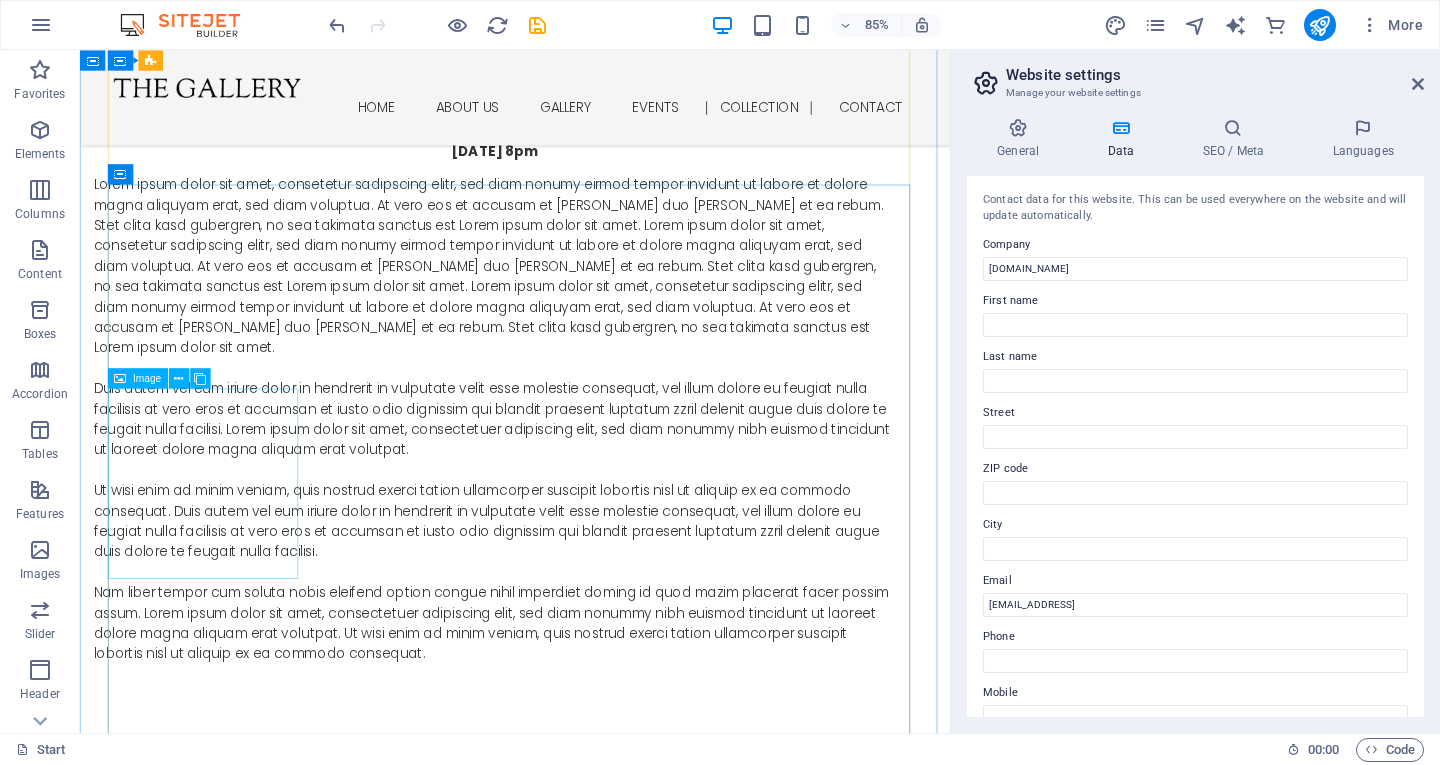 scroll, scrollTop: 7919, scrollLeft: 0, axis: vertical 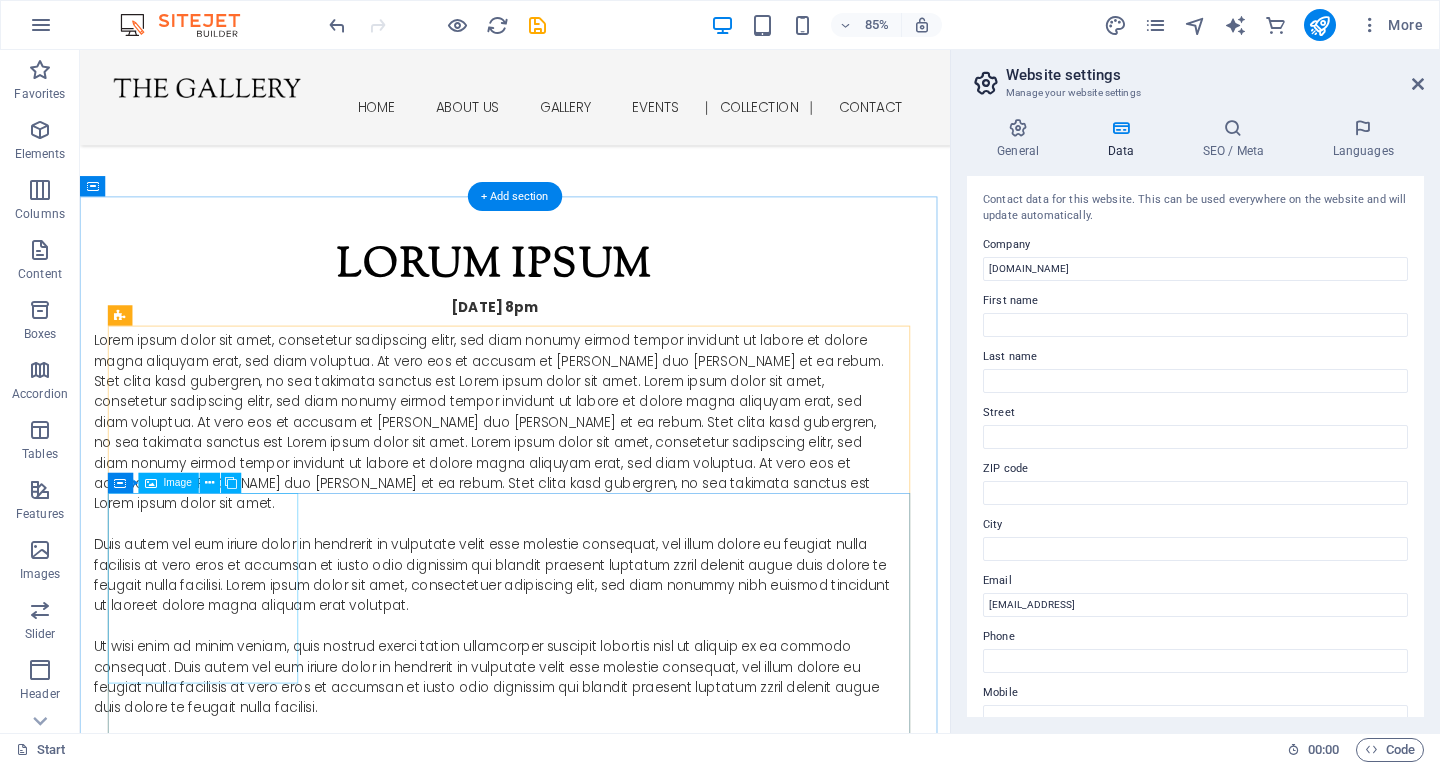click at bounding box center [232, 3899] 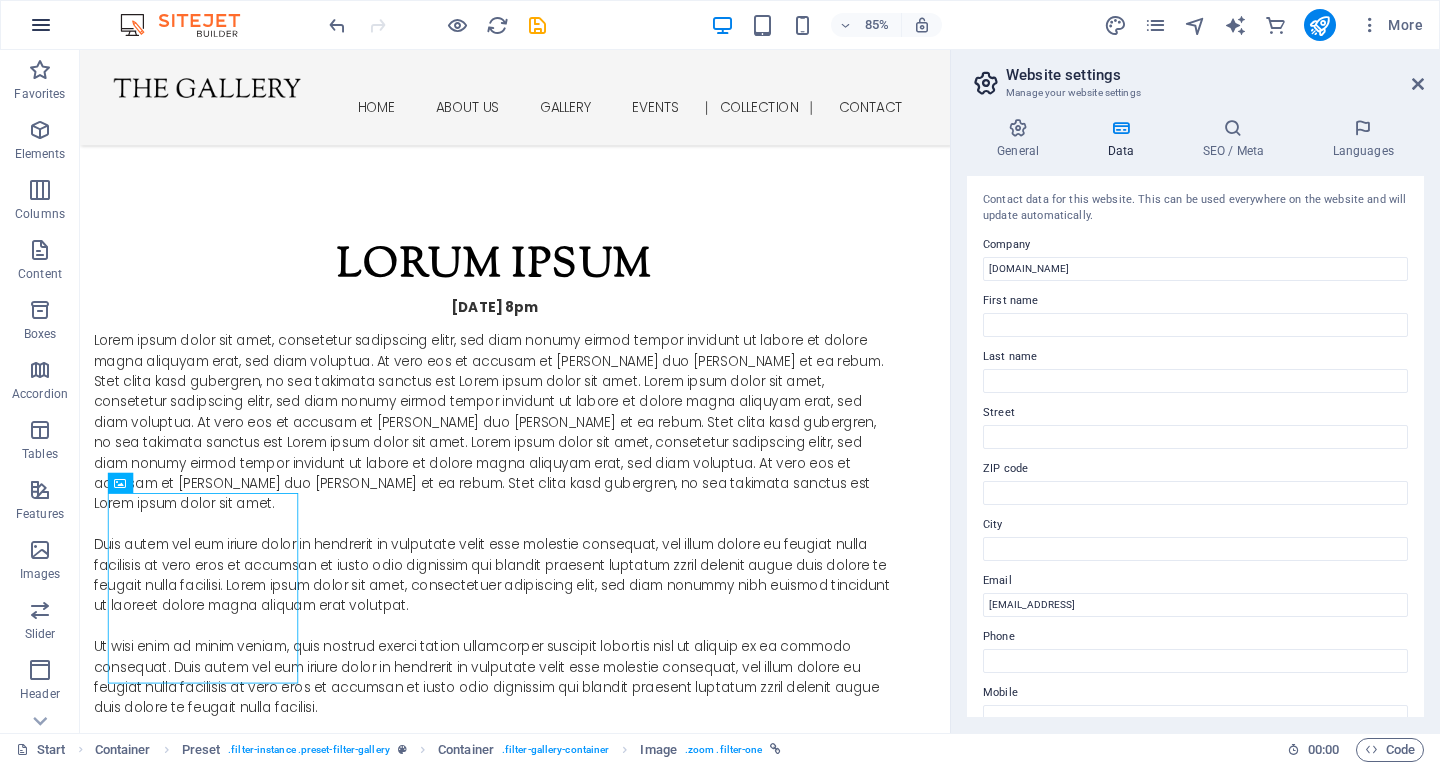 click at bounding box center (41, 25) 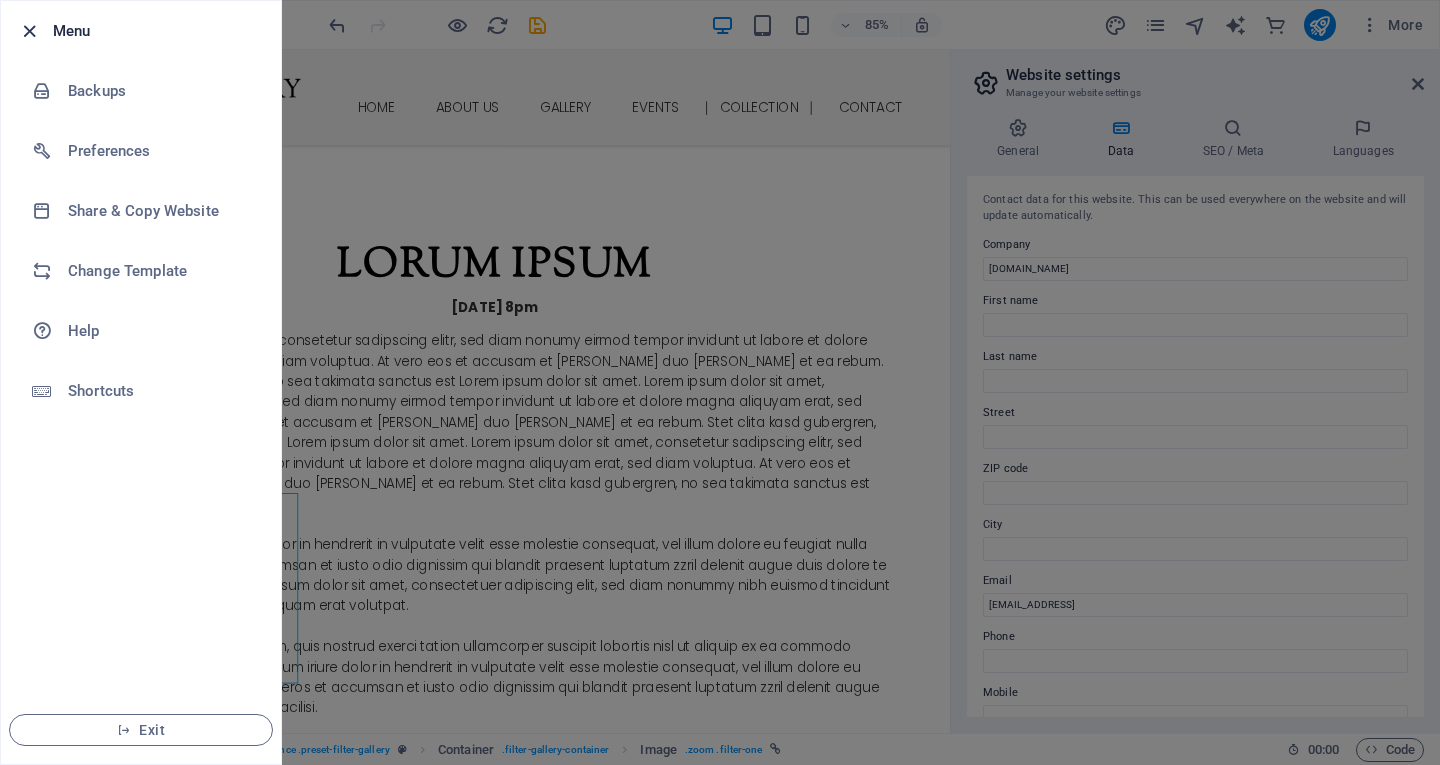 click at bounding box center (29, 31) 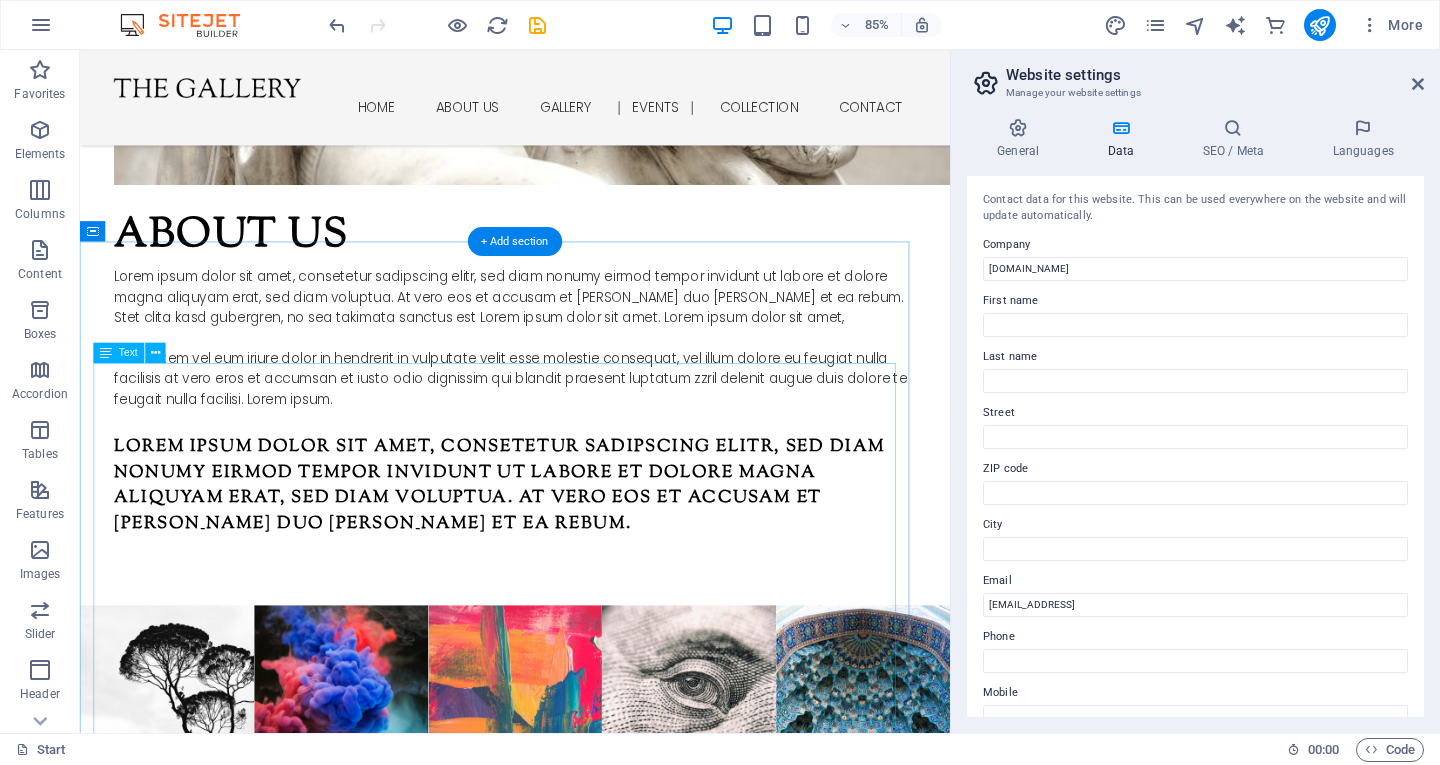 scroll, scrollTop: 2119, scrollLeft: 0, axis: vertical 